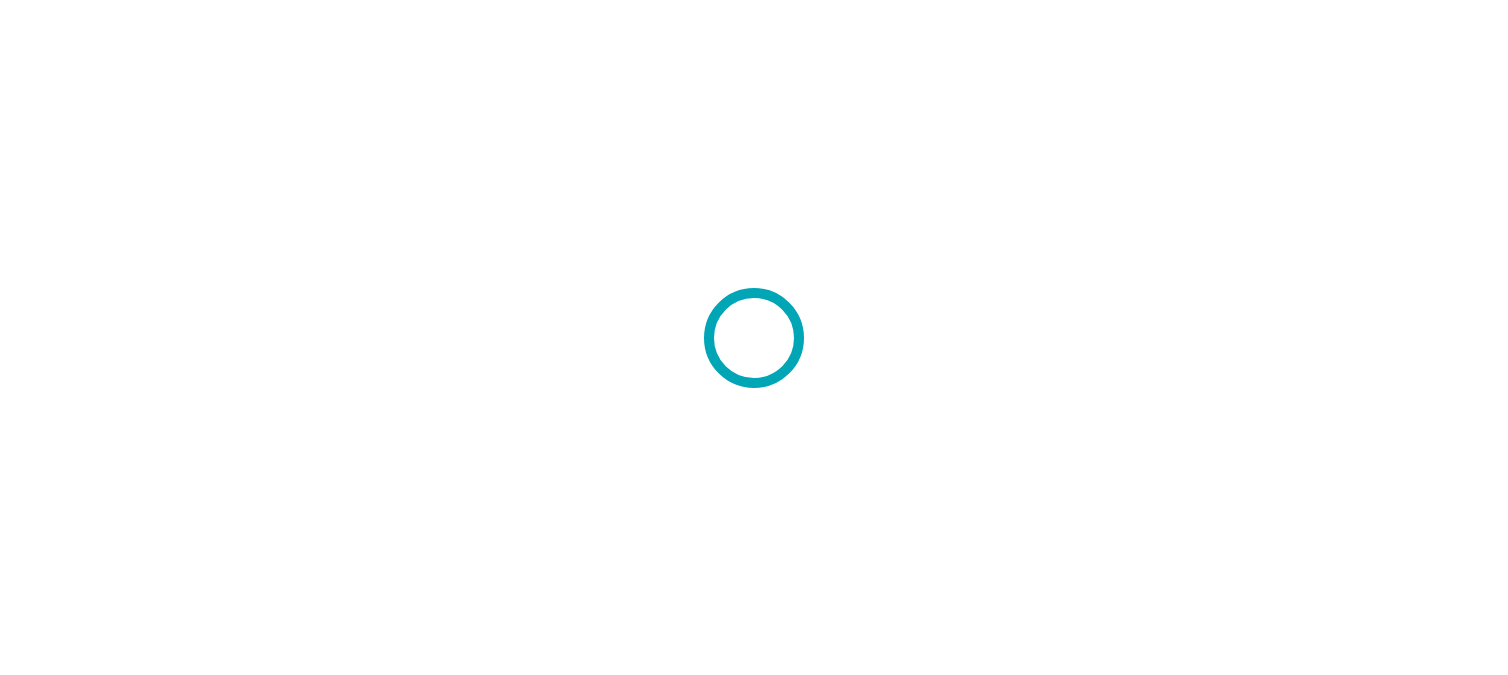 scroll, scrollTop: 0, scrollLeft: 0, axis: both 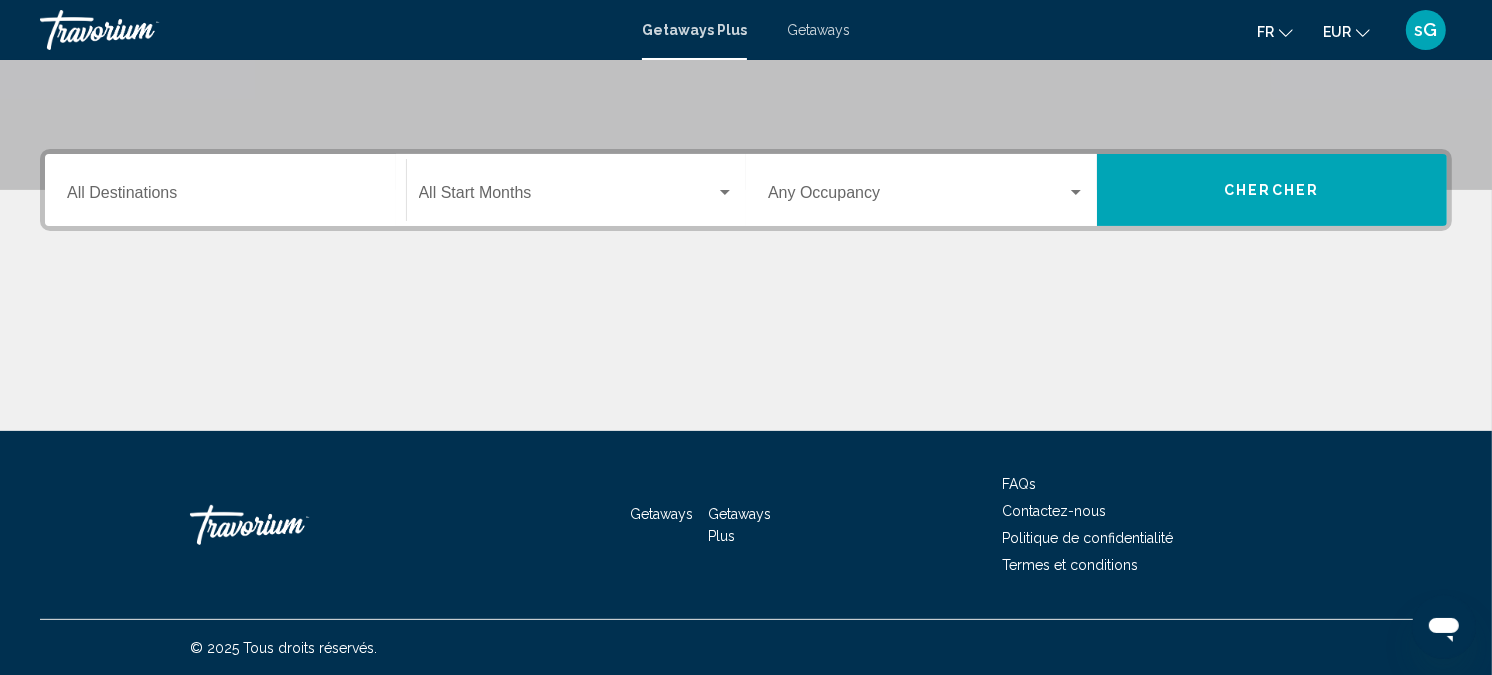 click on "Destination All Destinations" at bounding box center (225, 190) 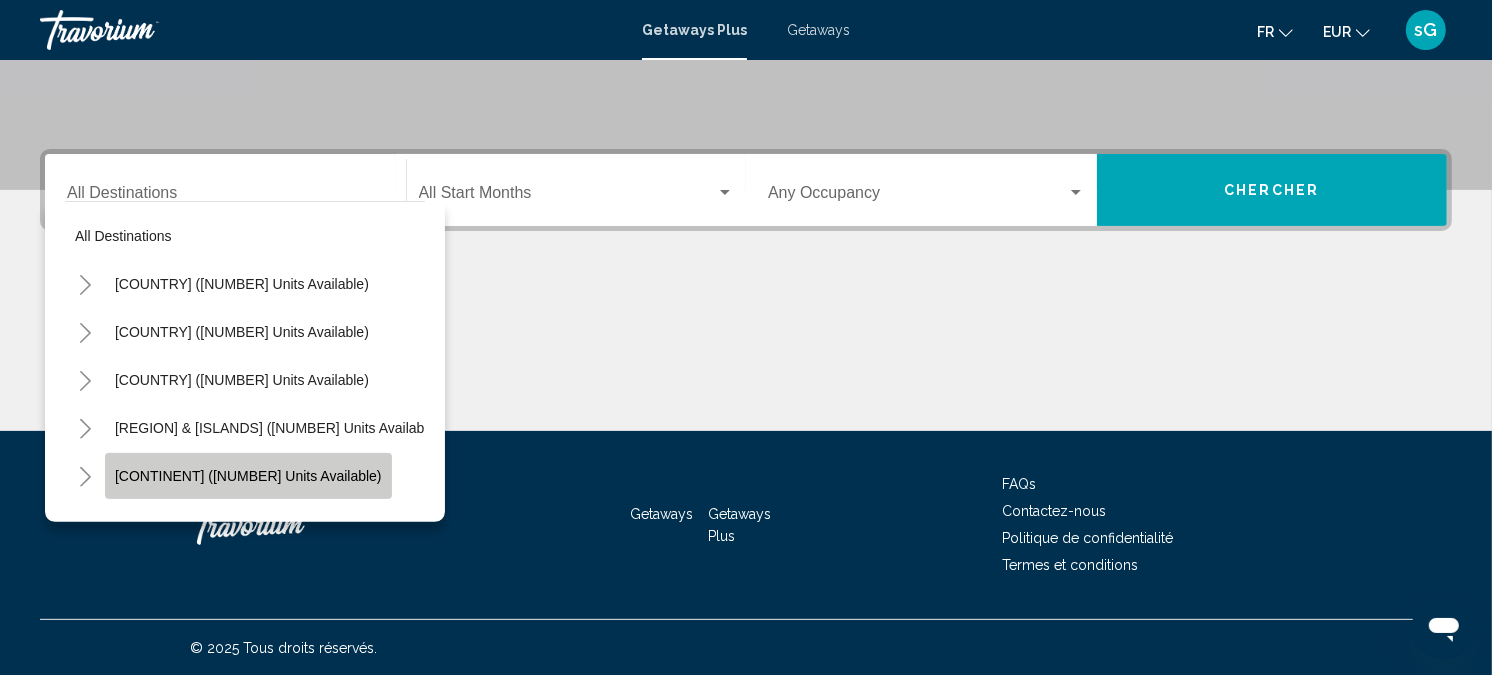 click on "[CONTINENT] ([NUMBER] units available)" 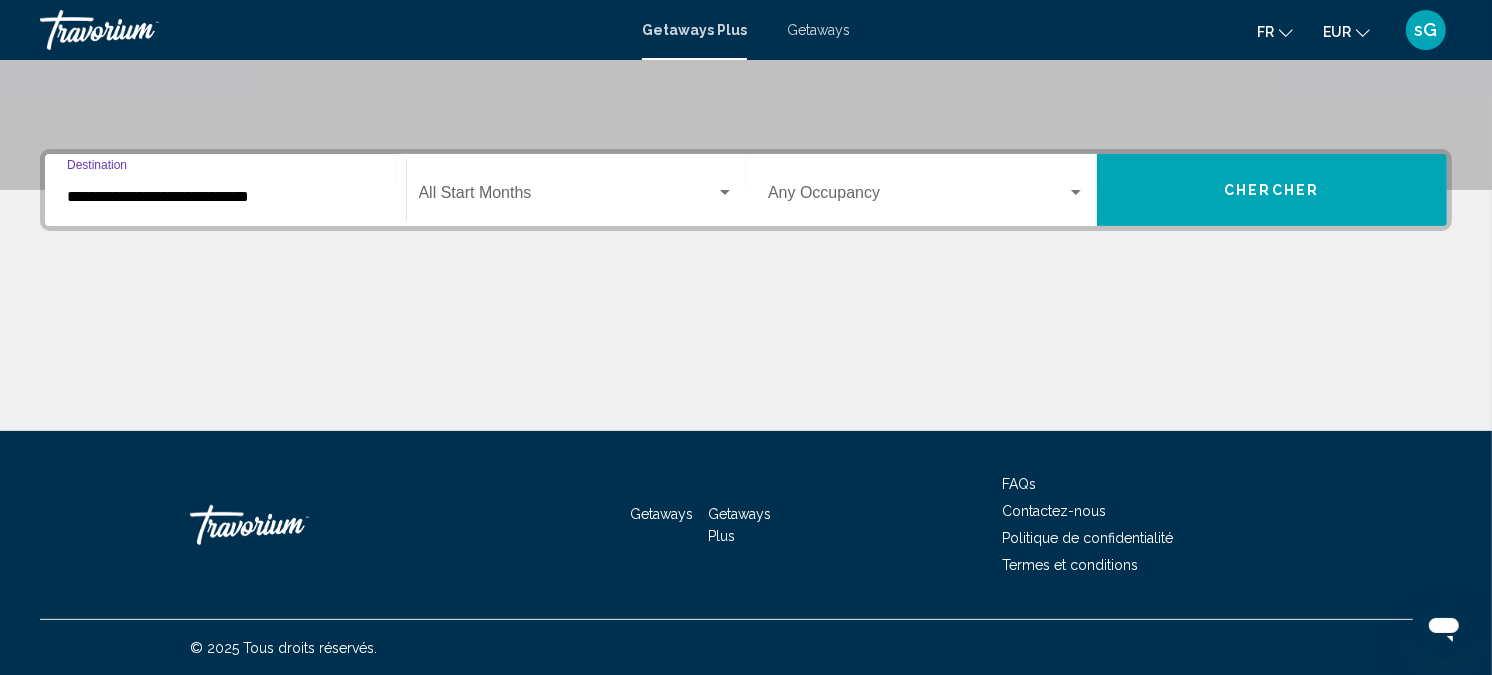 click on "Start Month All Start Months" 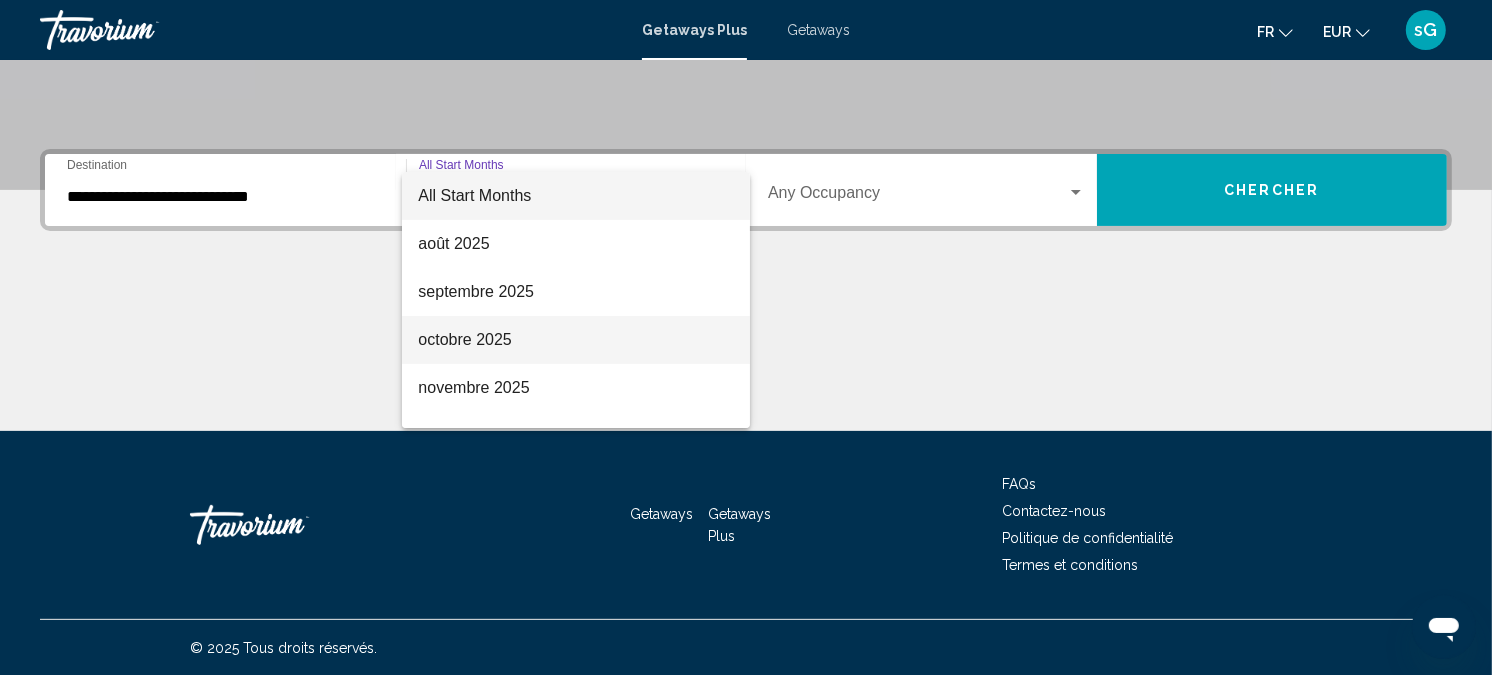 click on "octobre 2025" at bounding box center (576, 340) 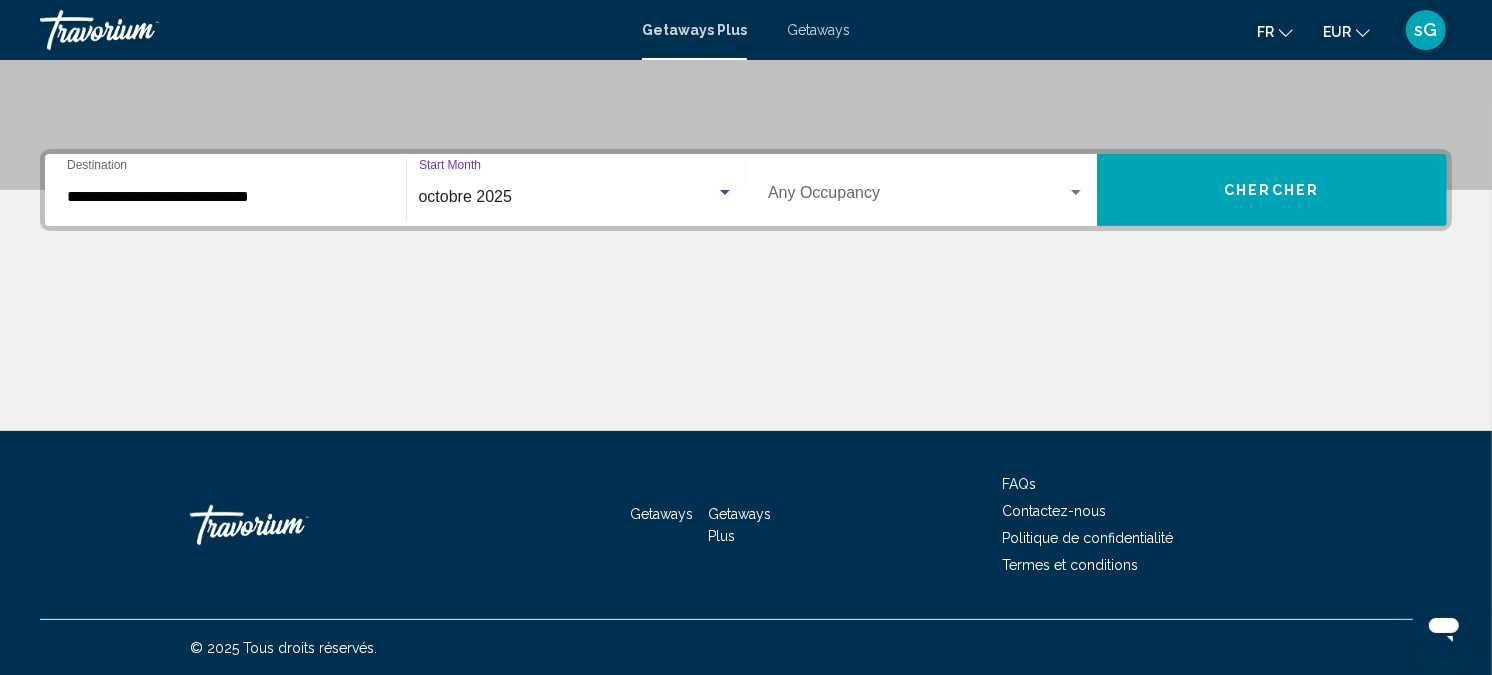 click at bounding box center (917, 197) 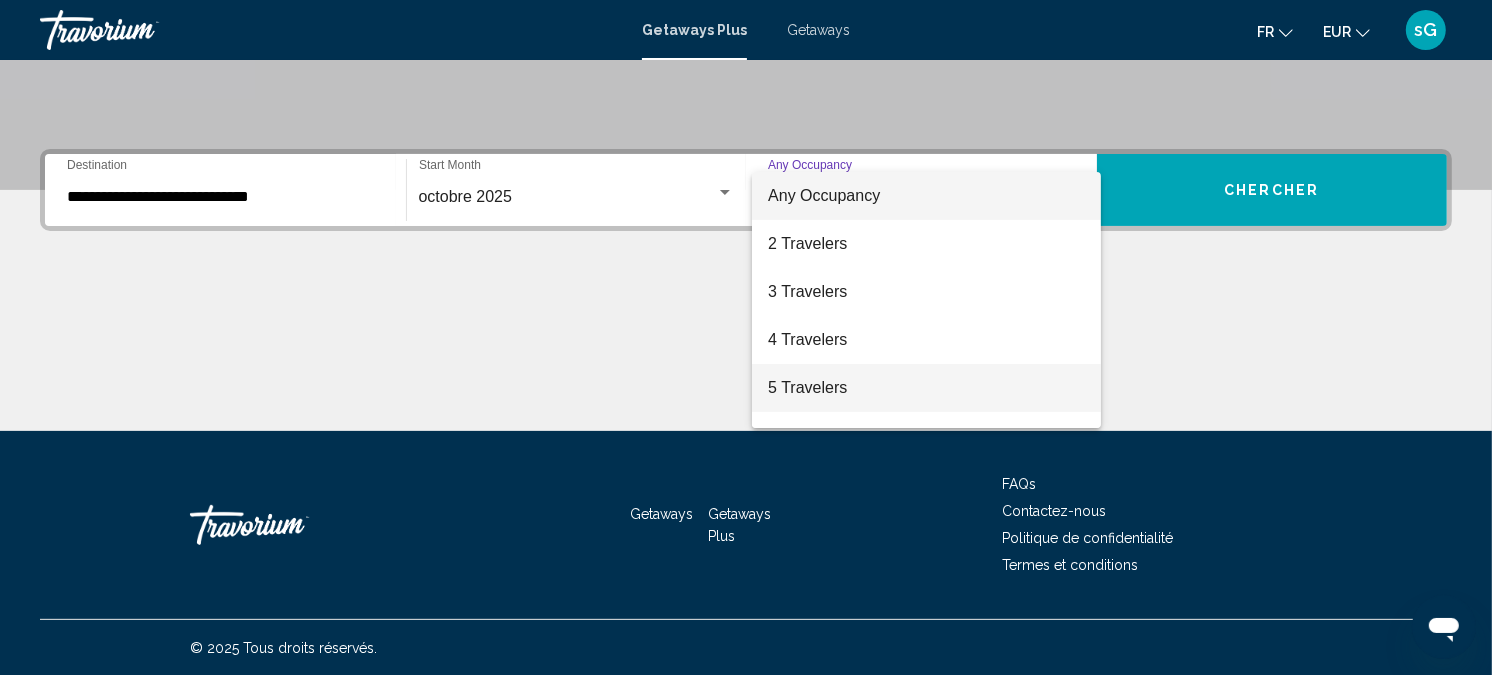 click on "5 Travelers" at bounding box center (926, 388) 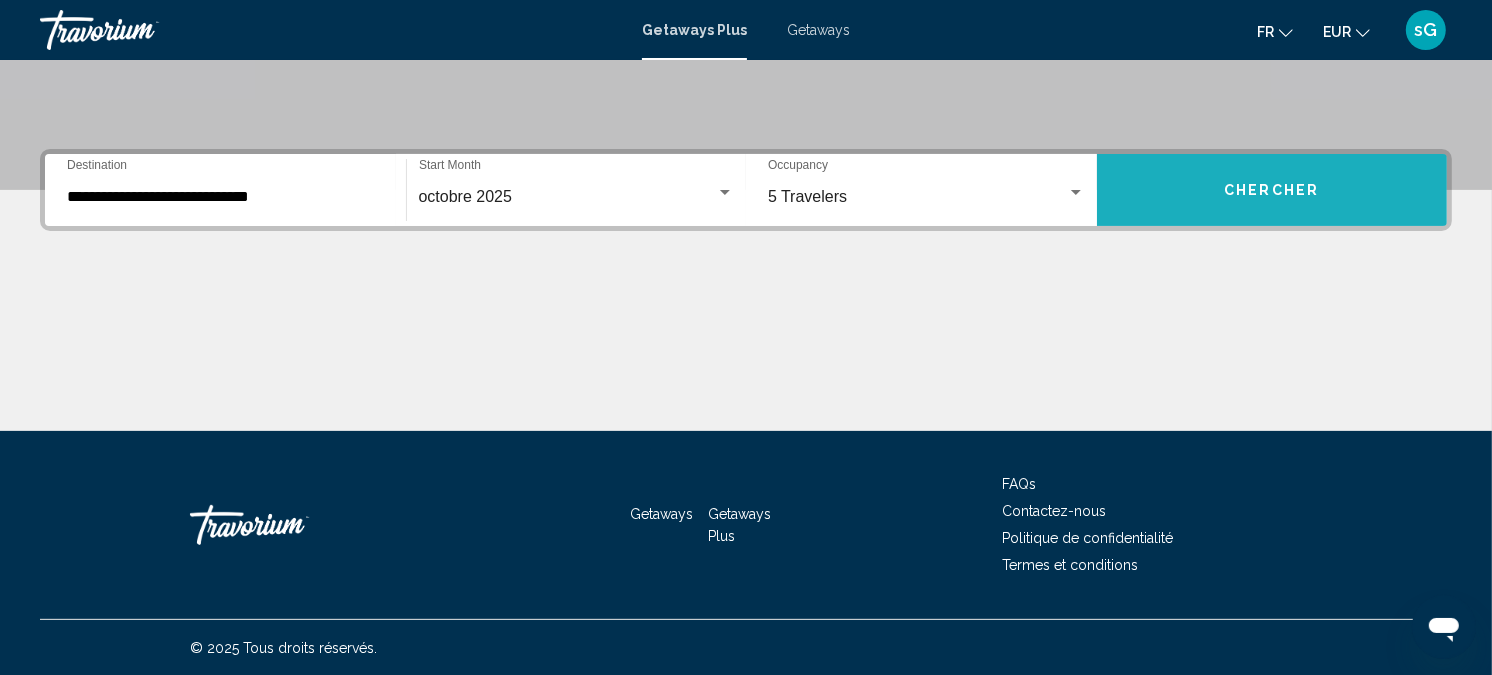 click on "Chercher" at bounding box center [1272, 190] 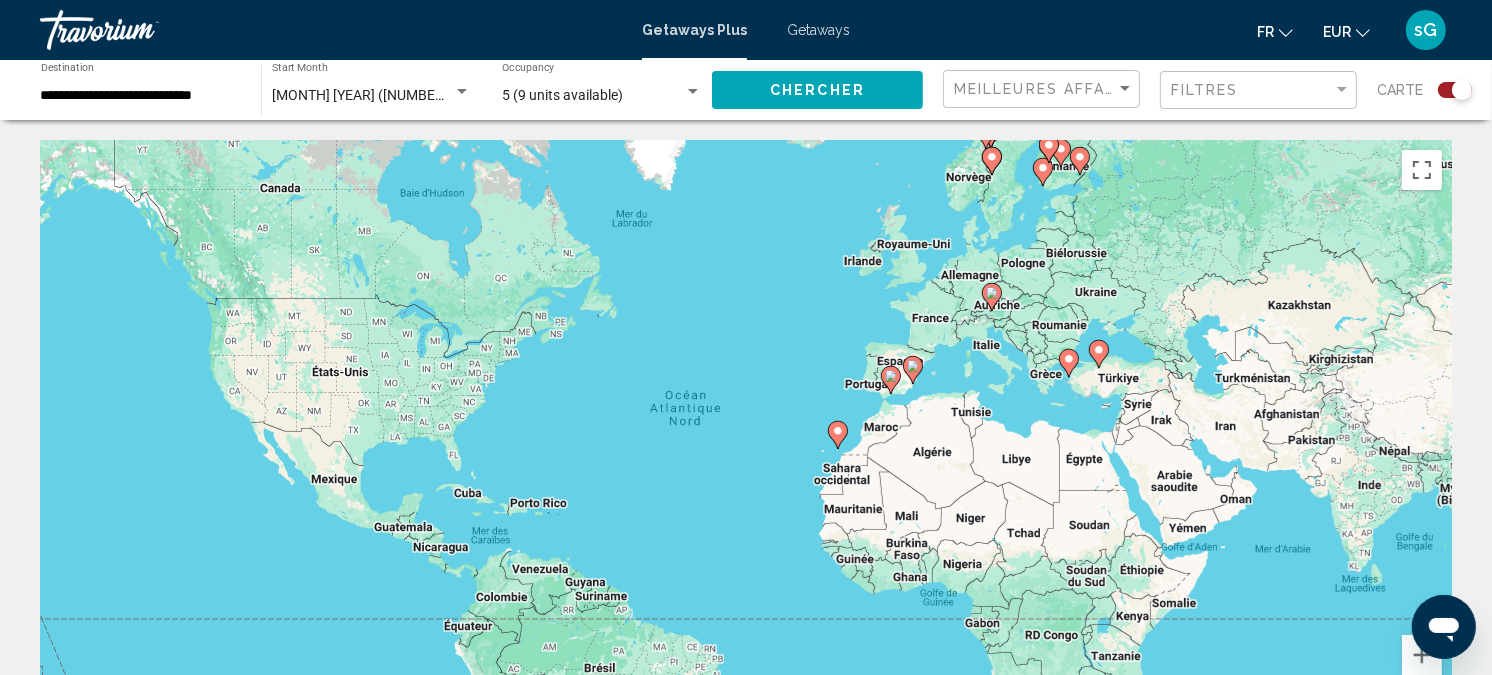 click on "Getaways" at bounding box center (818, 30) 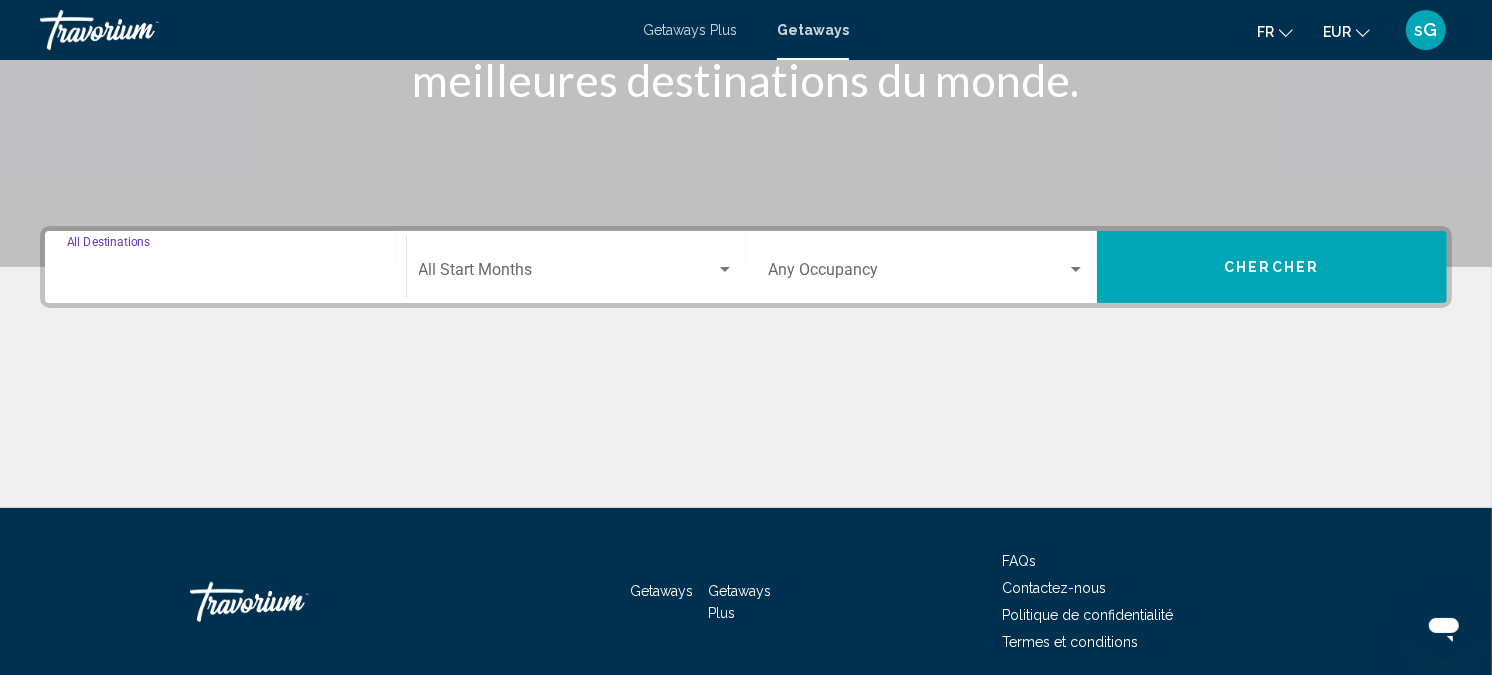 click on "Destination All Destinations" at bounding box center (225, 274) 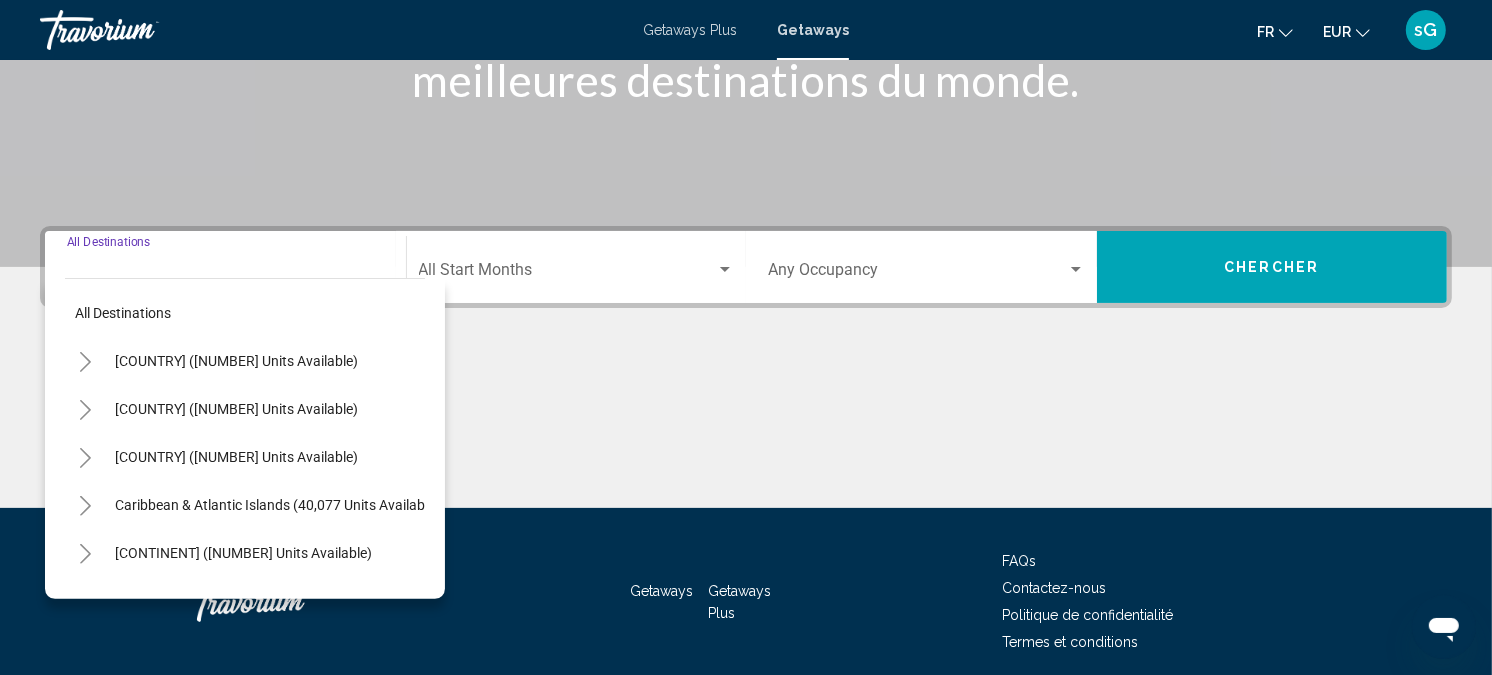 scroll, scrollTop: 410, scrollLeft: 0, axis: vertical 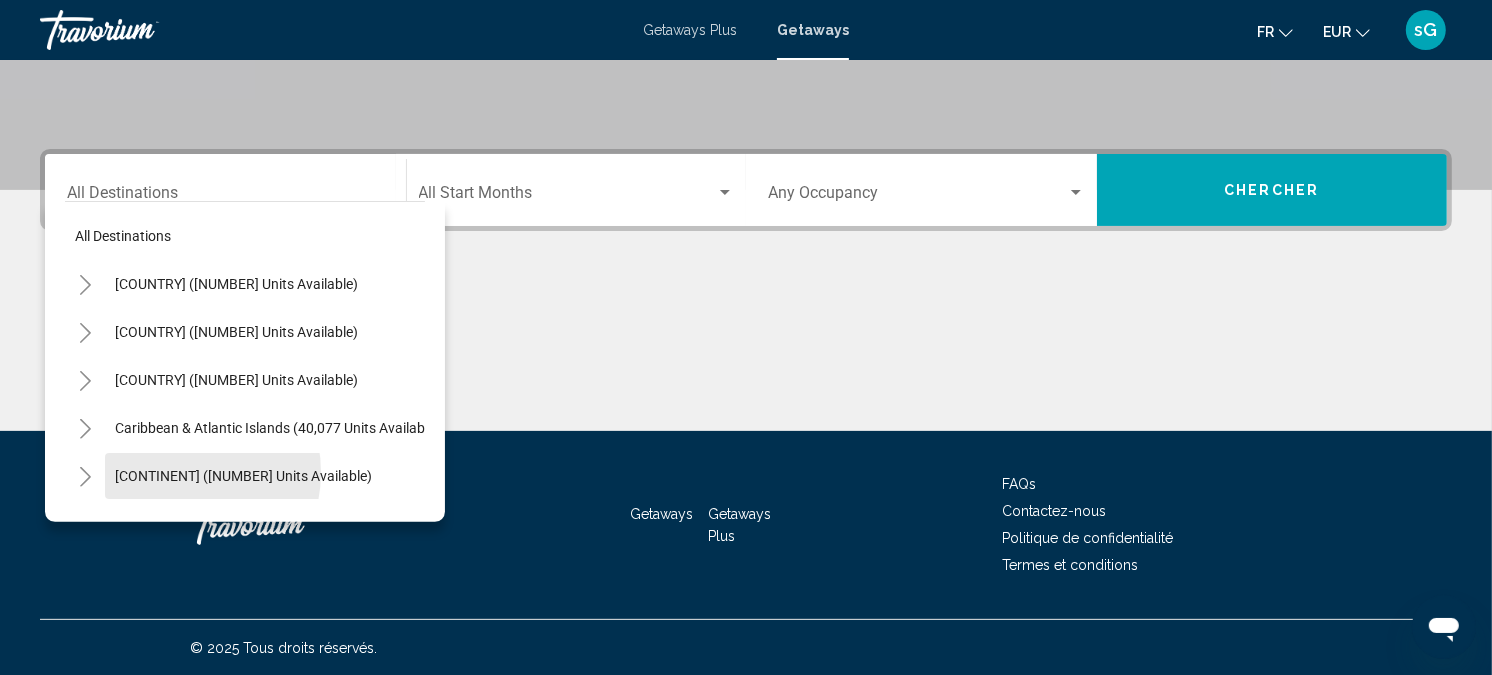 drag, startPoint x: 168, startPoint y: 472, endPoint x: 168, endPoint y: 457, distance: 15 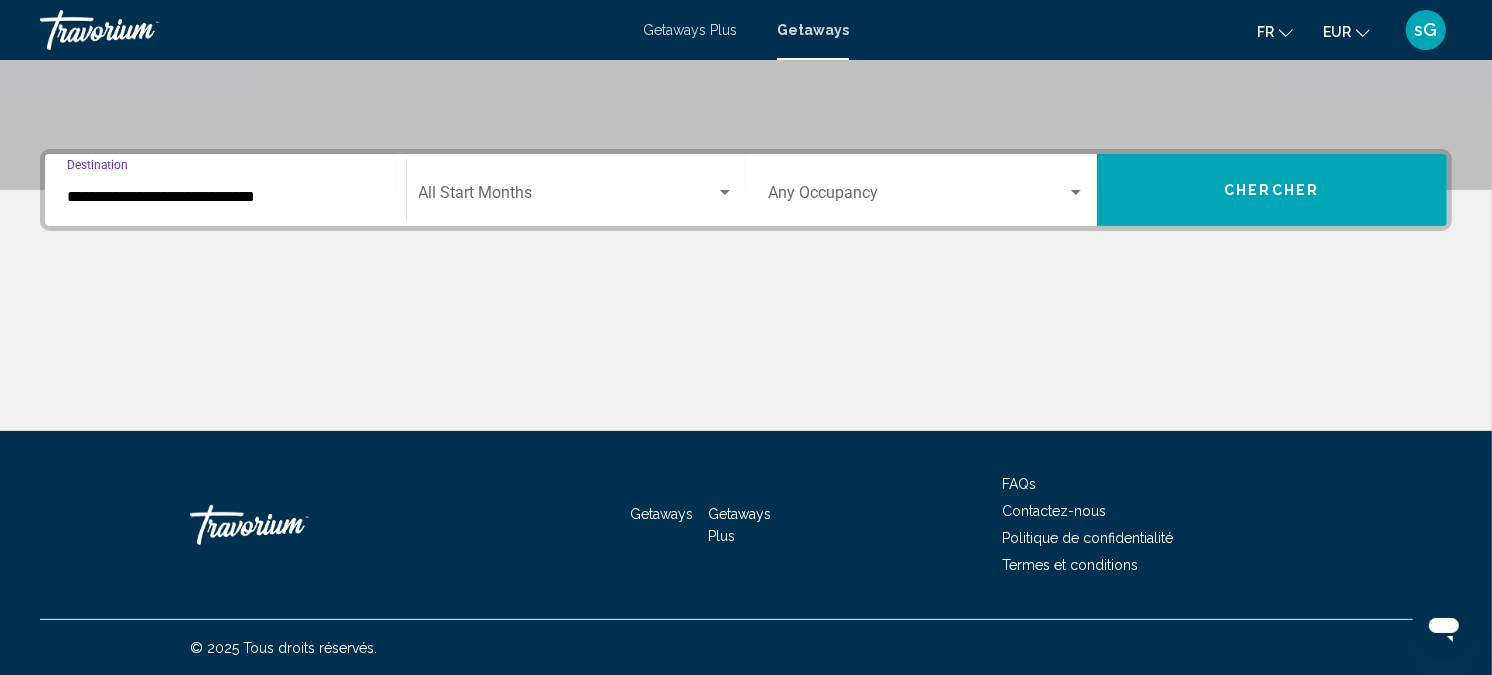 click on "Start Month All Start Months" 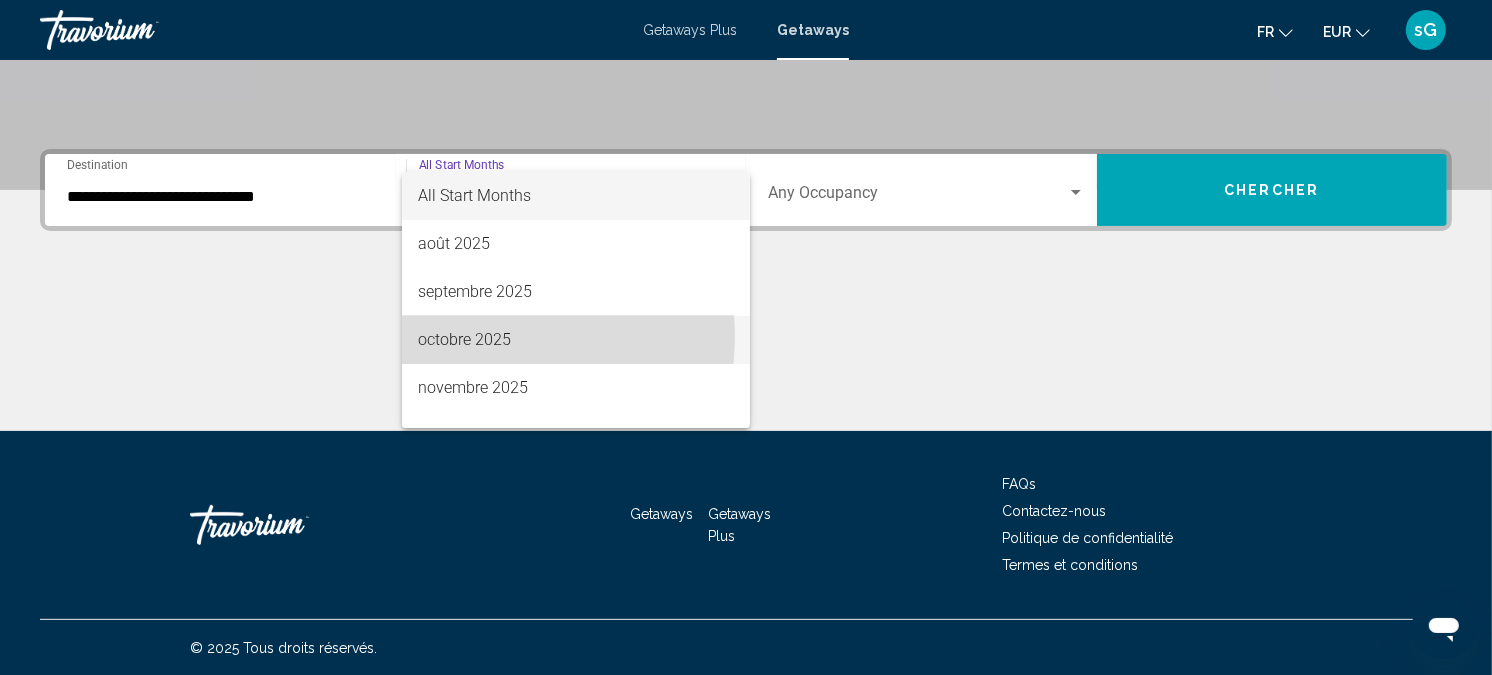 click on "octobre 2025" at bounding box center [576, 340] 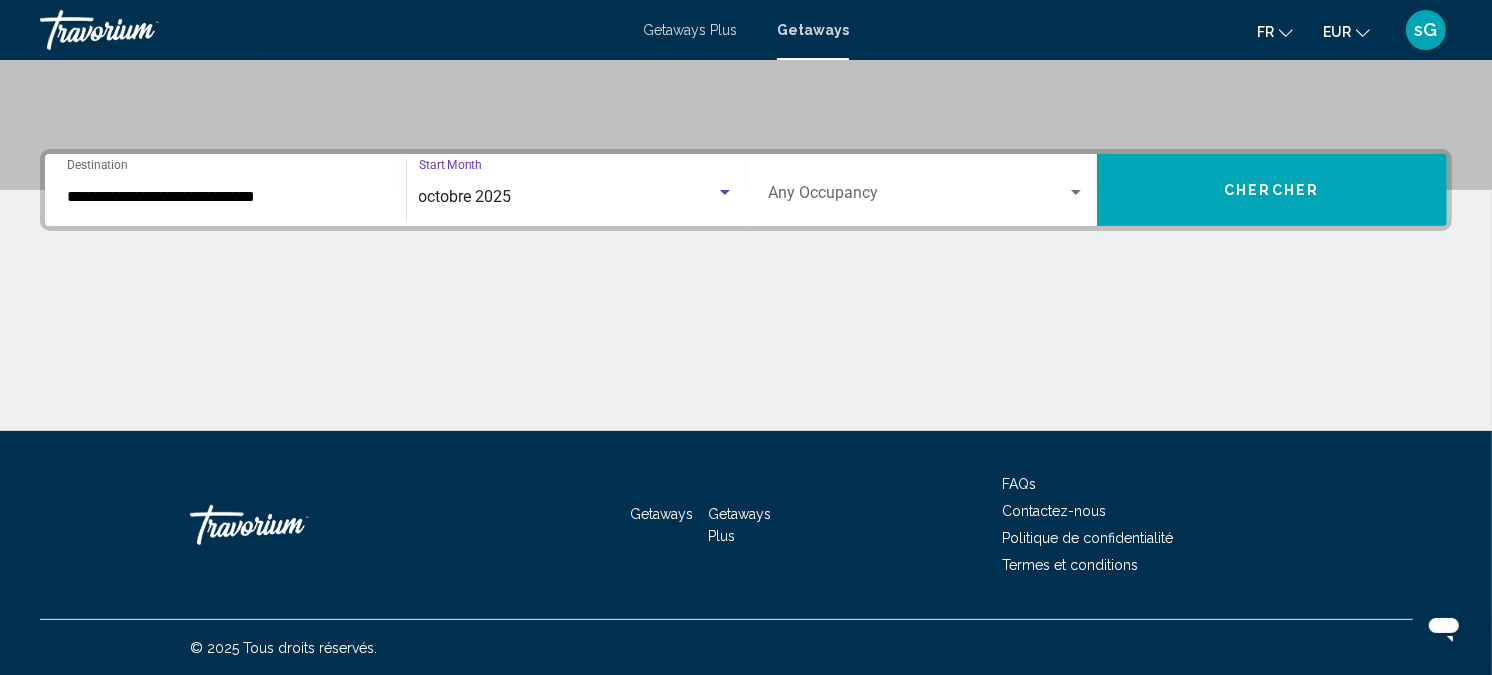 click on "Occupancy Any Occupancy" at bounding box center (926, 190) 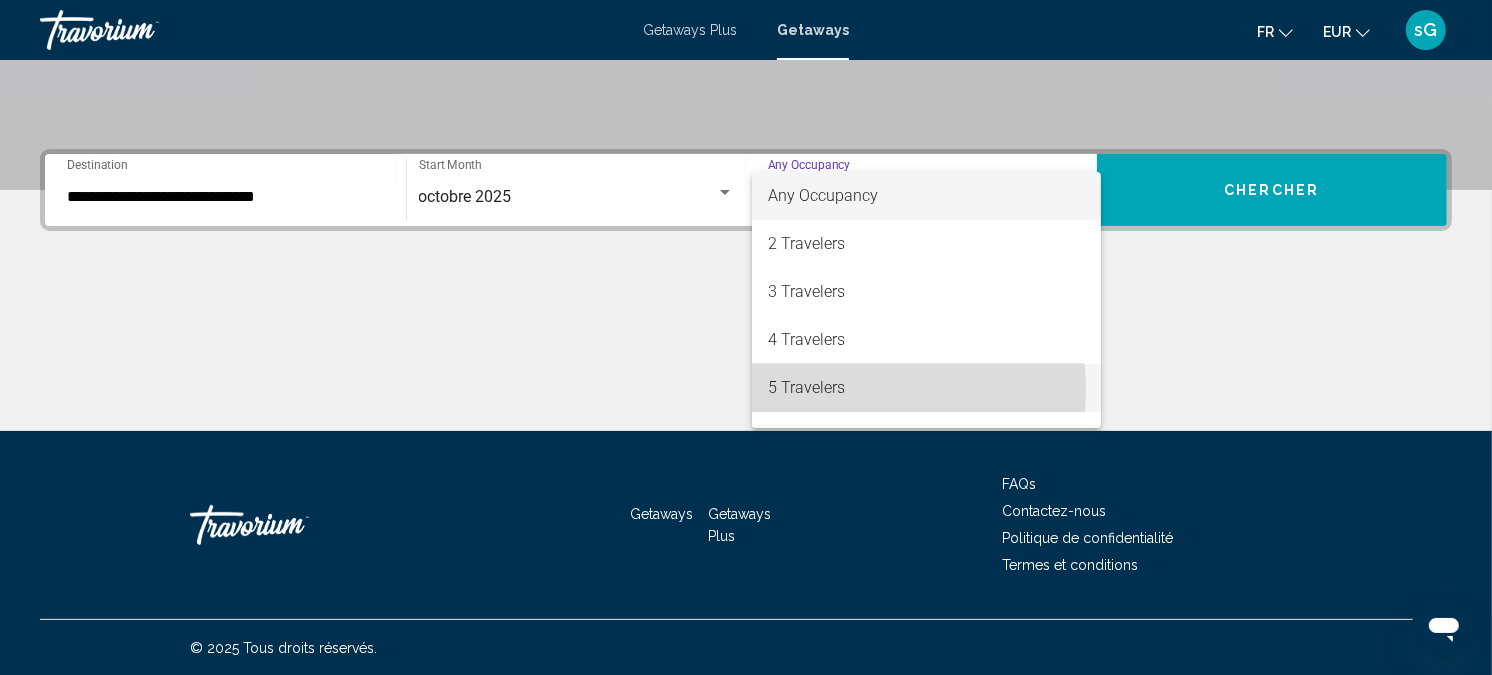 click on "5 Travelers" at bounding box center [926, 388] 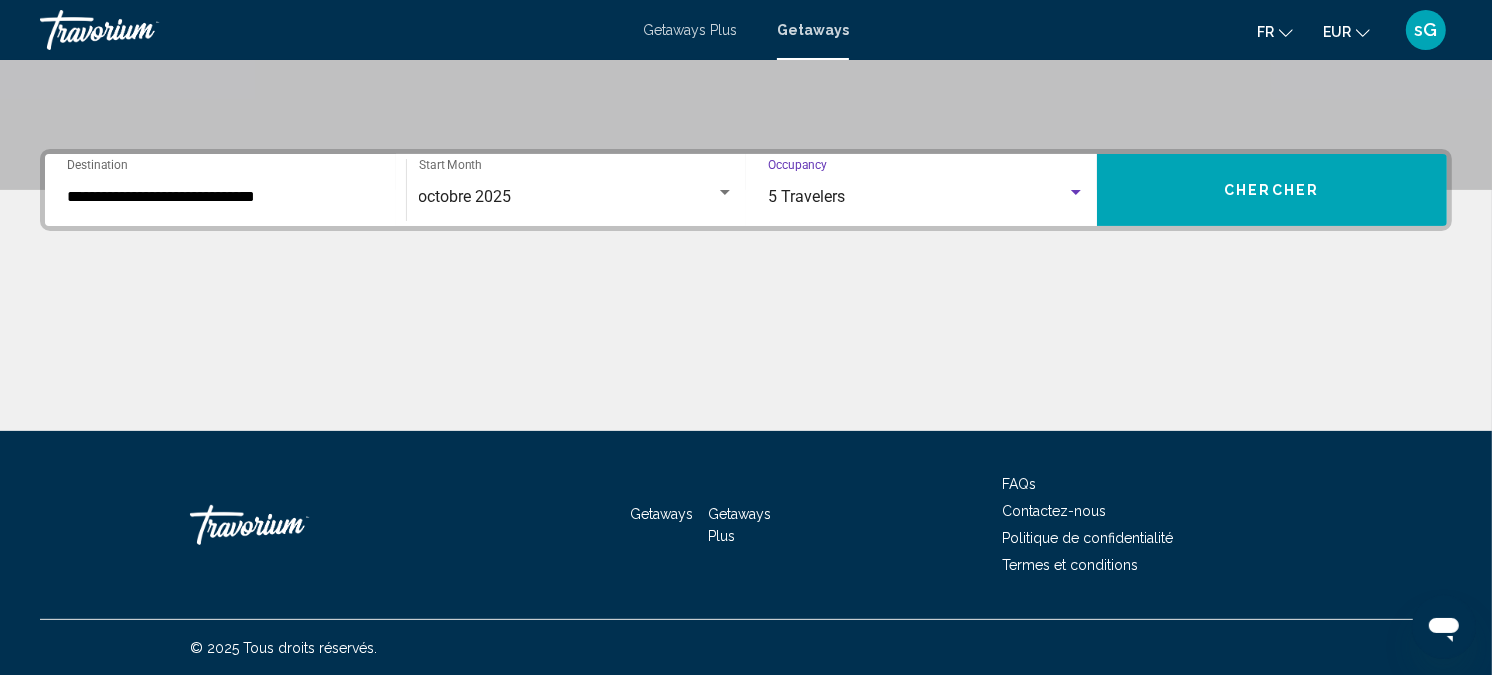 click on "Chercher" at bounding box center (1272, 190) 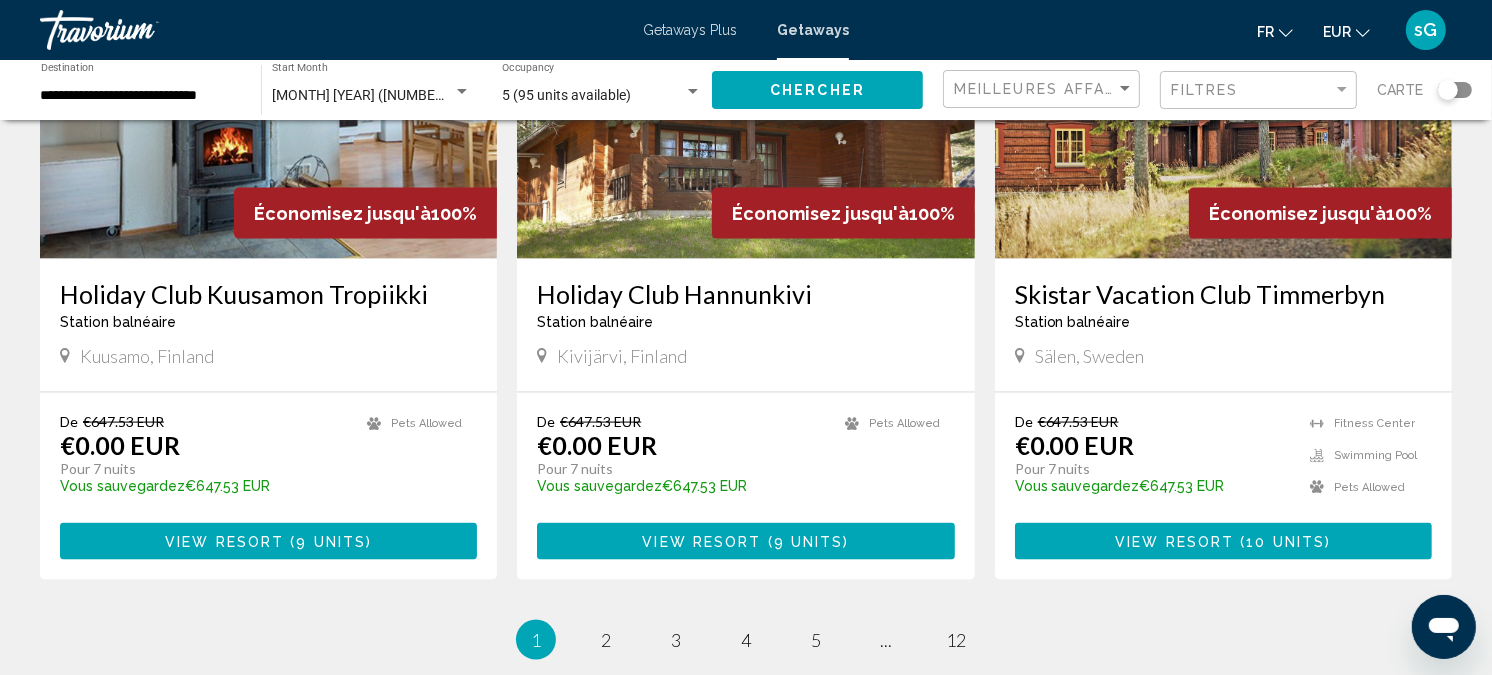 scroll, scrollTop: 2613, scrollLeft: 0, axis: vertical 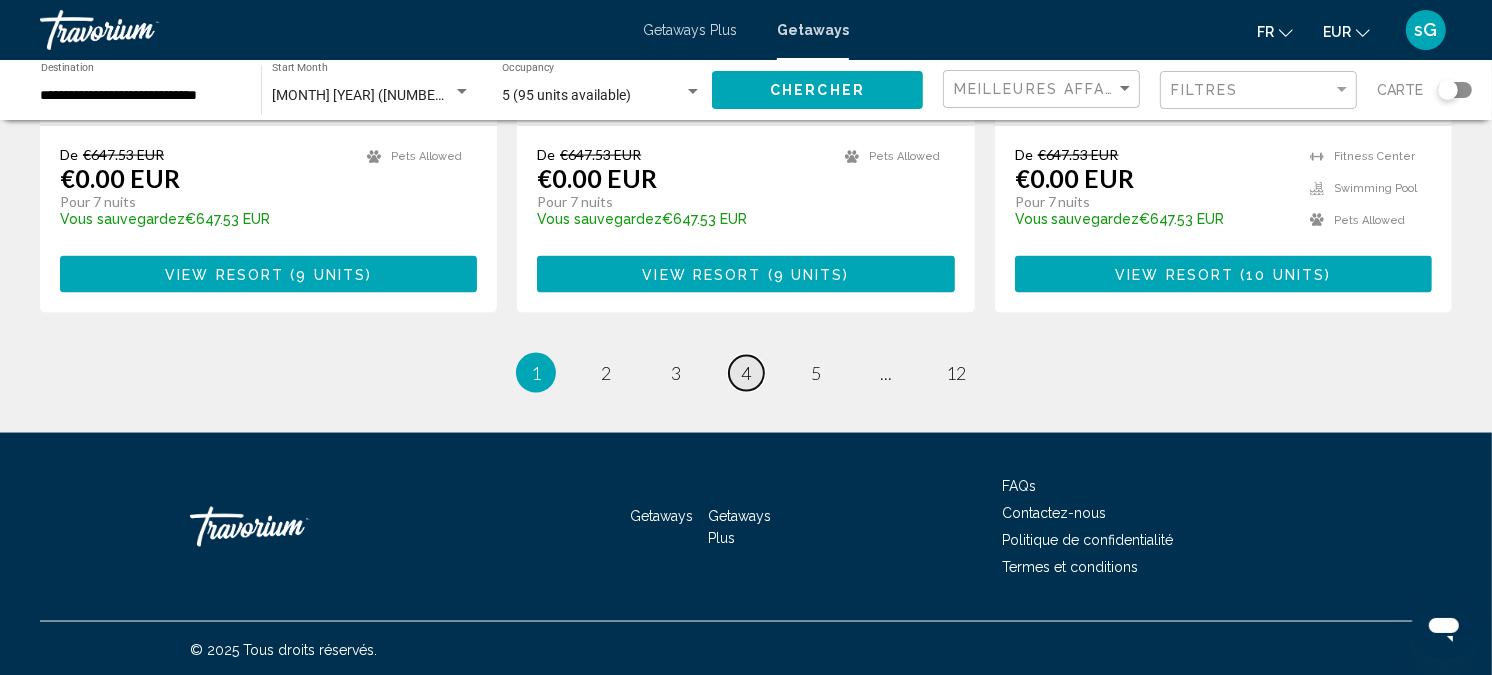 click on "4" at bounding box center [746, 373] 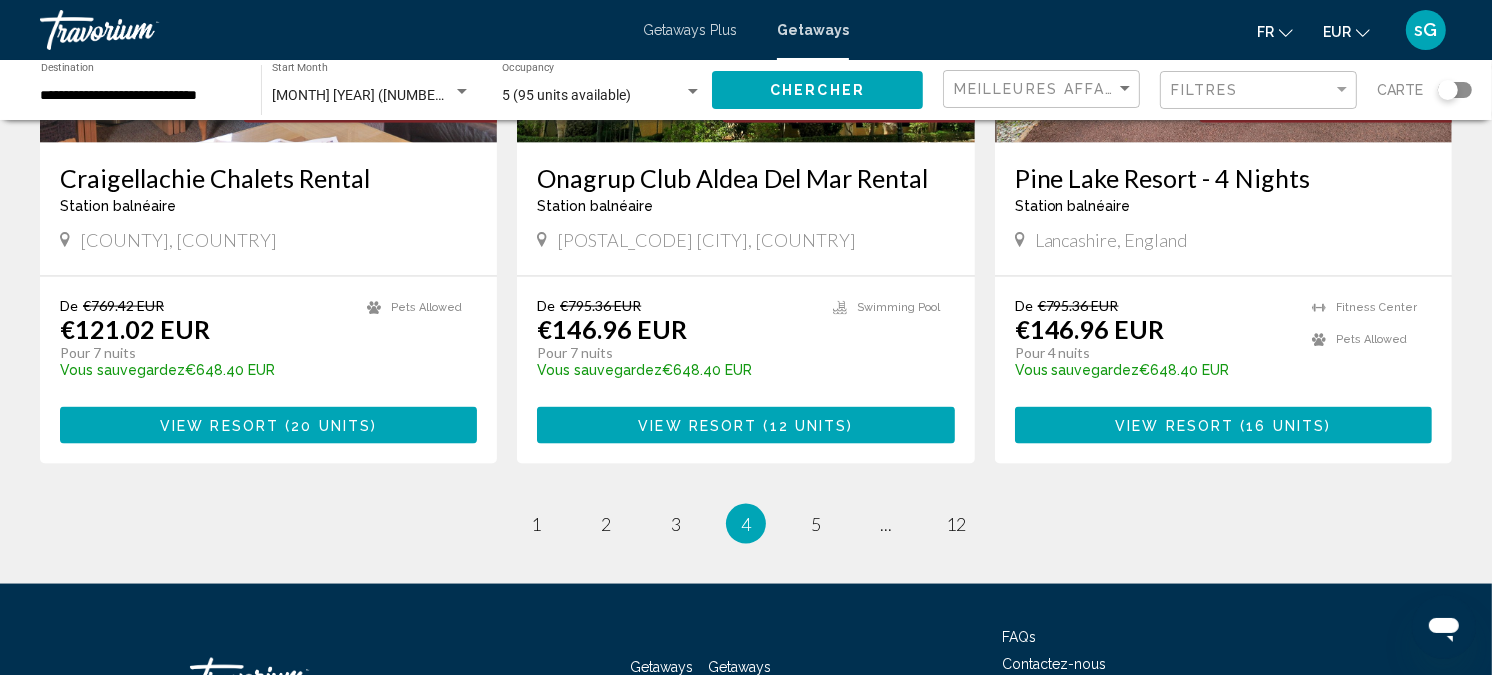 scroll, scrollTop: 2582, scrollLeft: 0, axis: vertical 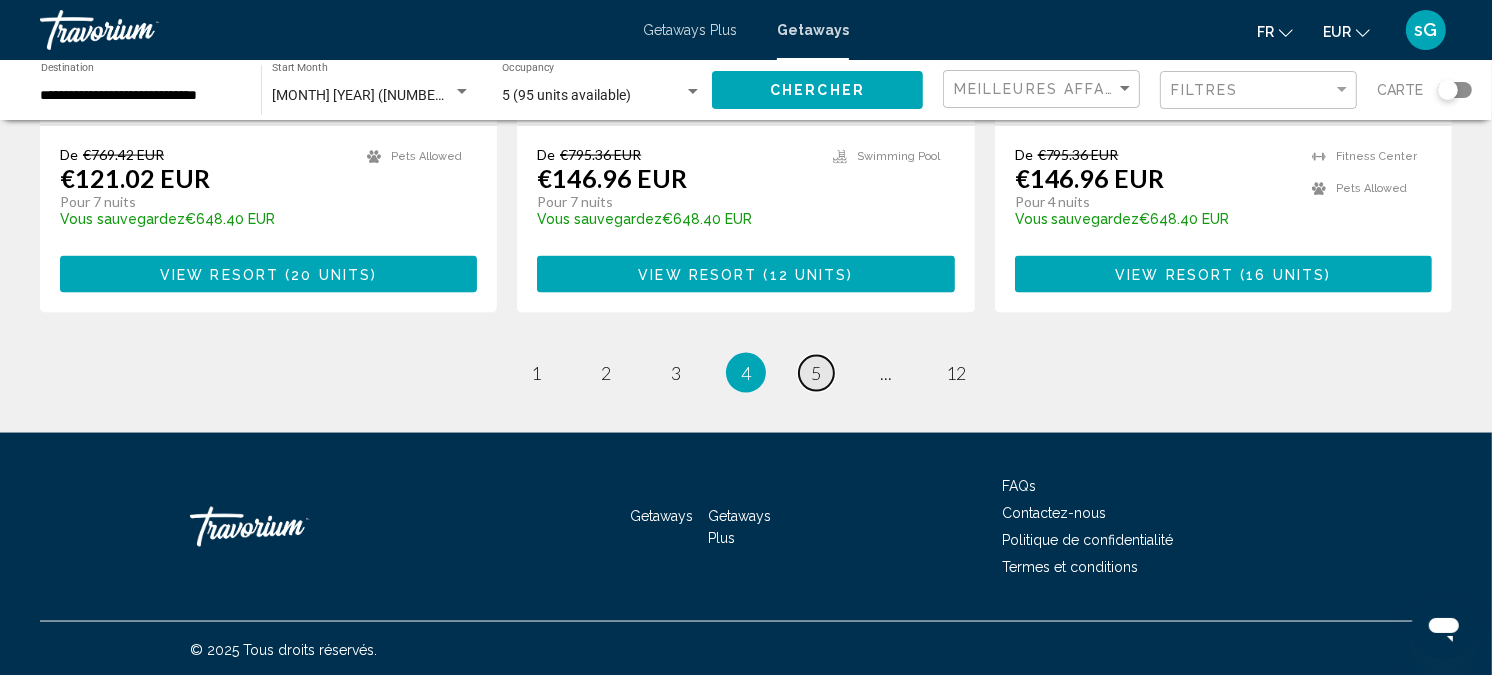 click on "page  5" at bounding box center [816, 373] 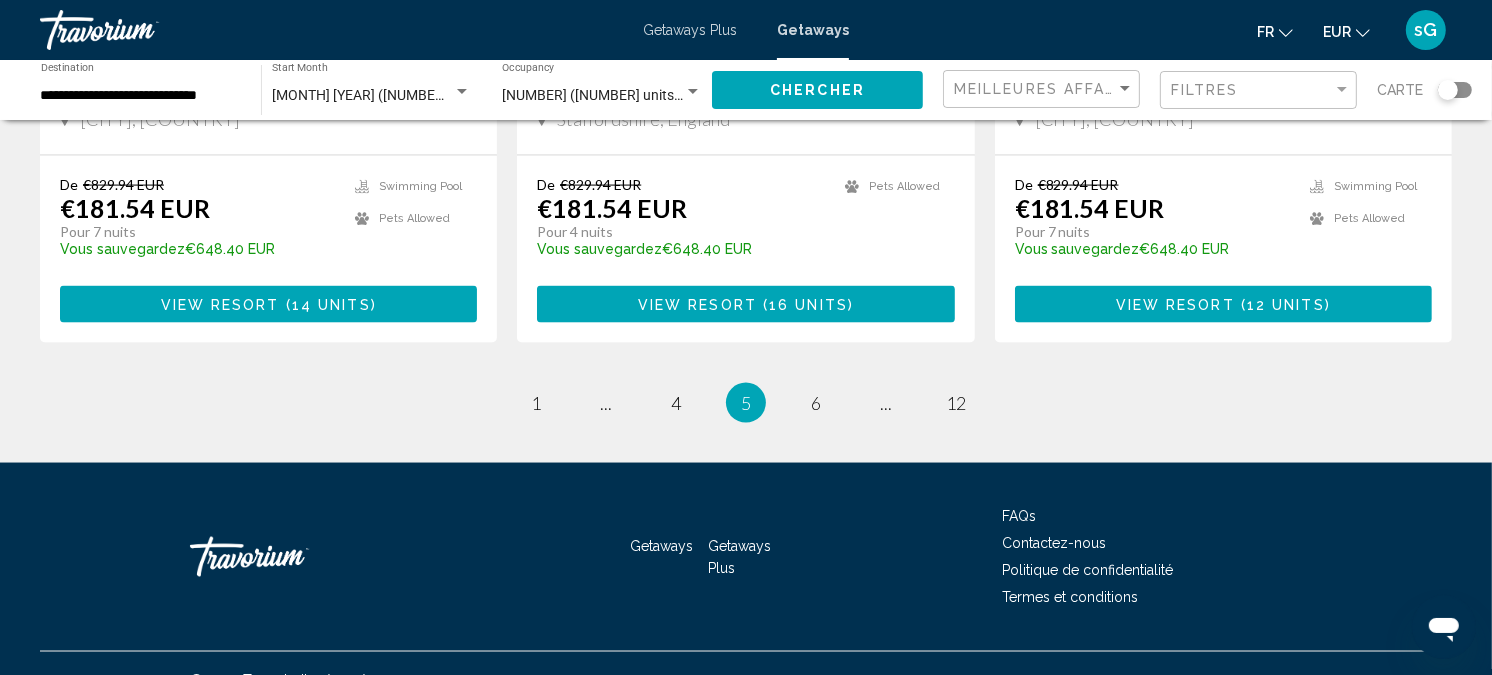 scroll, scrollTop: 2642, scrollLeft: 0, axis: vertical 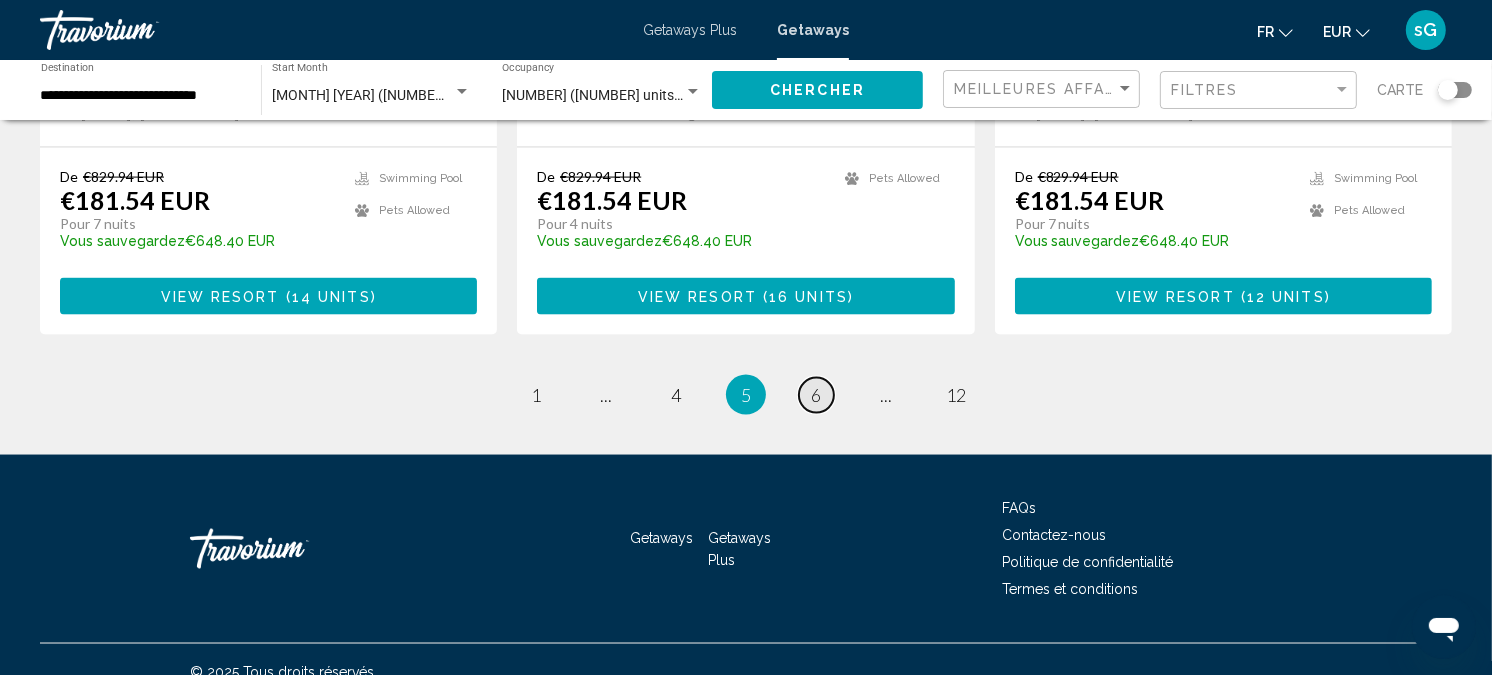 click on "page  6" at bounding box center (816, 395) 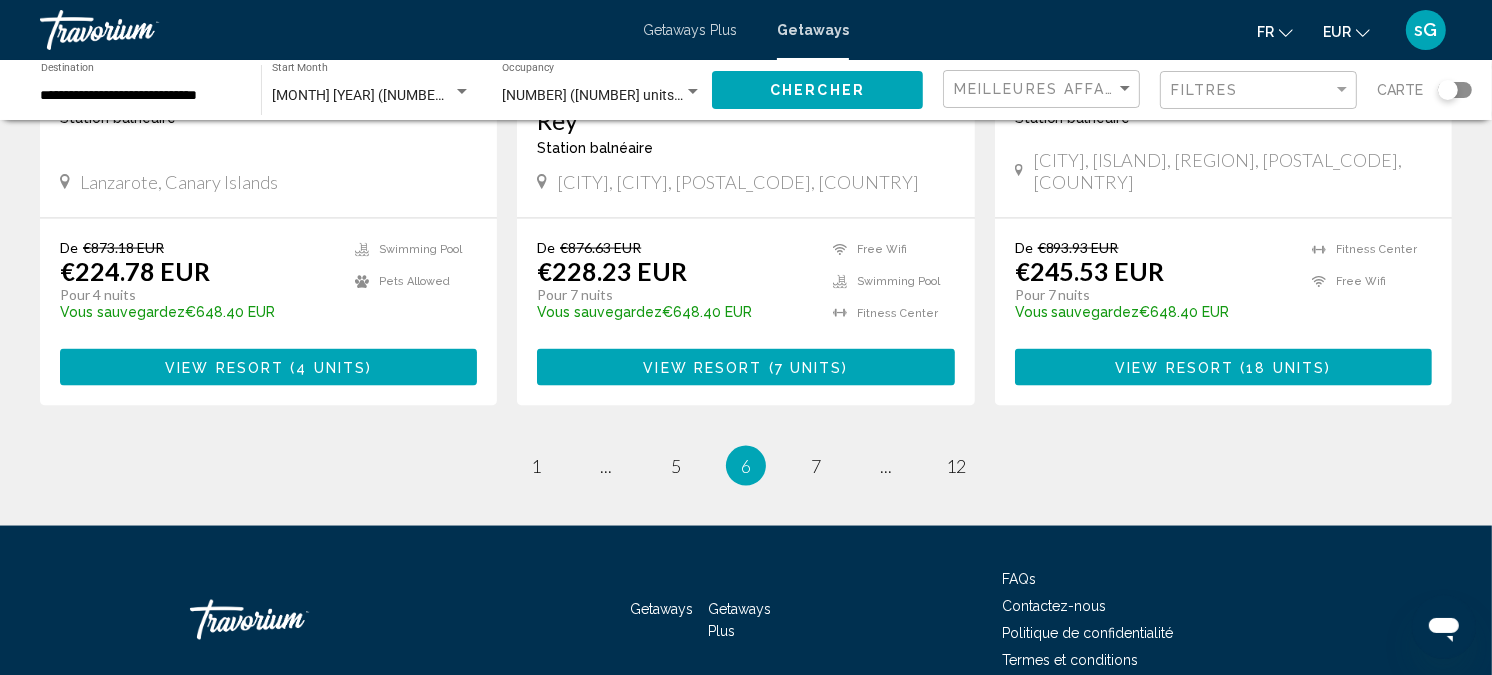 scroll, scrollTop: 2658, scrollLeft: 0, axis: vertical 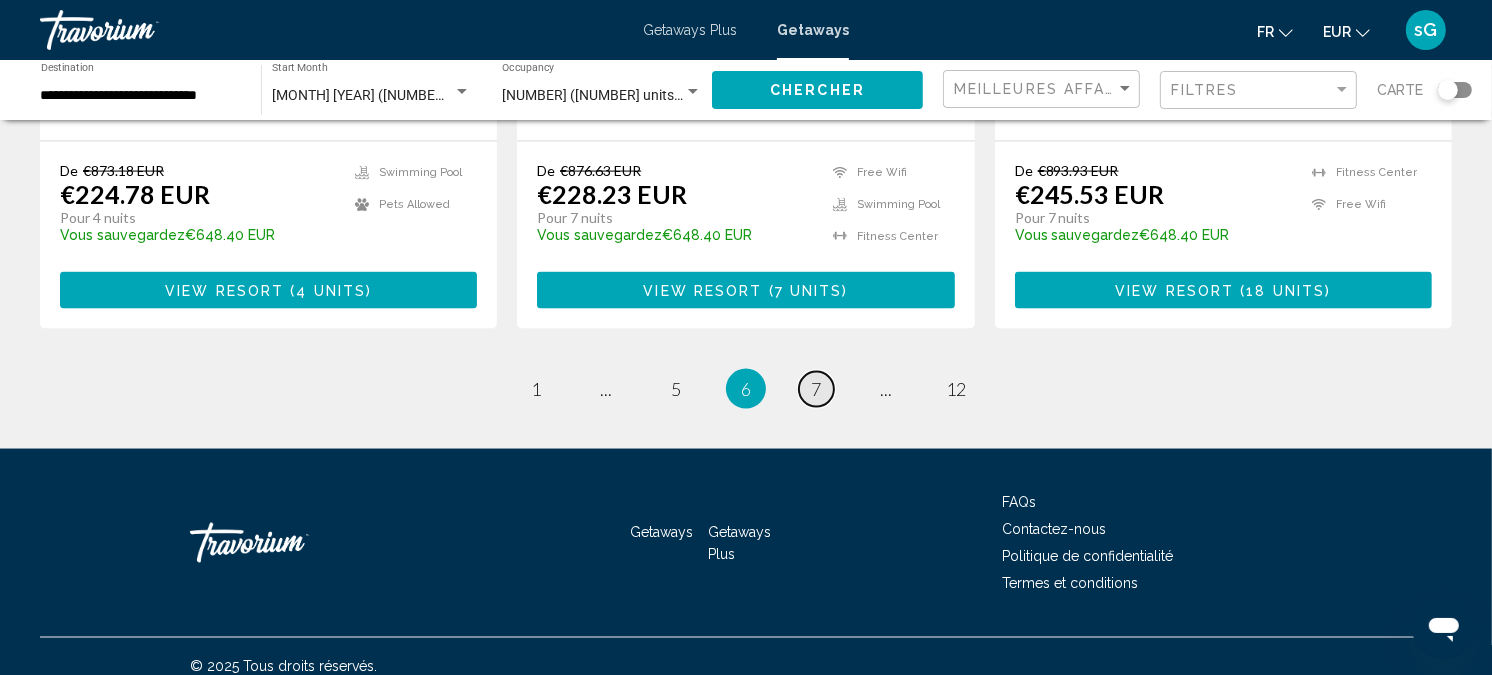 click on "7" at bounding box center (816, 389) 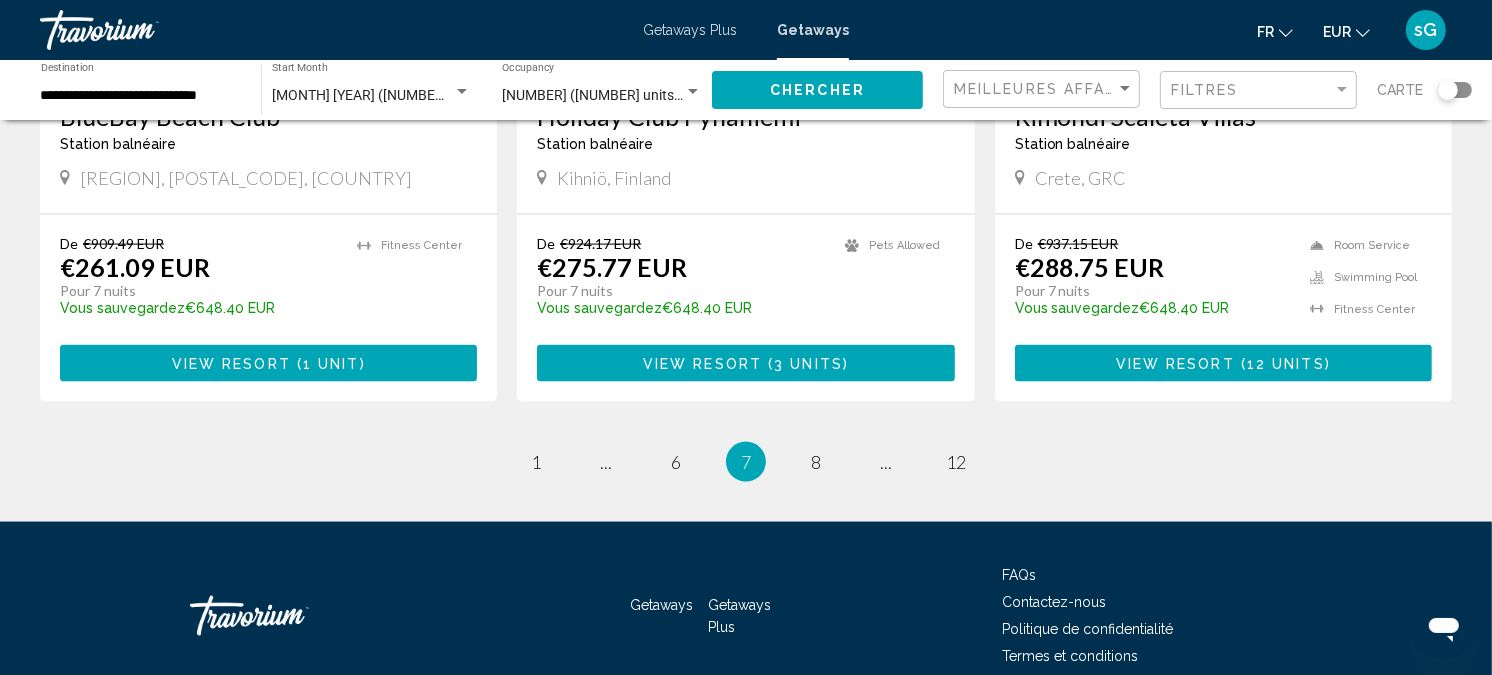 scroll, scrollTop: 2642, scrollLeft: 0, axis: vertical 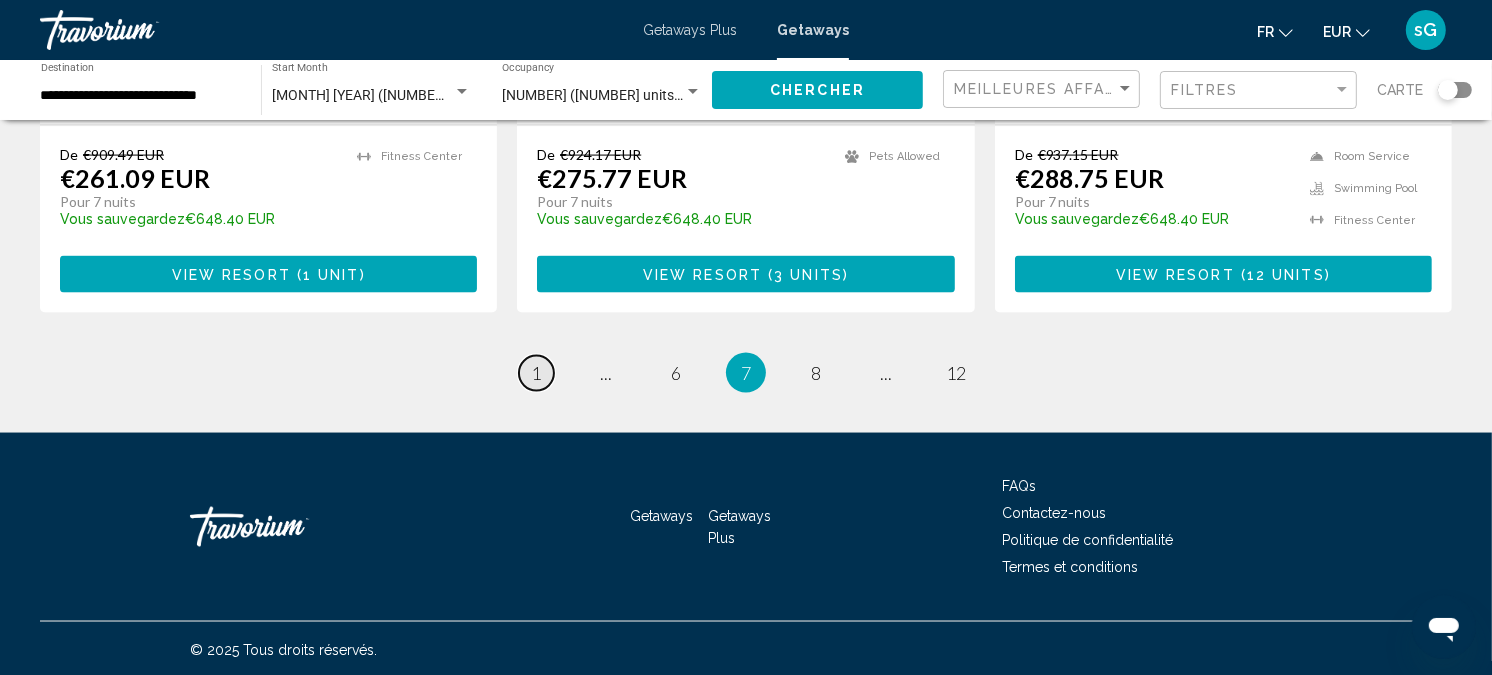 click on "1" at bounding box center [536, 373] 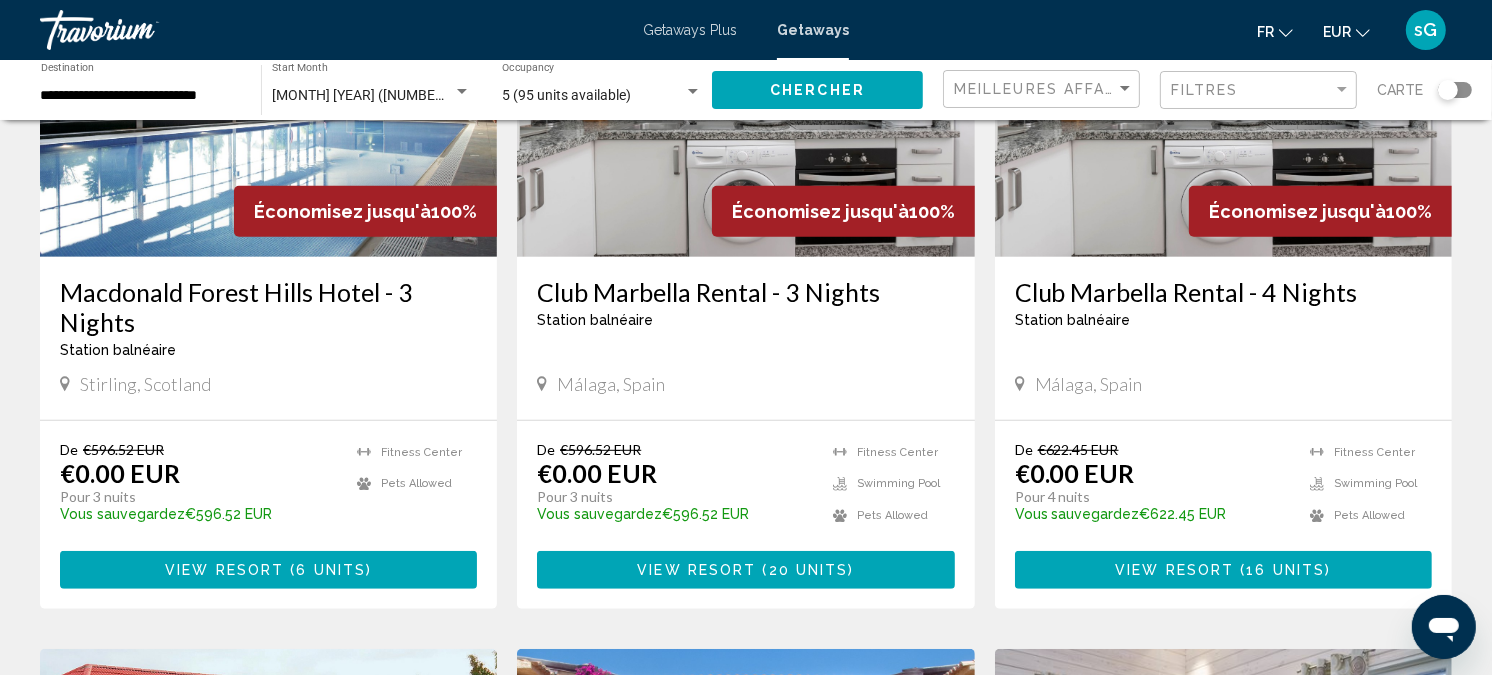 scroll, scrollTop: 1111, scrollLeft: 0, axis: vertical 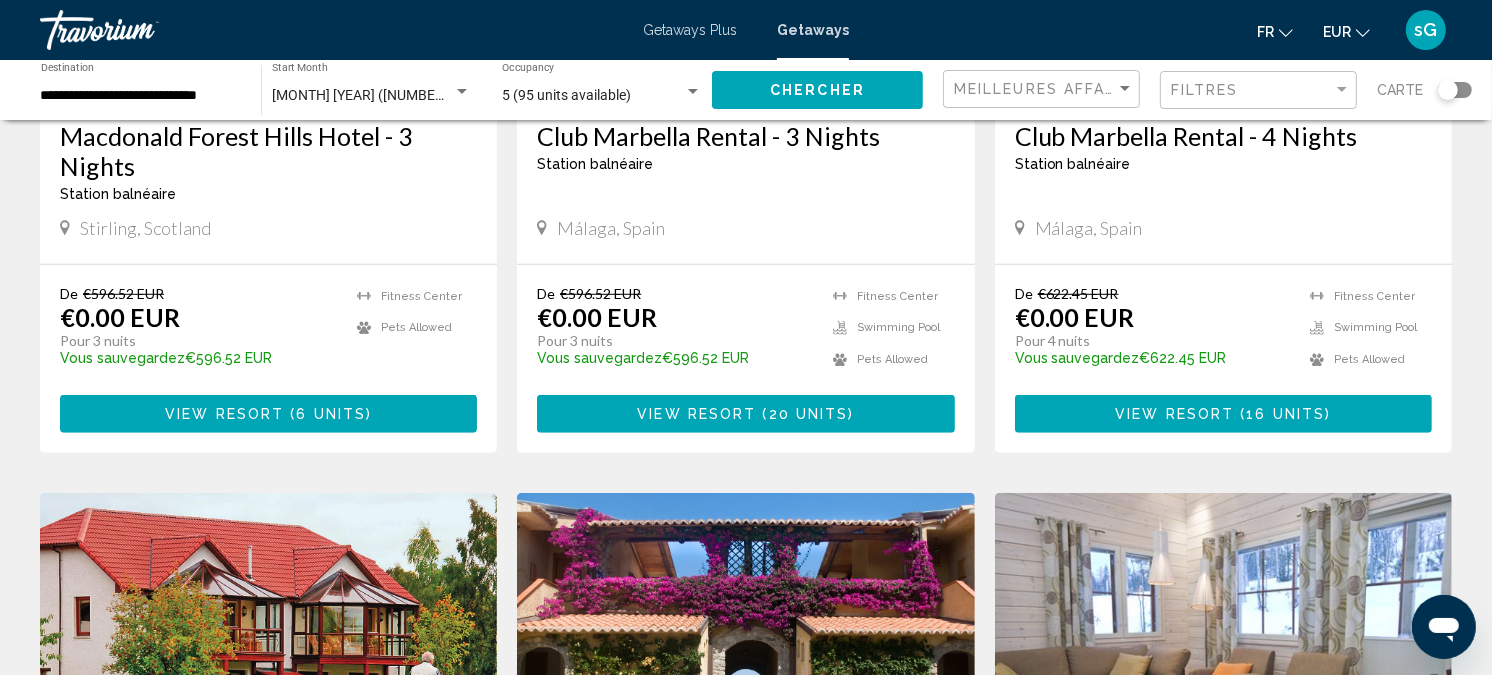 click on "6 units" at bounding box center (331, 415) 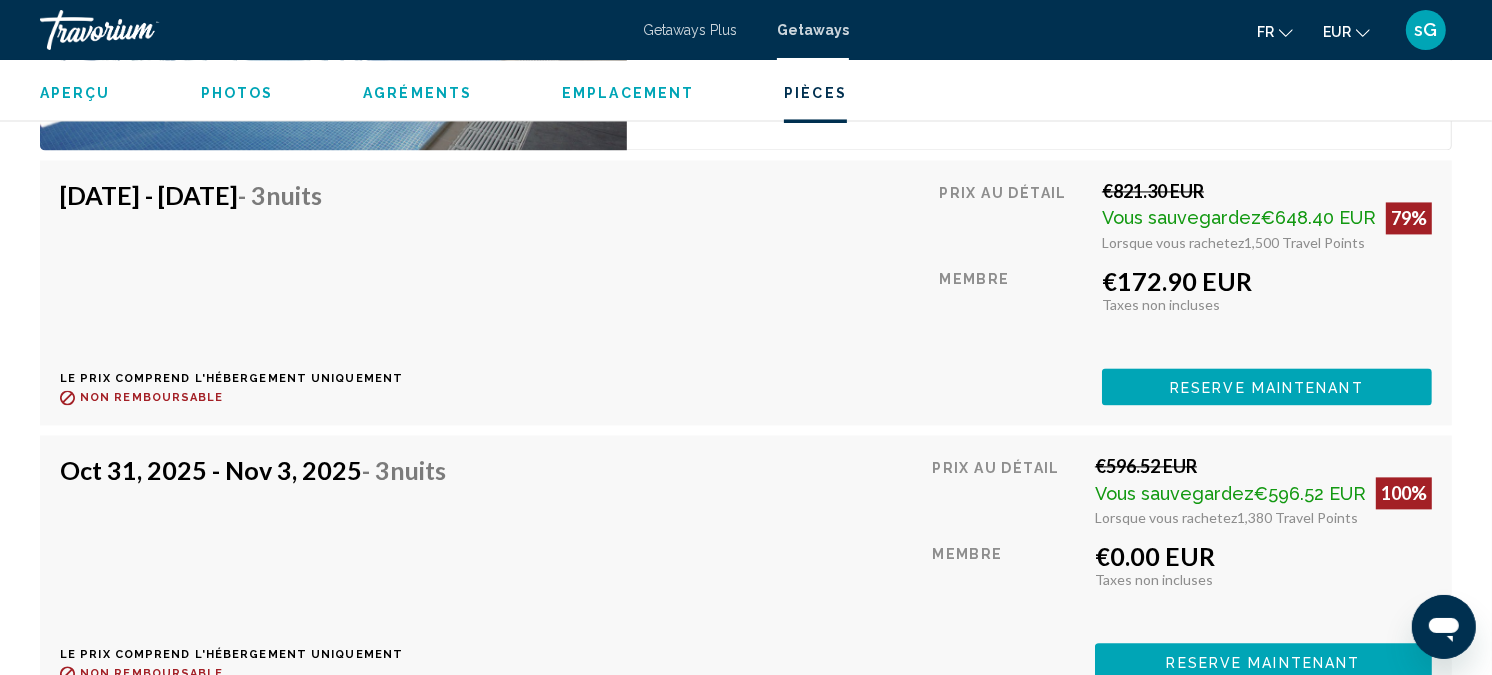 scroll, scrollTop: 3580, scrollLeft: 0, axis: vertical 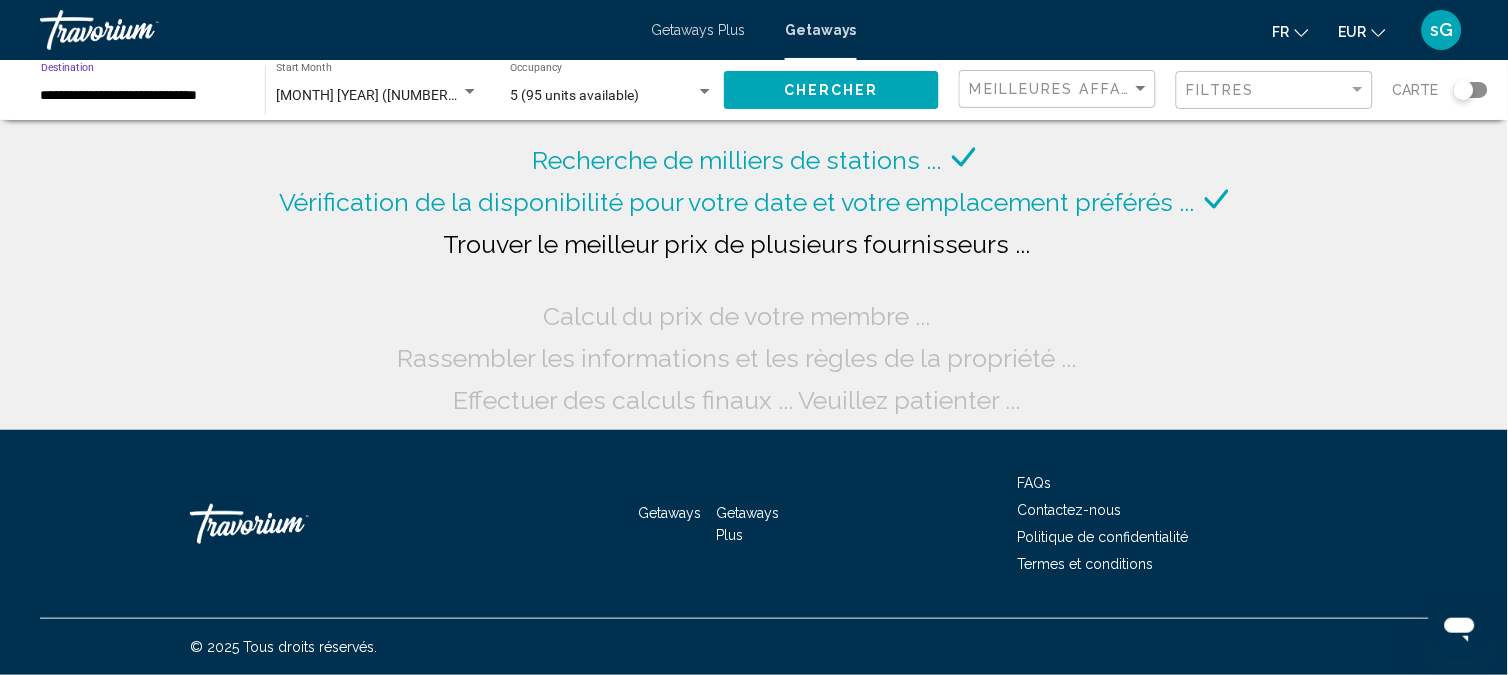 click on "**********" at bounding box center [143, 96] 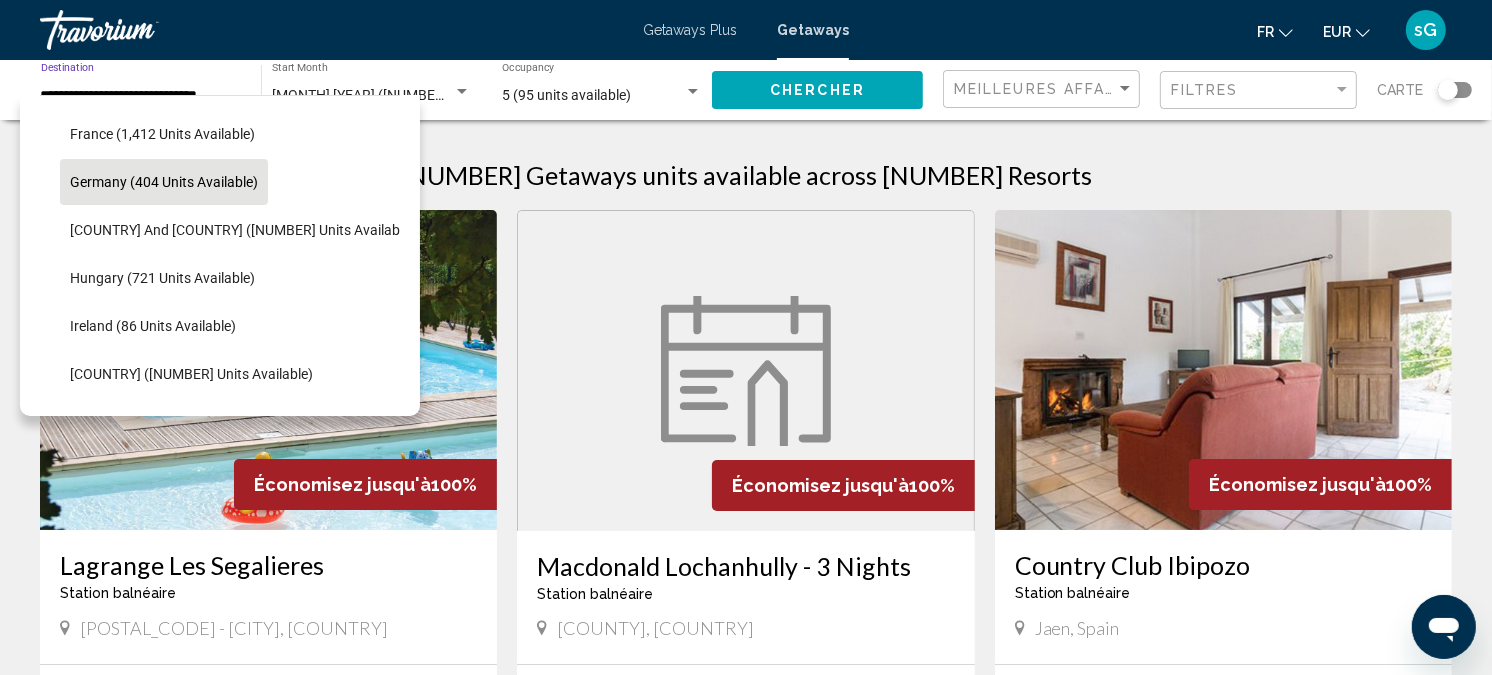scroll, scrollTop: 683, scrollLeft: 0, axis: vertical 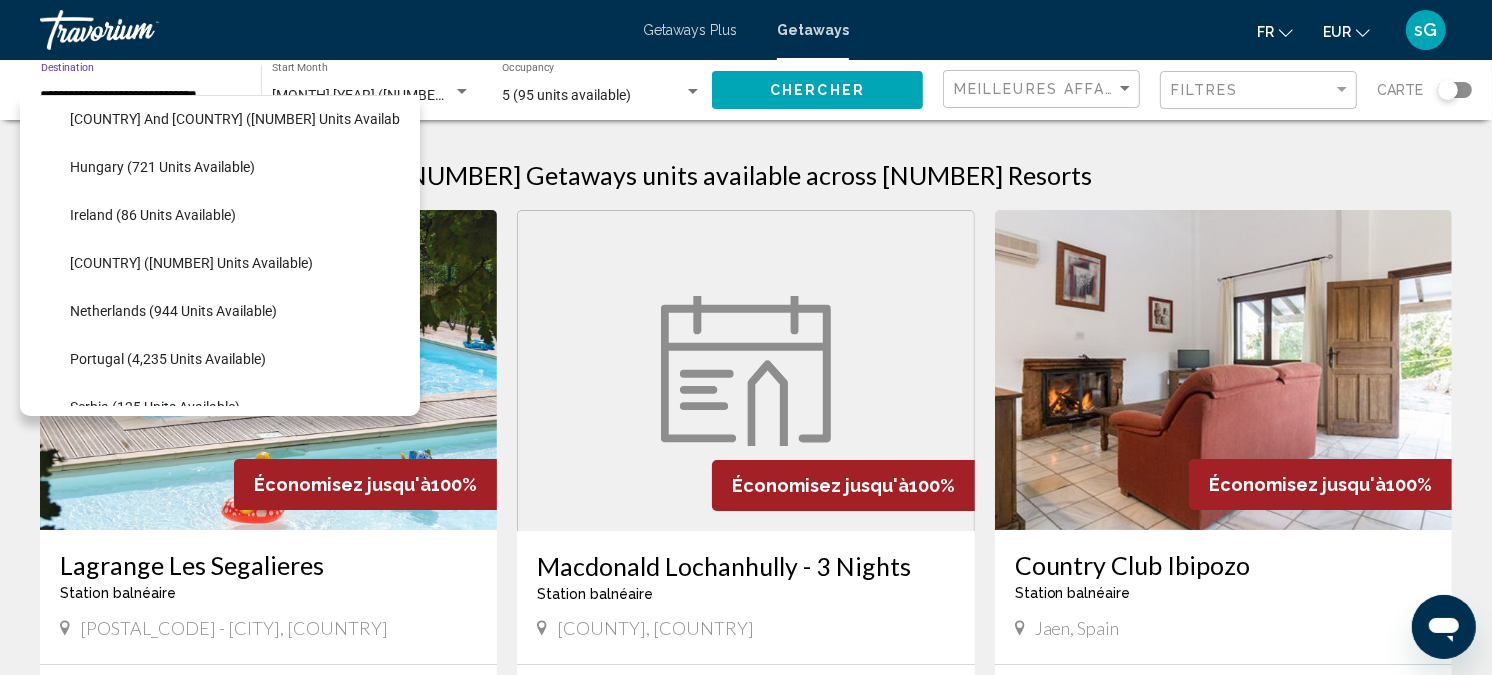 click on "Ireland (86 units available)" 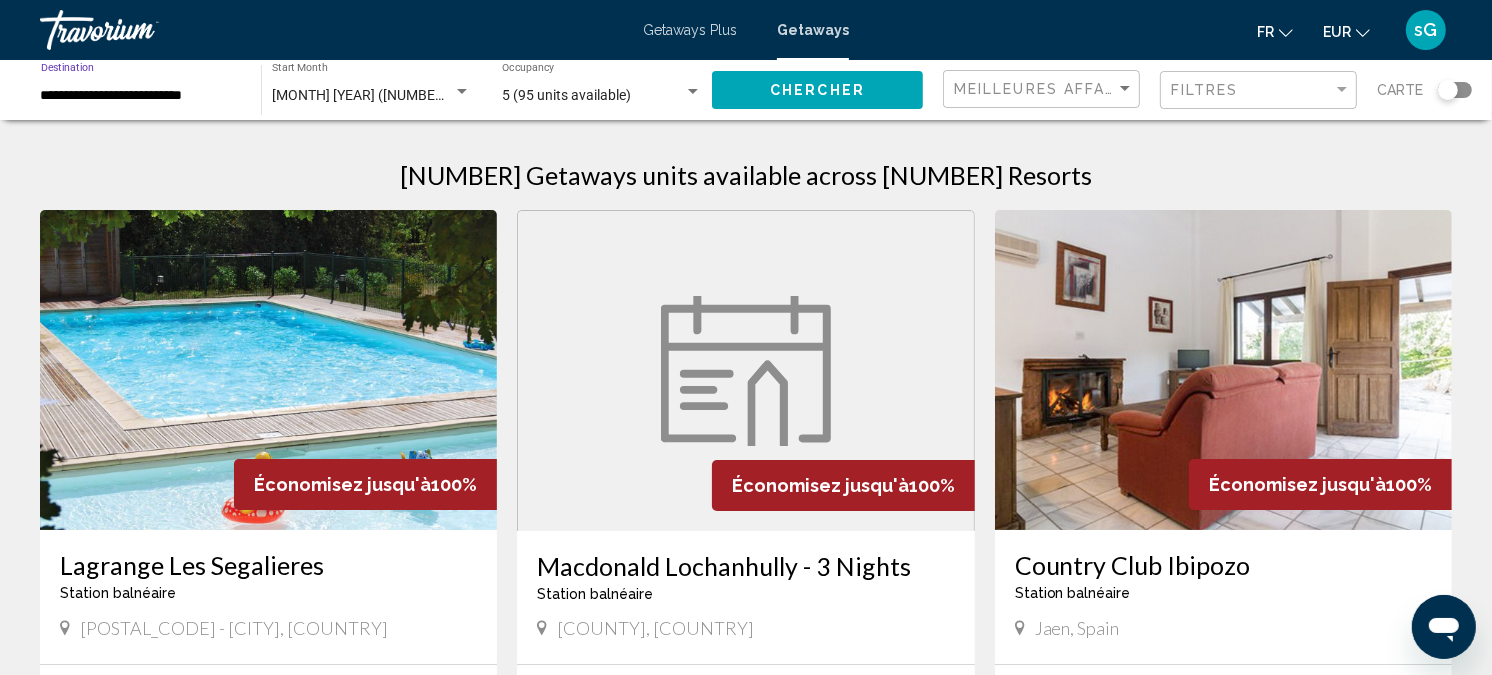 click on "Chercher" 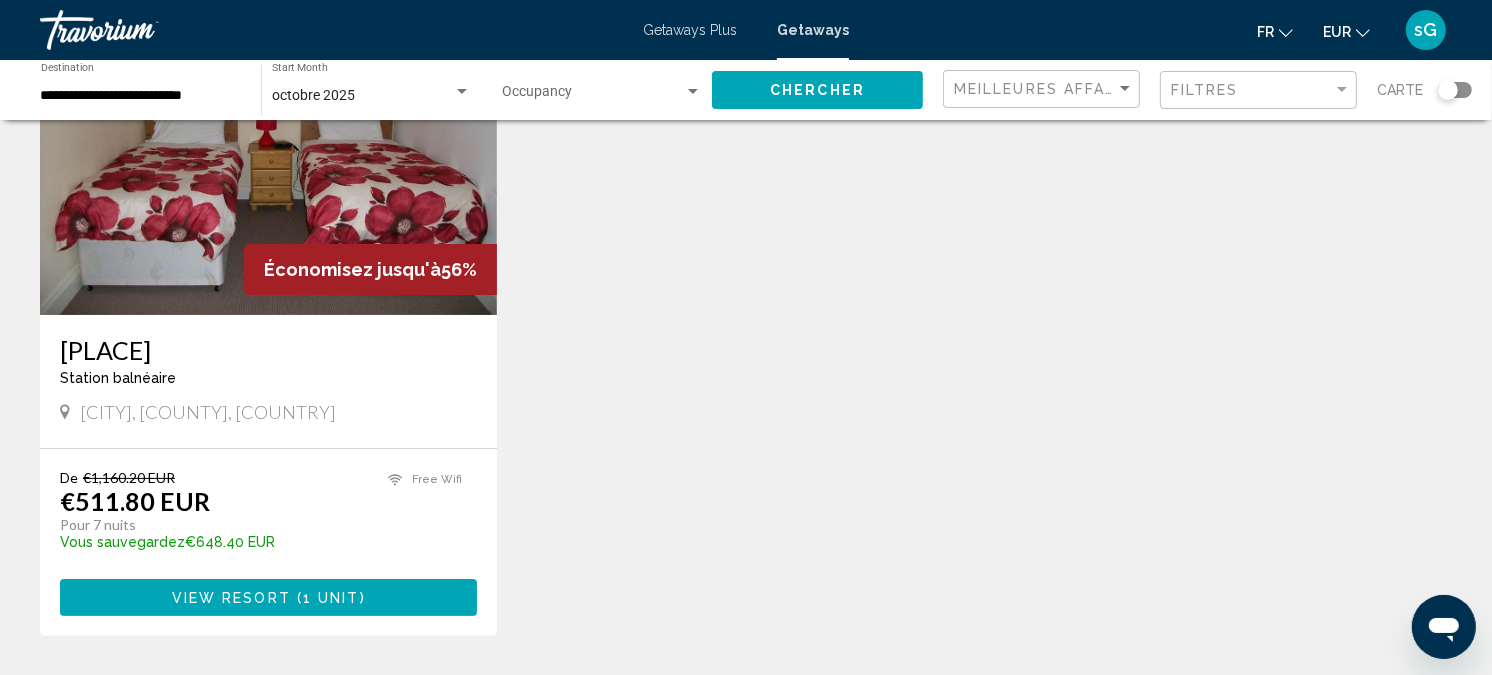 scroll, scrollTop: 222, scrollLeft: 0, axis: vertical 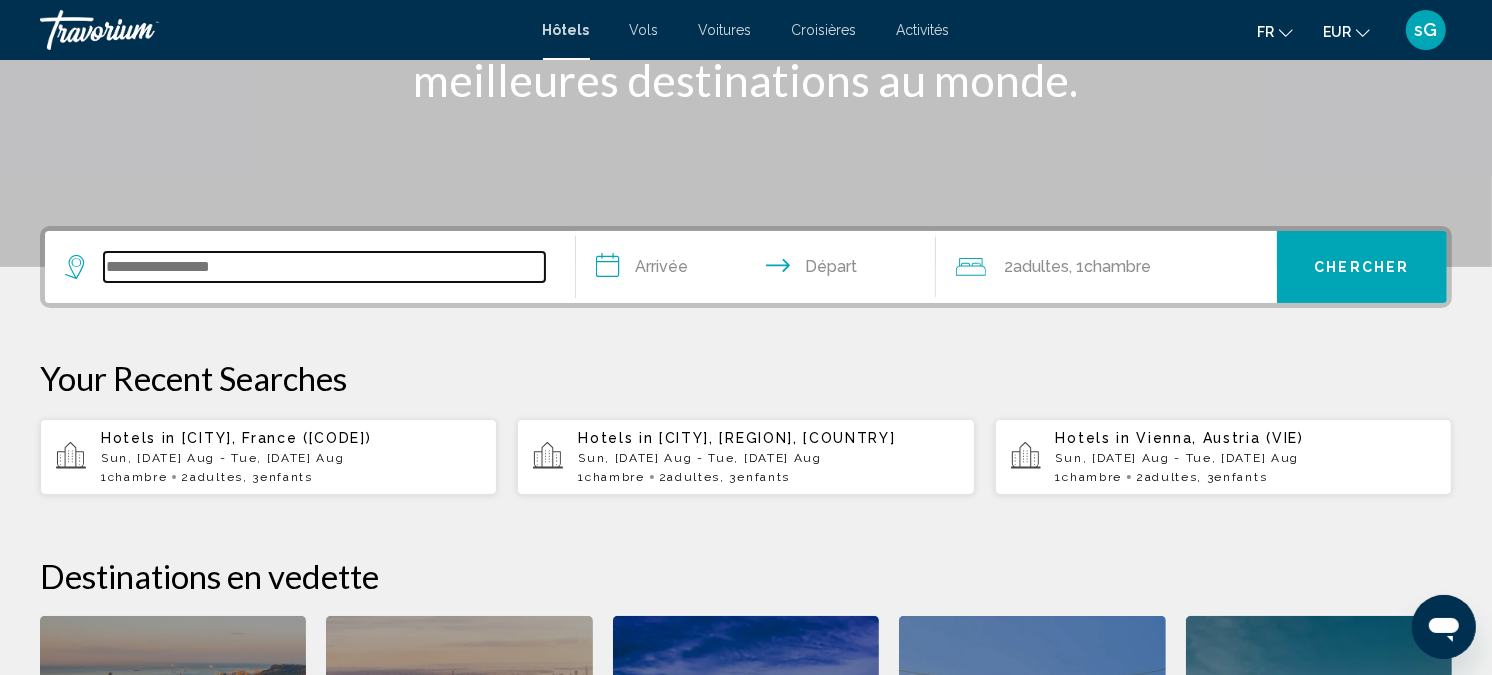 click at bounding box center [324, 267] 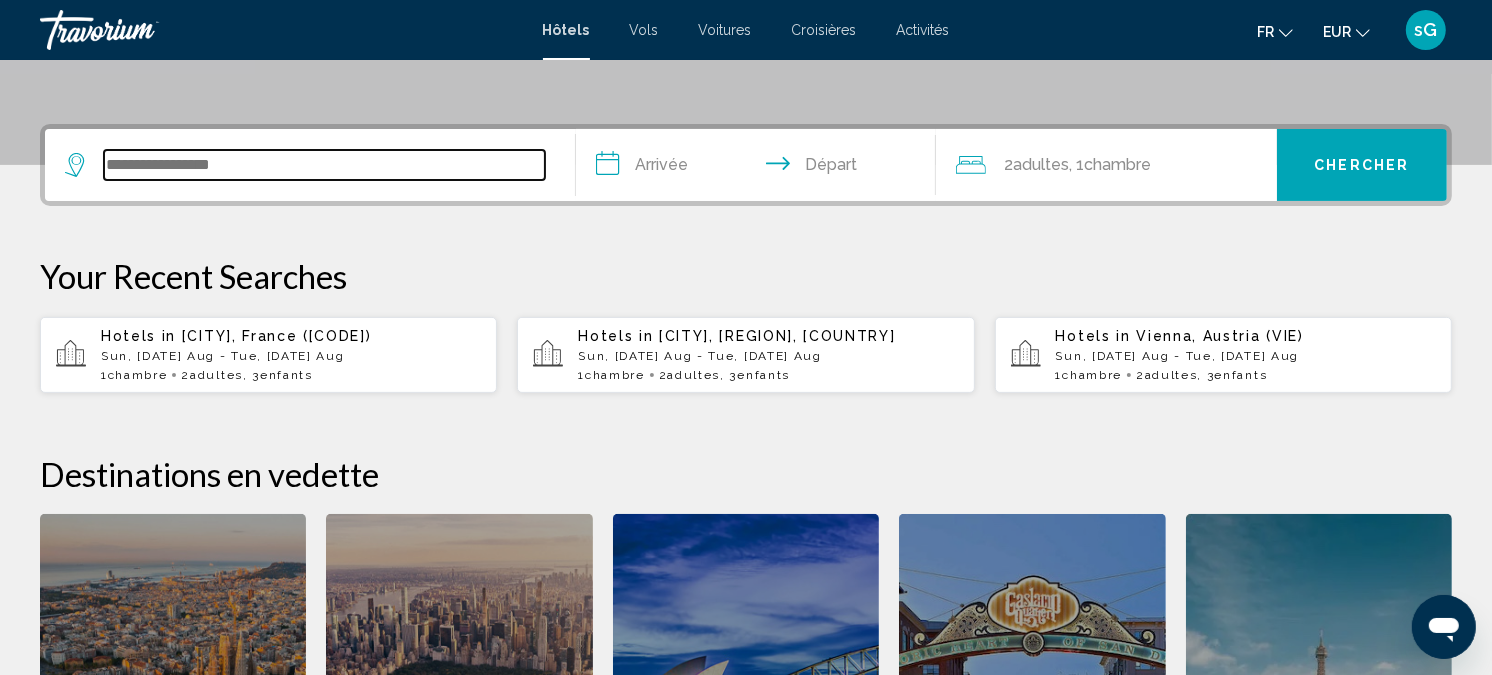 scroll, scrollTop: 493, scrollLeft: 0, axis: vertical 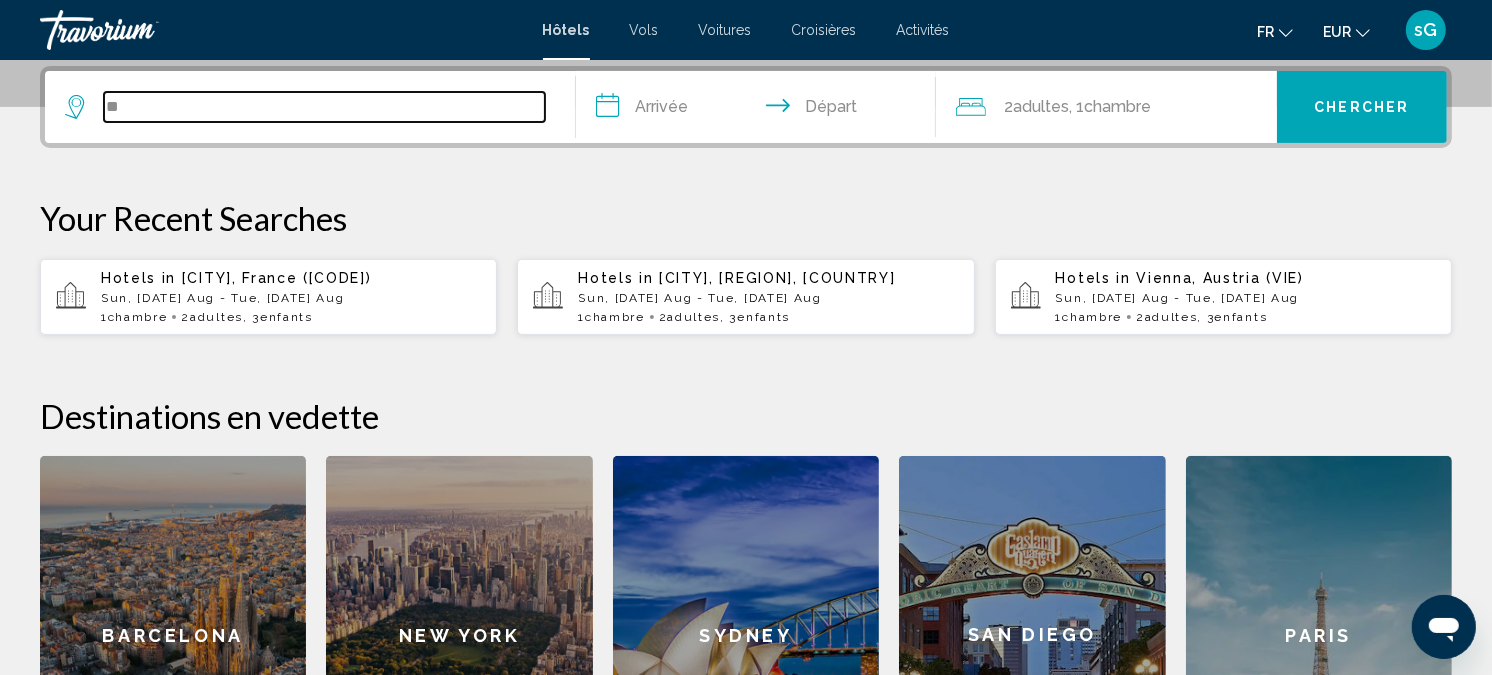 type on "*" 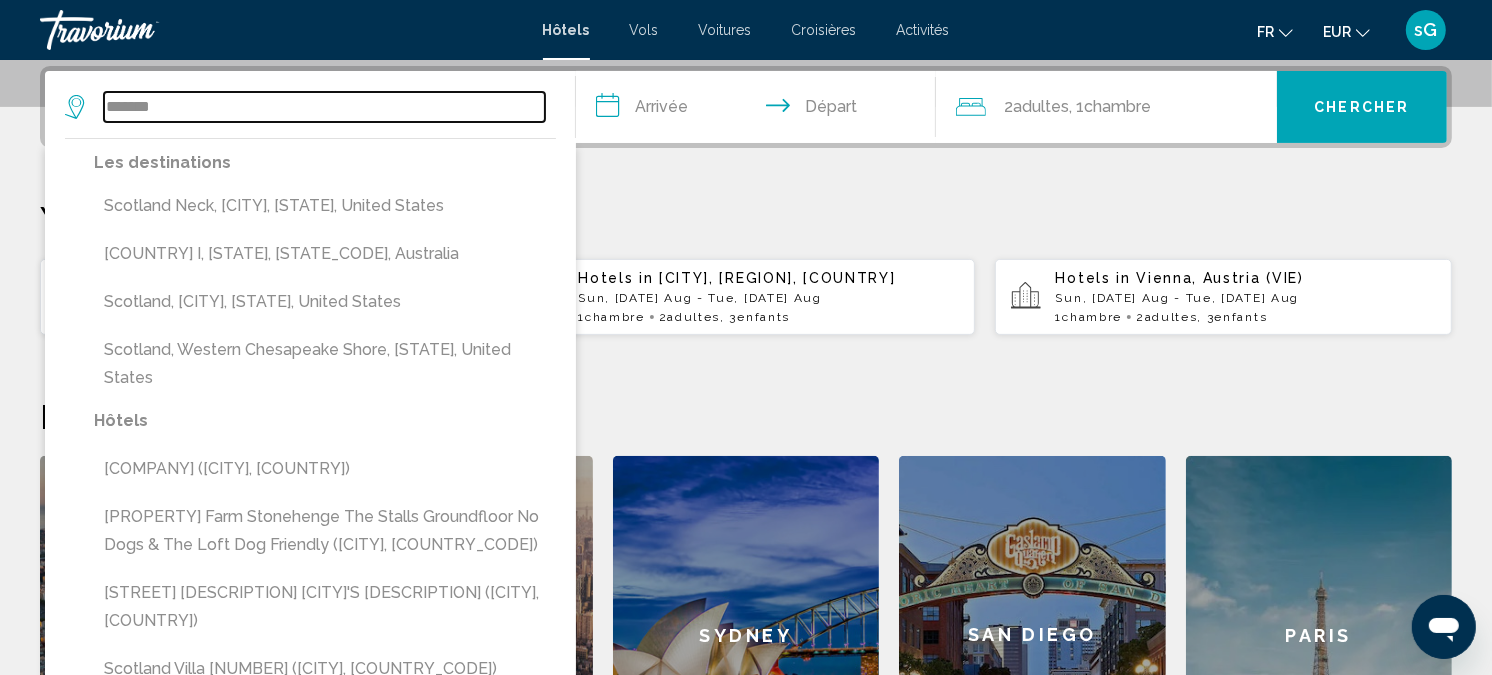 type on "********" 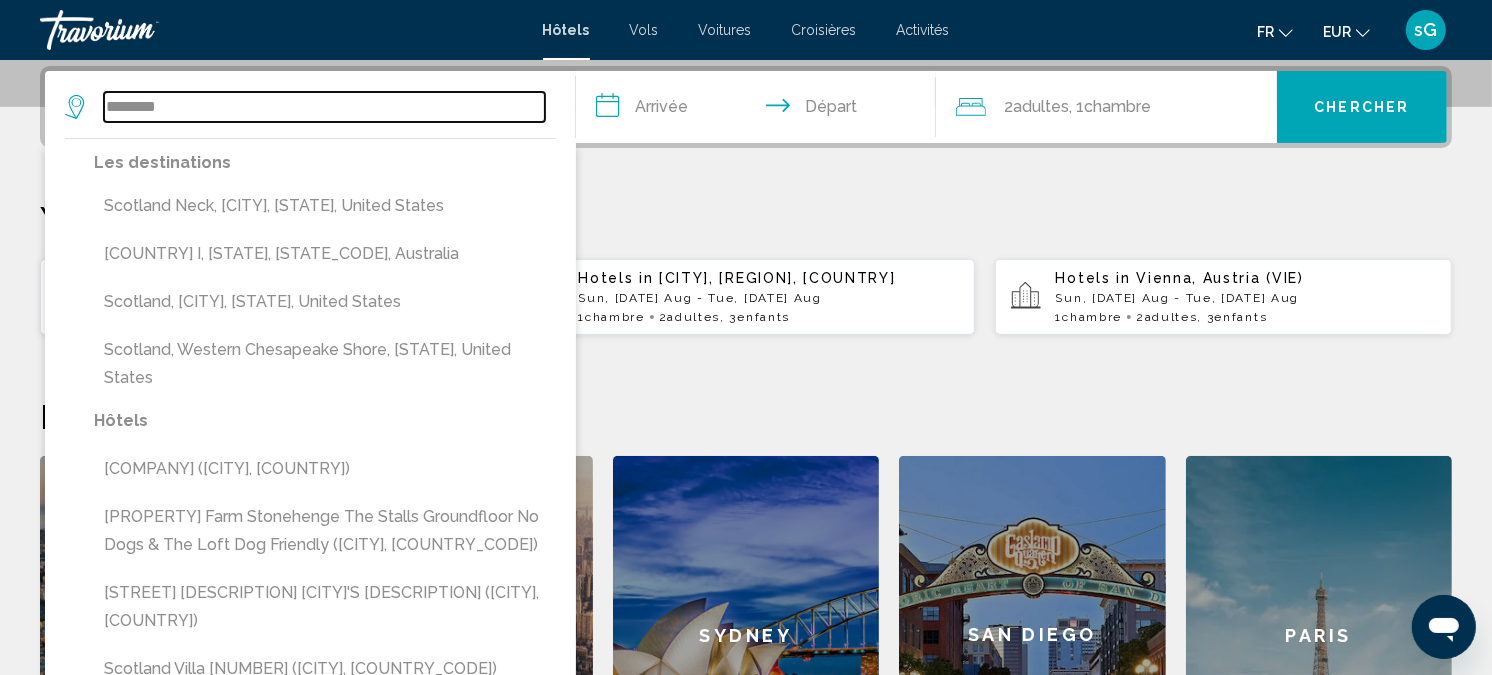 drag, startPoint x: 310, startPoint y: 95, endPoint x: -5, endPoint y: 98, distance: 315.01428 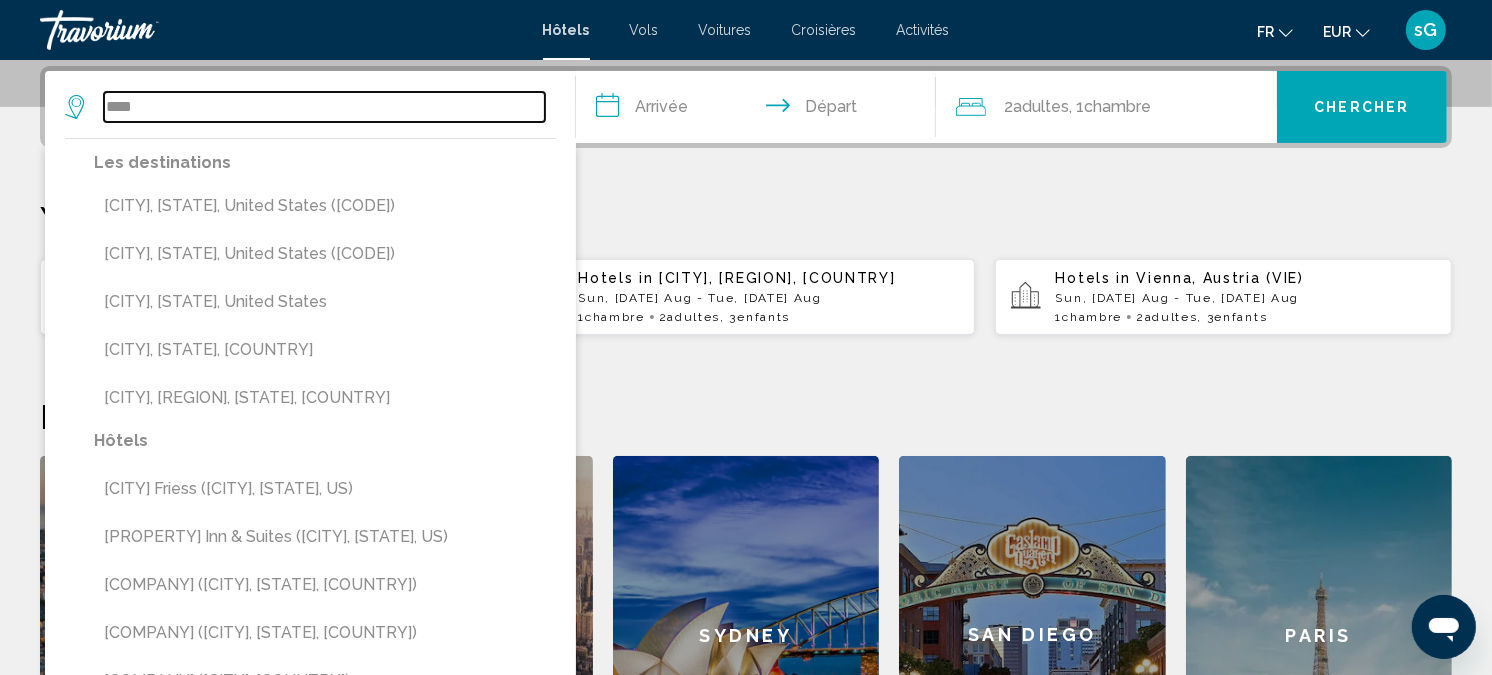 drag, startPoint x: 201, startPoint y: 110, endPoint x: 72, endPoint y: 66, distance: 136.29747 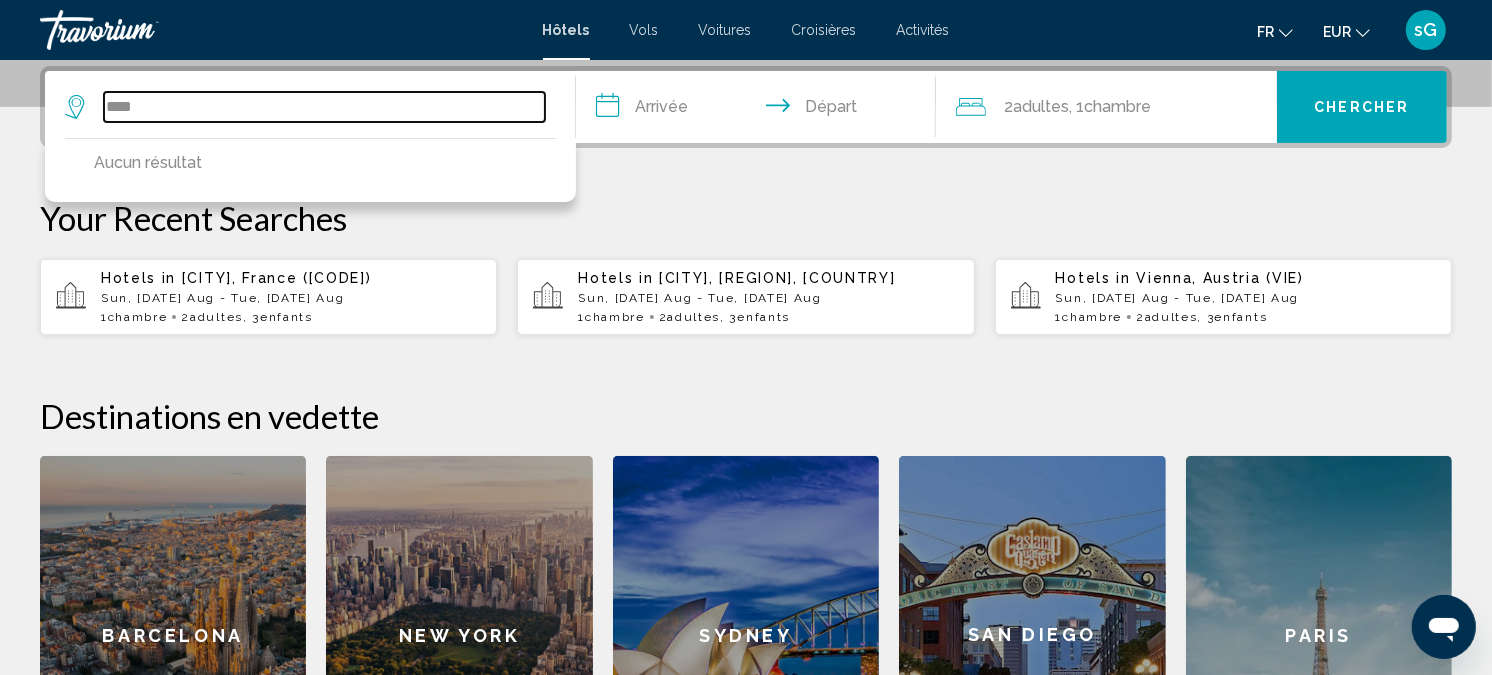 click on "****" at bounding box center (324, 107) 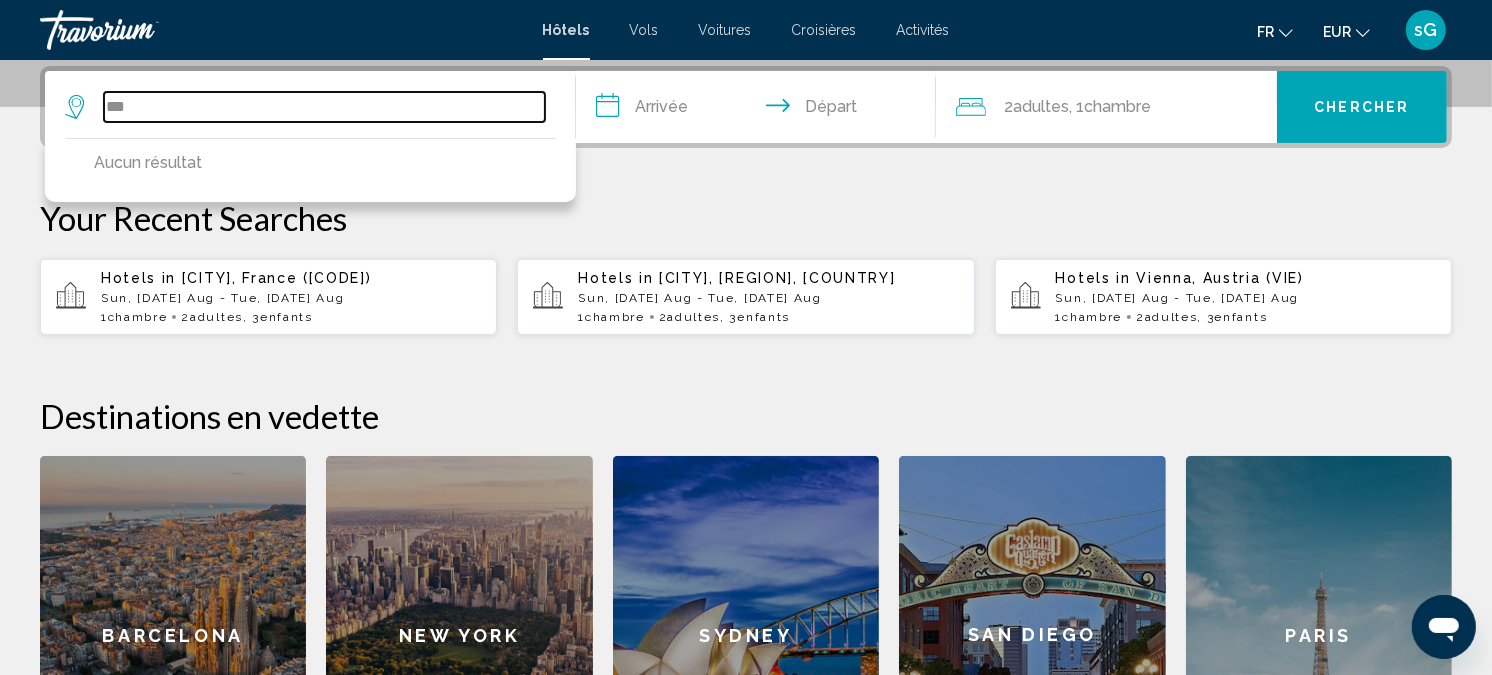 click on "***" at bounding box center [324, 107] 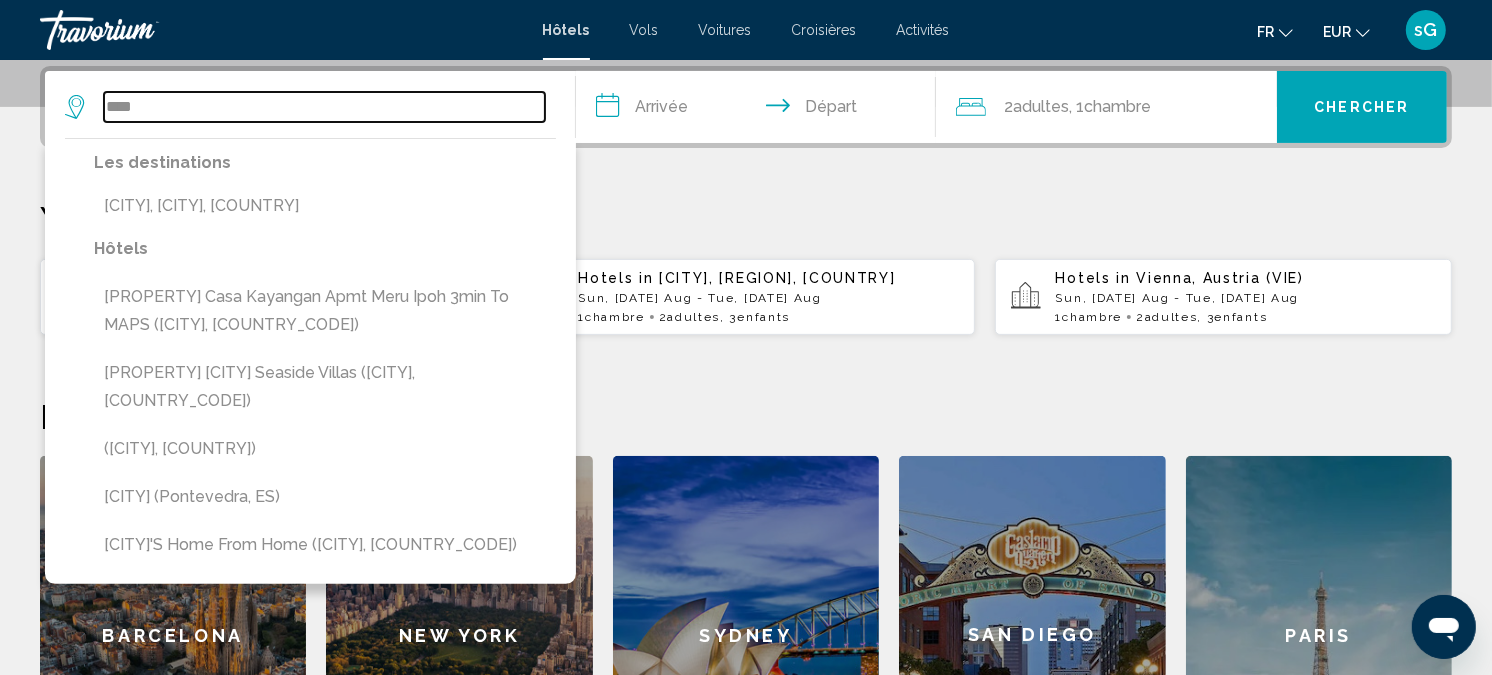 drag, startPoint x: 181, startPoint y: 107, endPoint x: 2, endPoint y: 75, distance: 181.83784 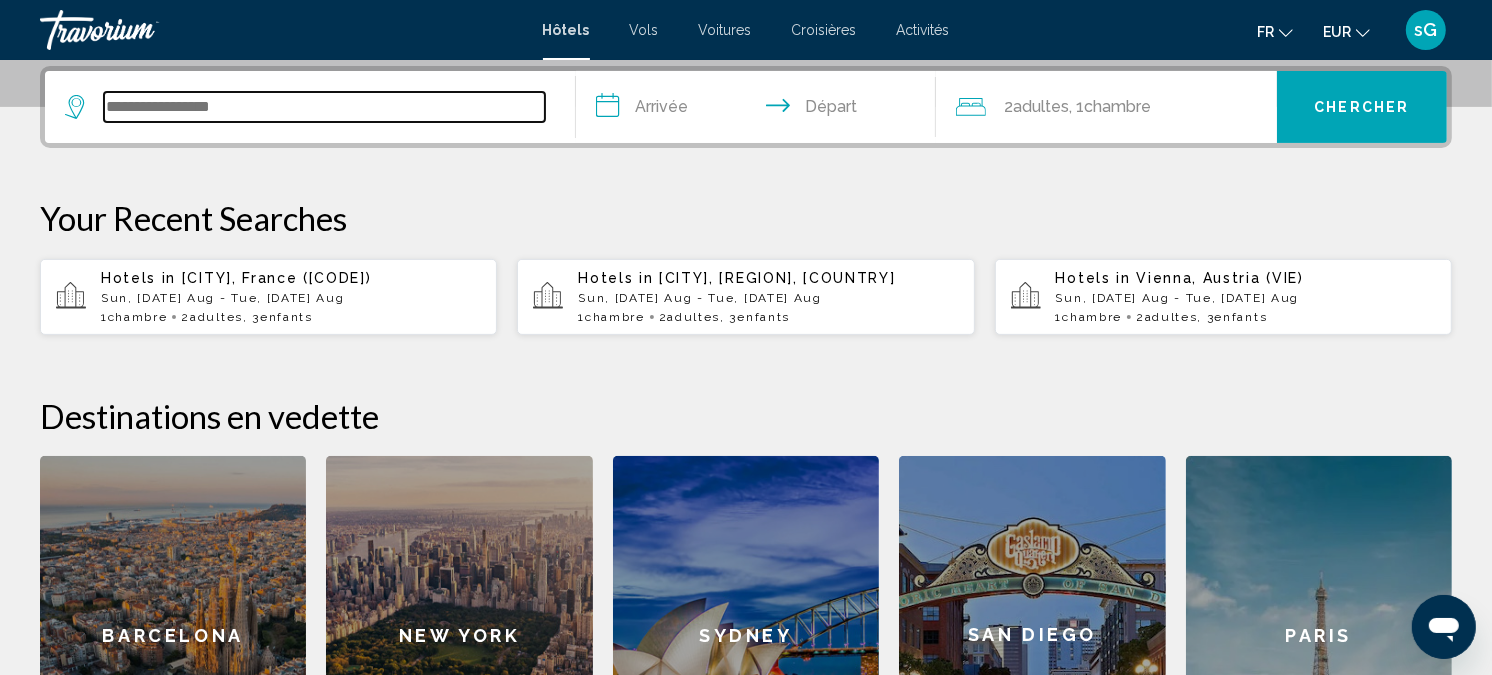 paste on "********" 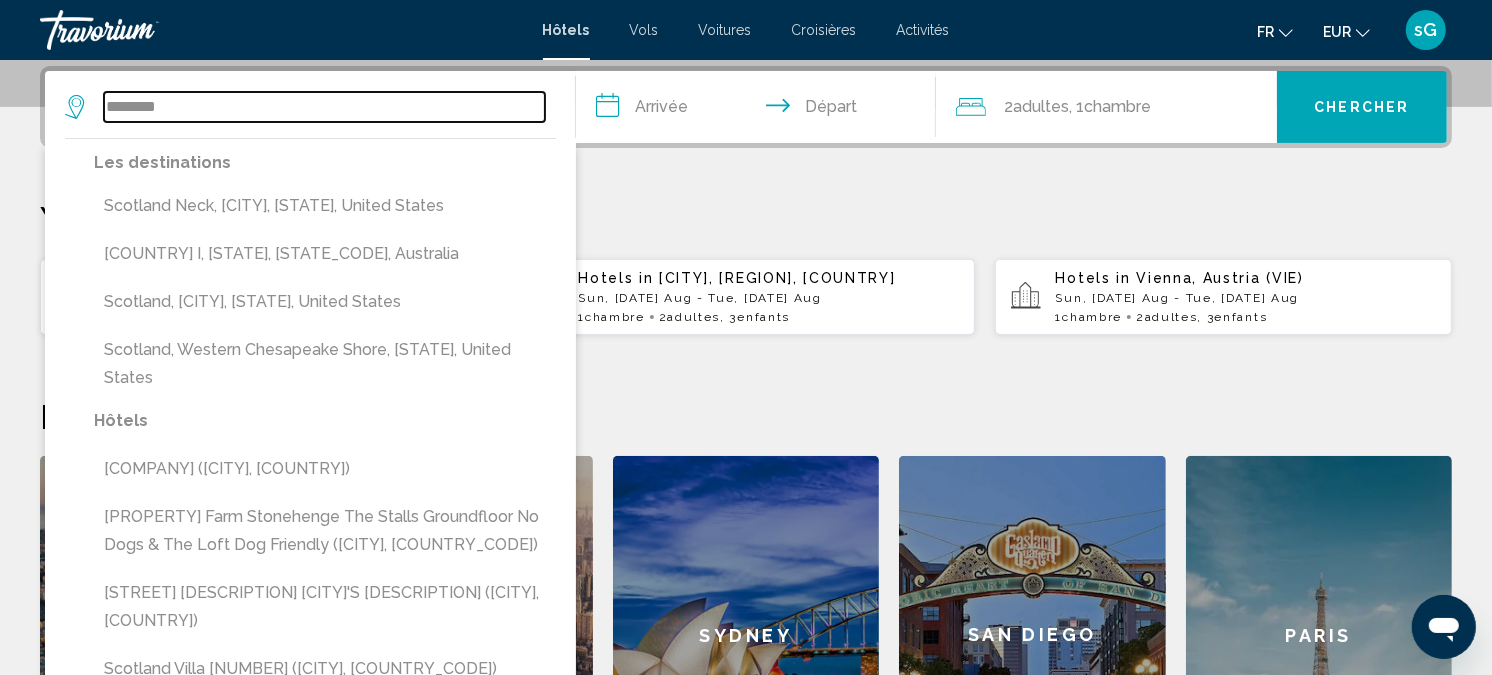 drag, startPoint x: 337, startPoint y: 106, endPoint x: 48, endPoint y: 113, distance: 289.08478 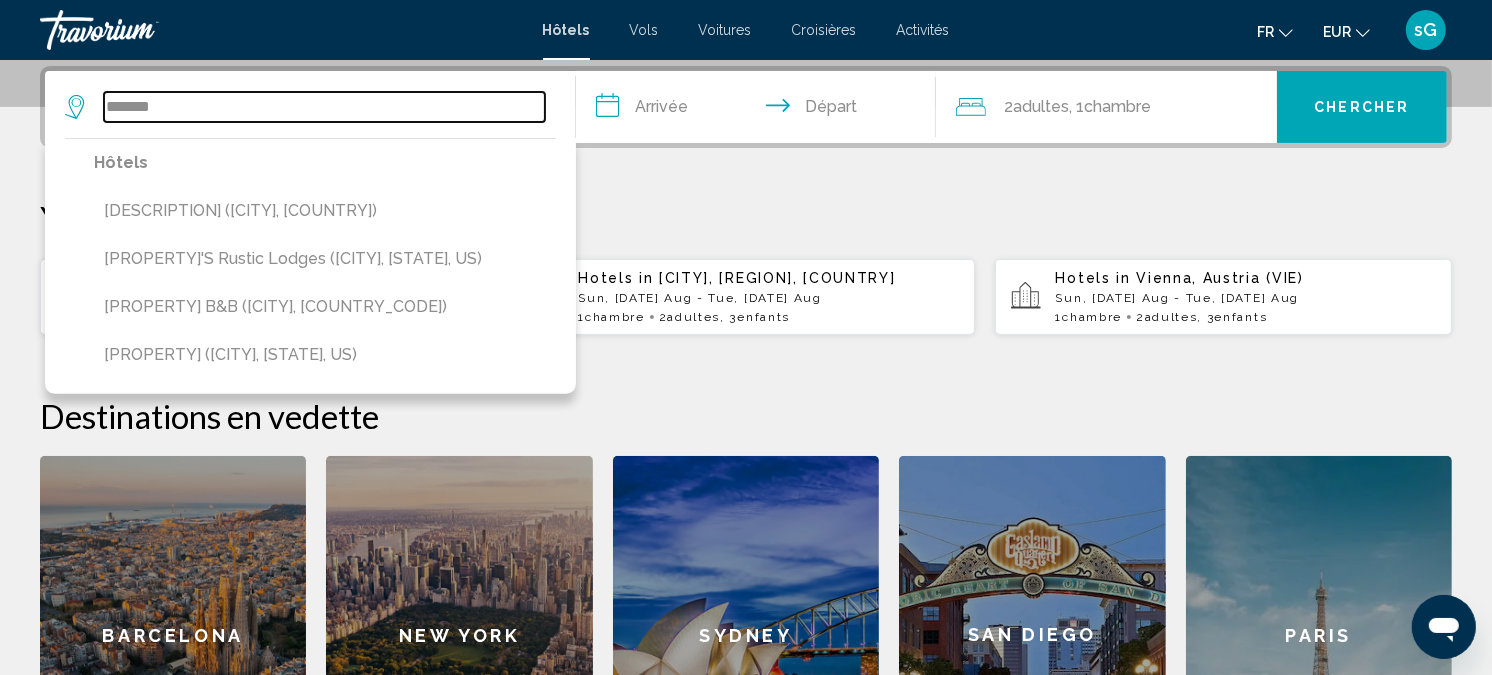 drag, startPoint x: 394, startPoint y: 98, endPoint x: 0, endPoint y: 15, distance: 402.6475 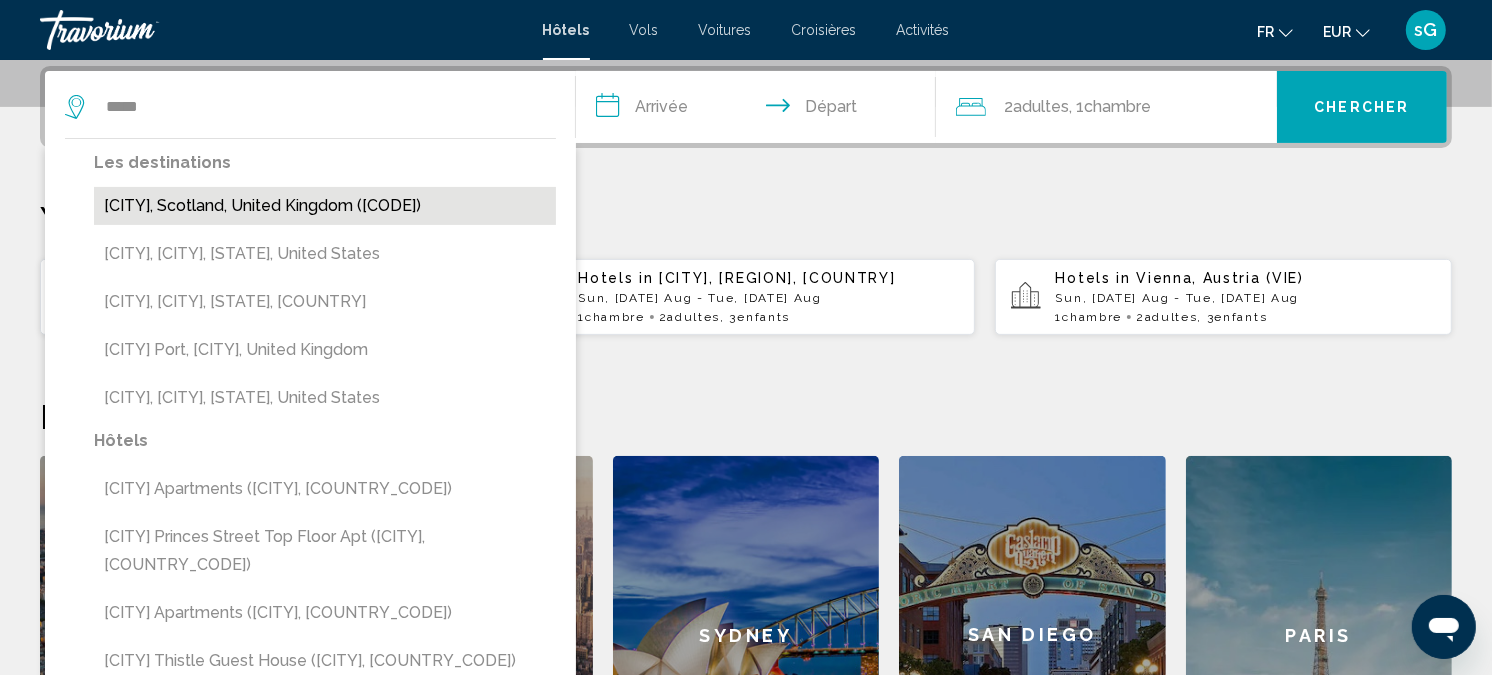 click on "[CITY], [COUNTRY], [COUNTRY] ([CODE])" at bounding box center (325, 206) 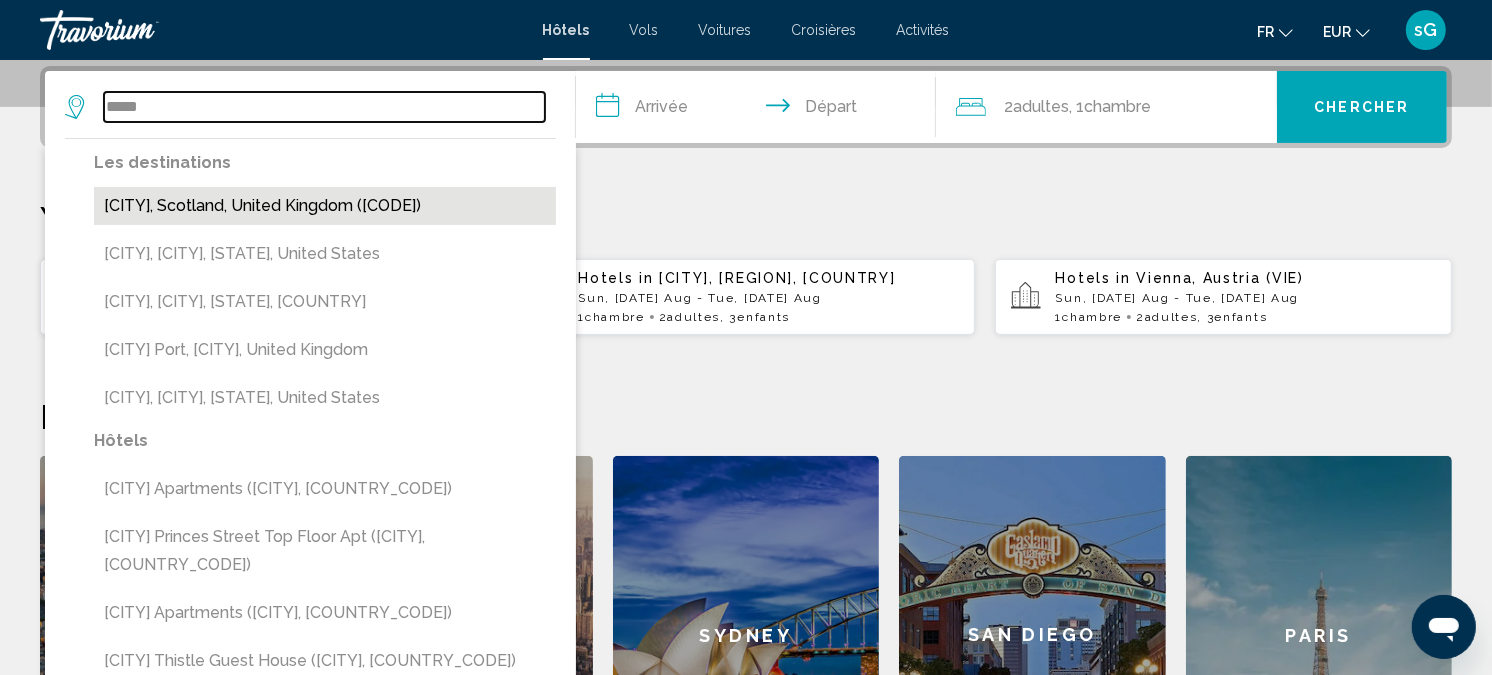 type on "**********" 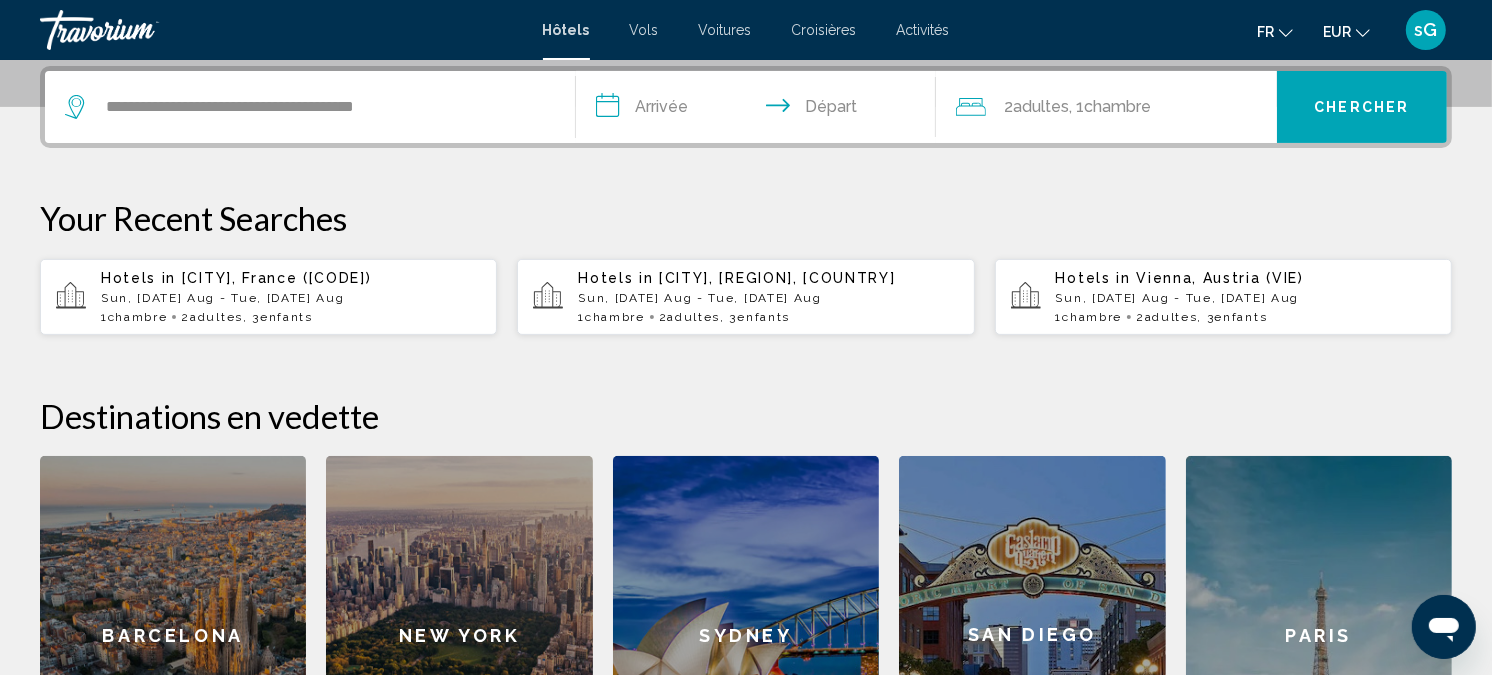 click on "**********" at bounding box center [760, 110] 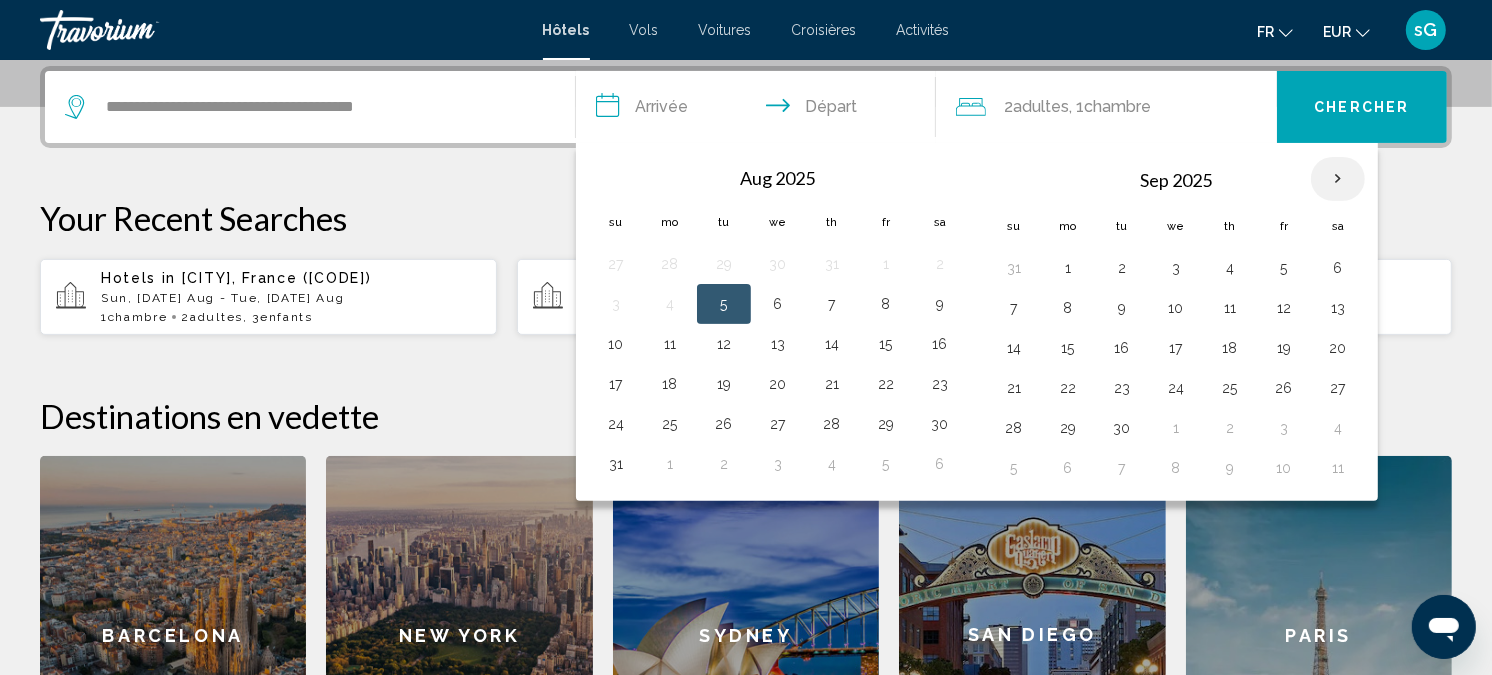 click at bounding box center [1338, 179] 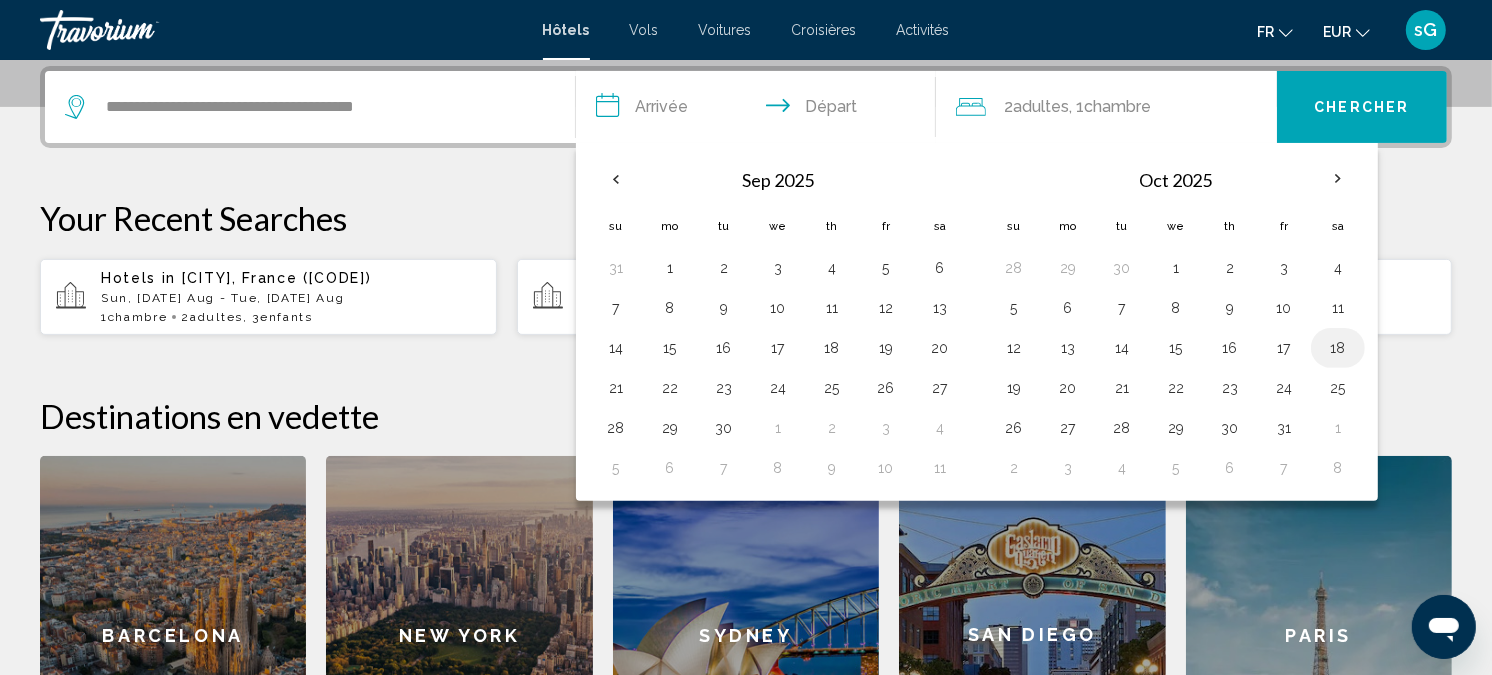 click on "18" at bounding box center [1338, 348] 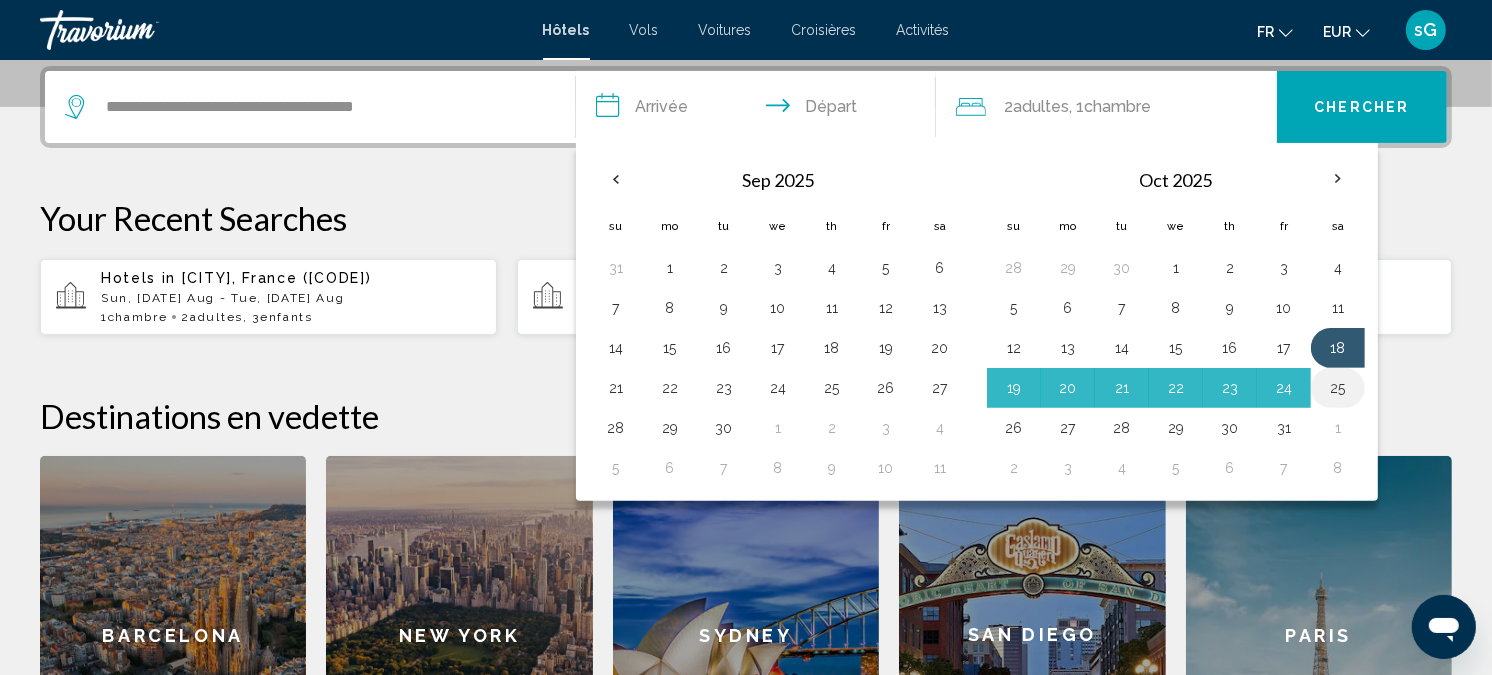 click on "25" at bounding box center [1338, 388] 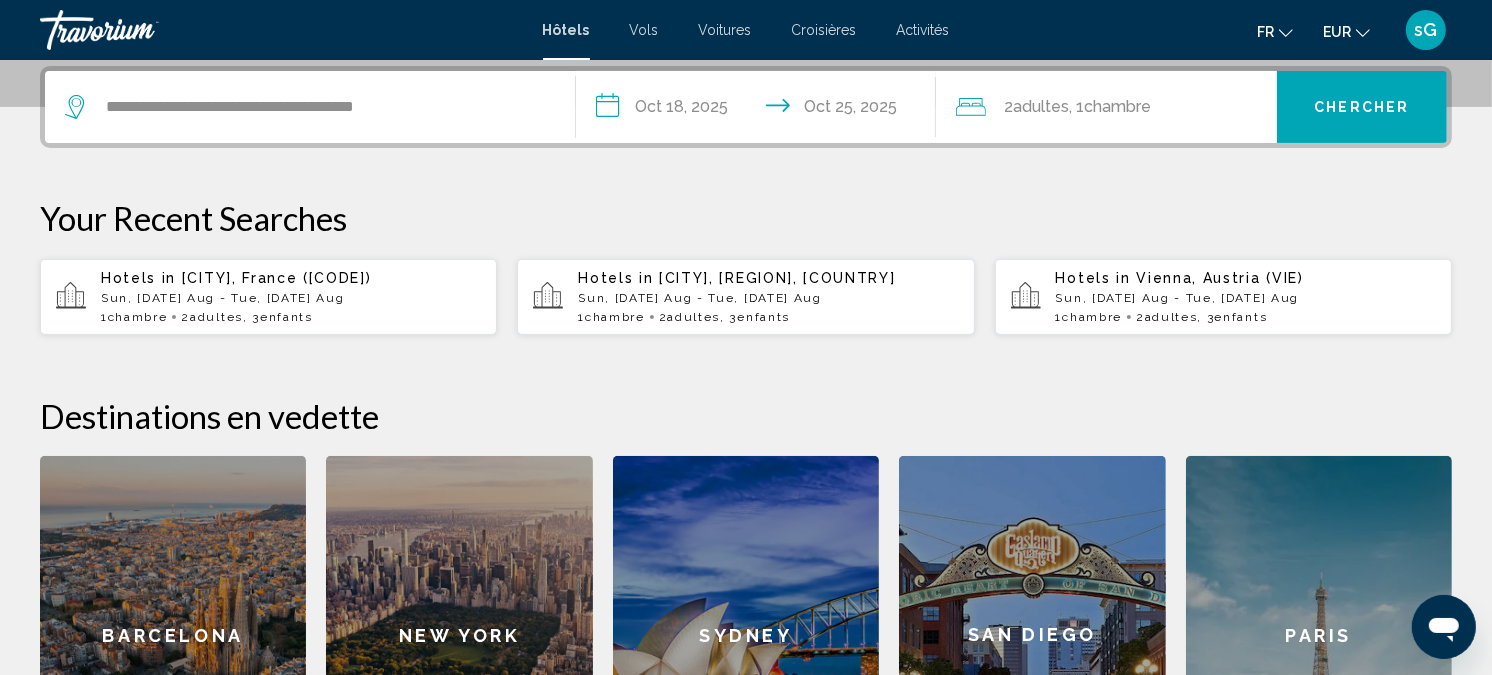 click on "Chambre" 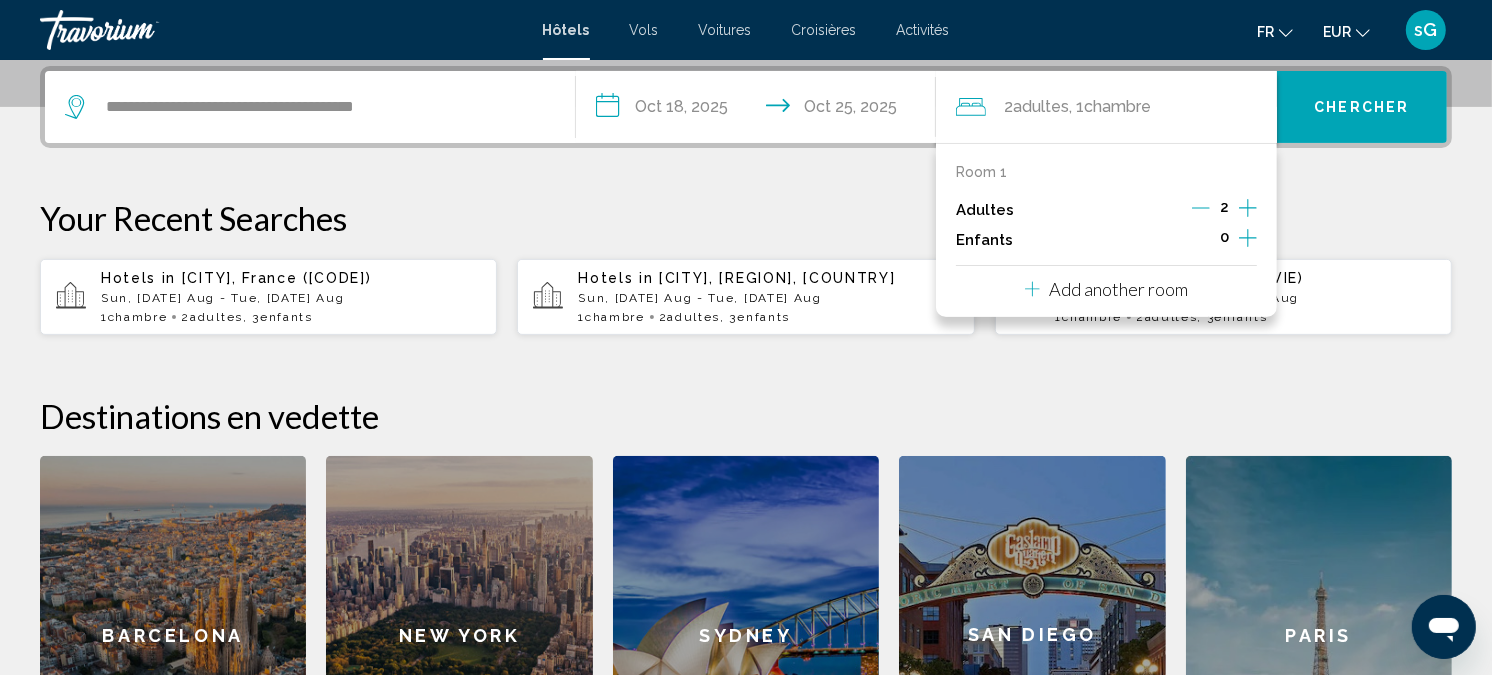 click 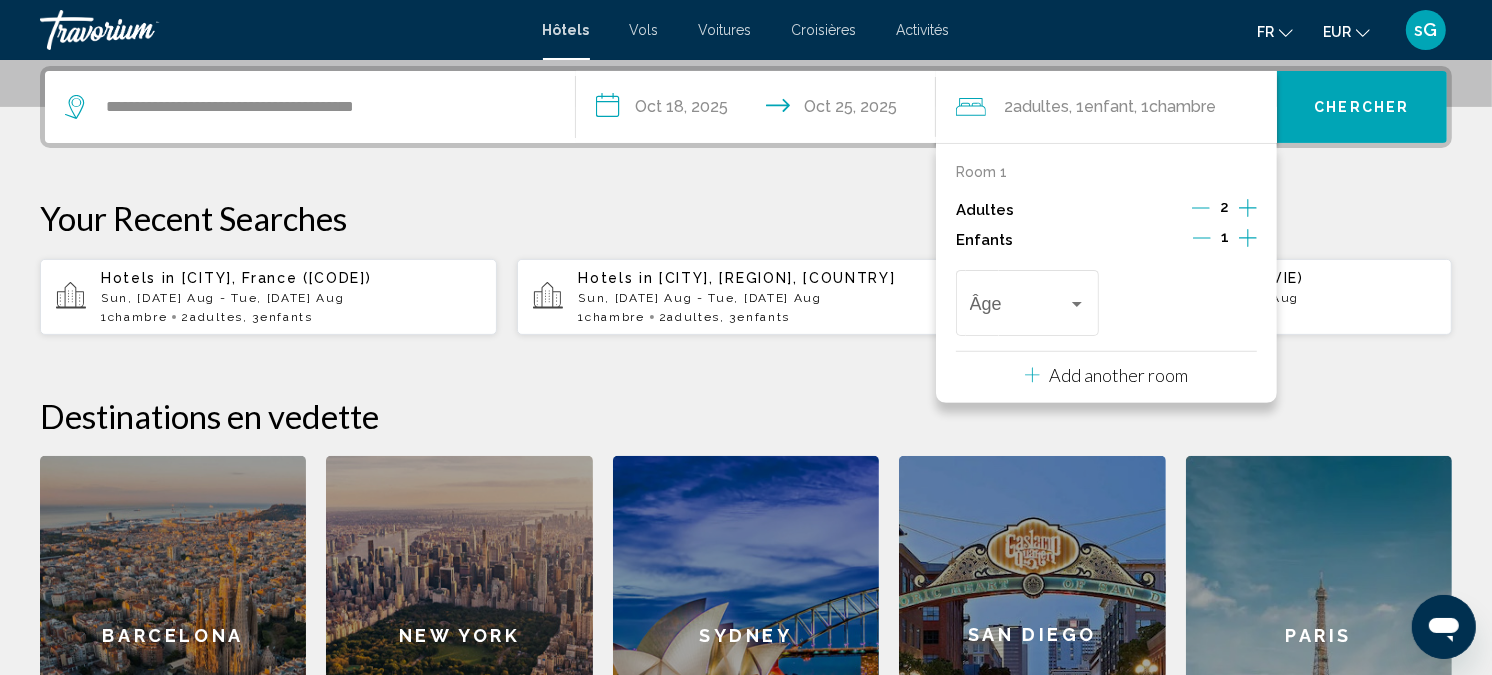 click 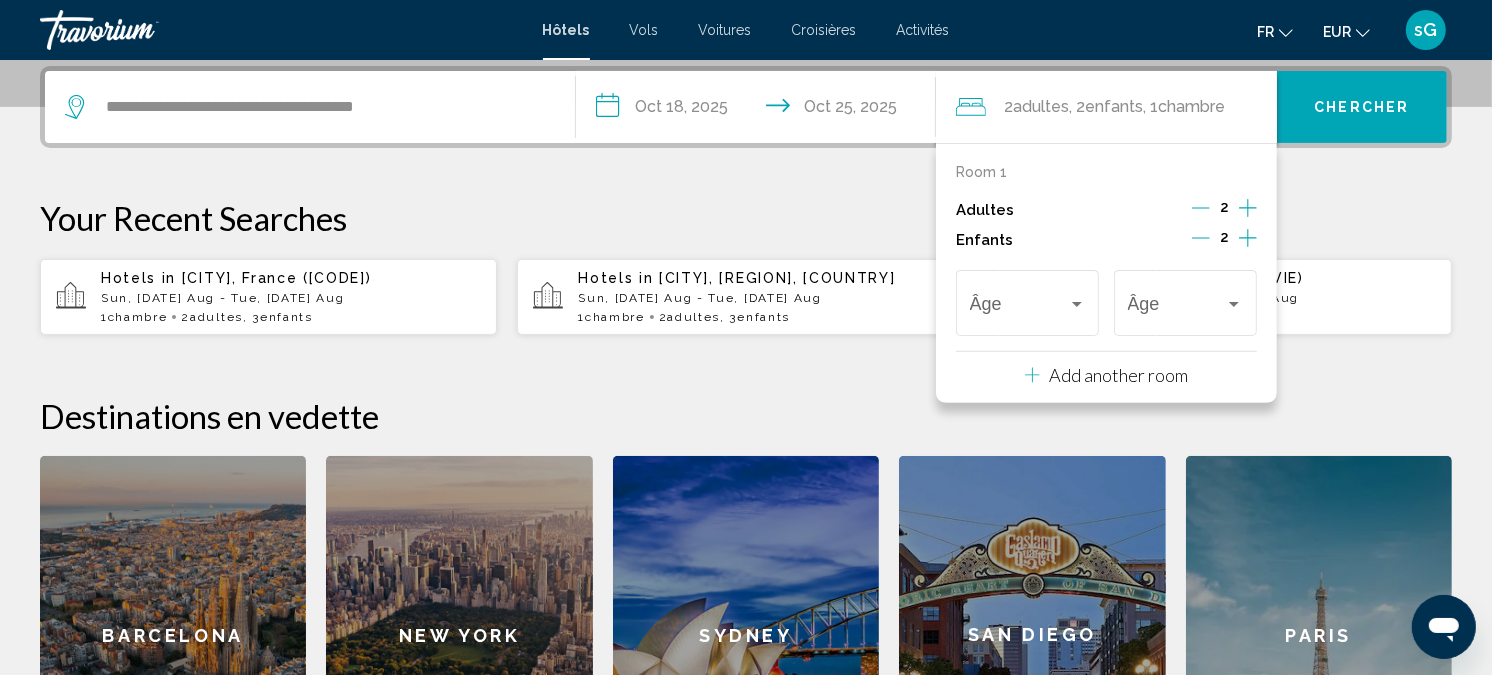 click 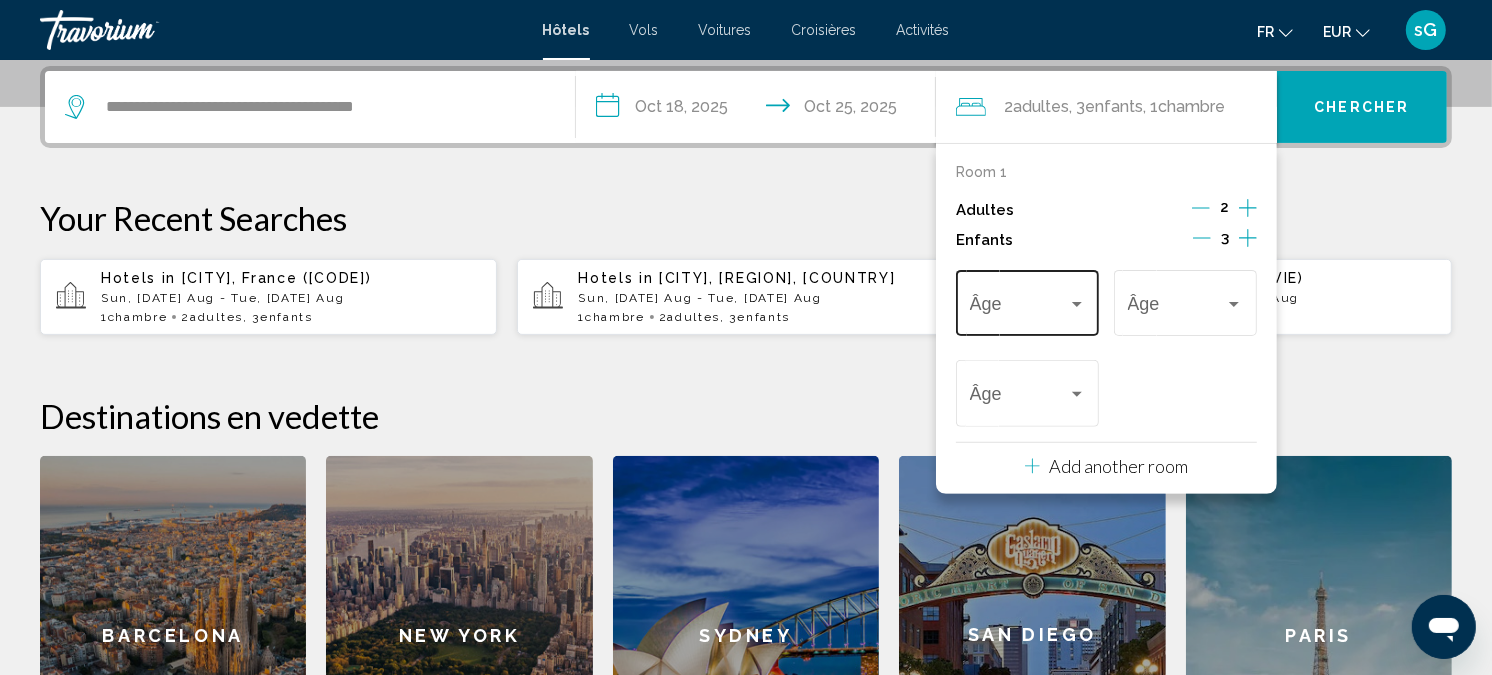 click at bounding box center [1019, 308] 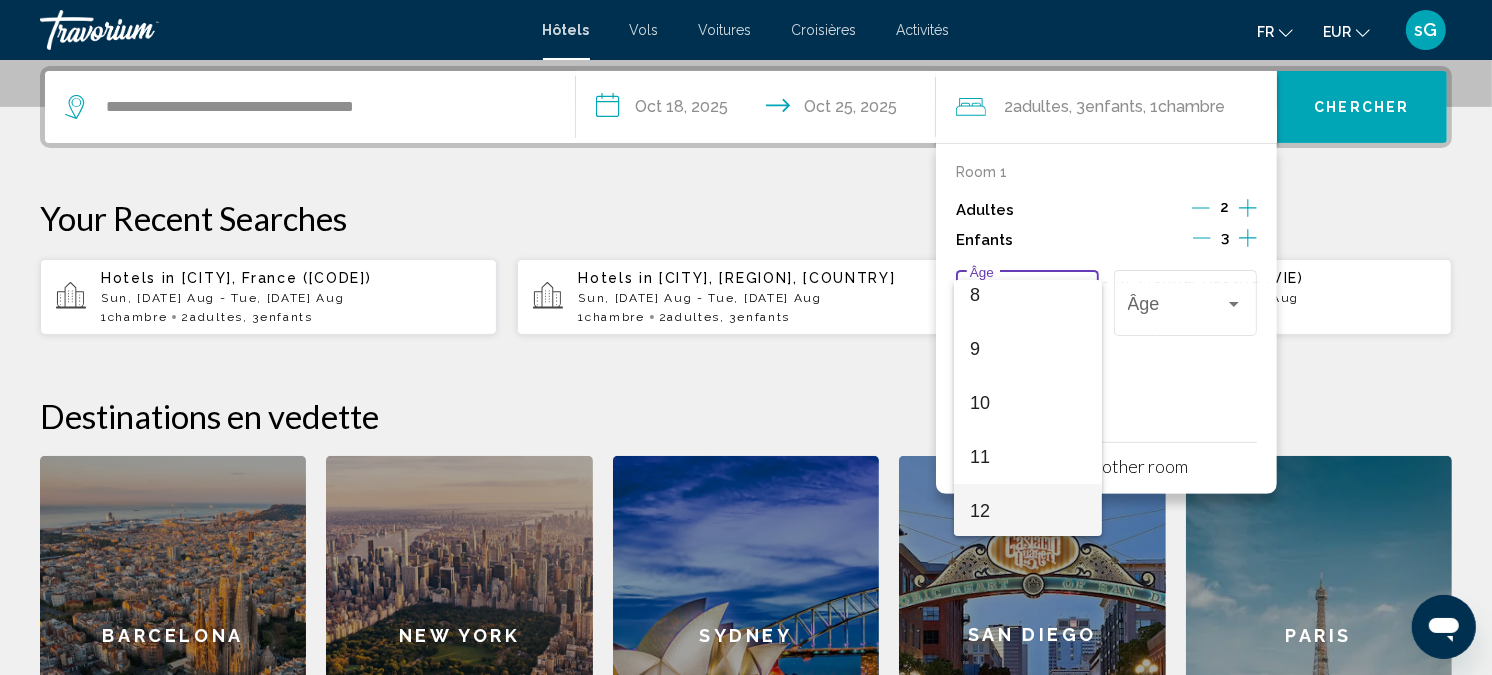 drag, startPoint x: 1034, startPoint y: 503, endPoint x: 1054, endPoint y: 460, distance: 47.423622 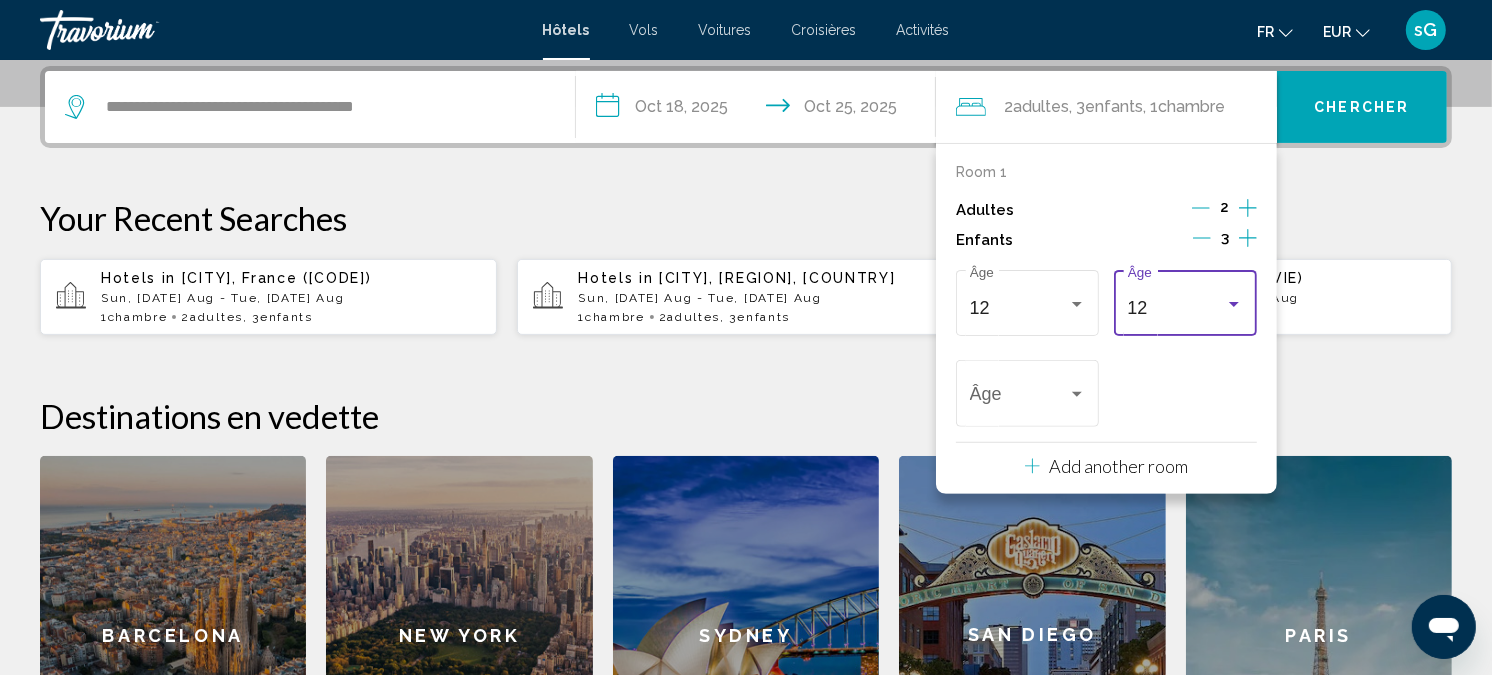 scroll, scrollTop: 445, scrollLeft: 0, axis: vertical 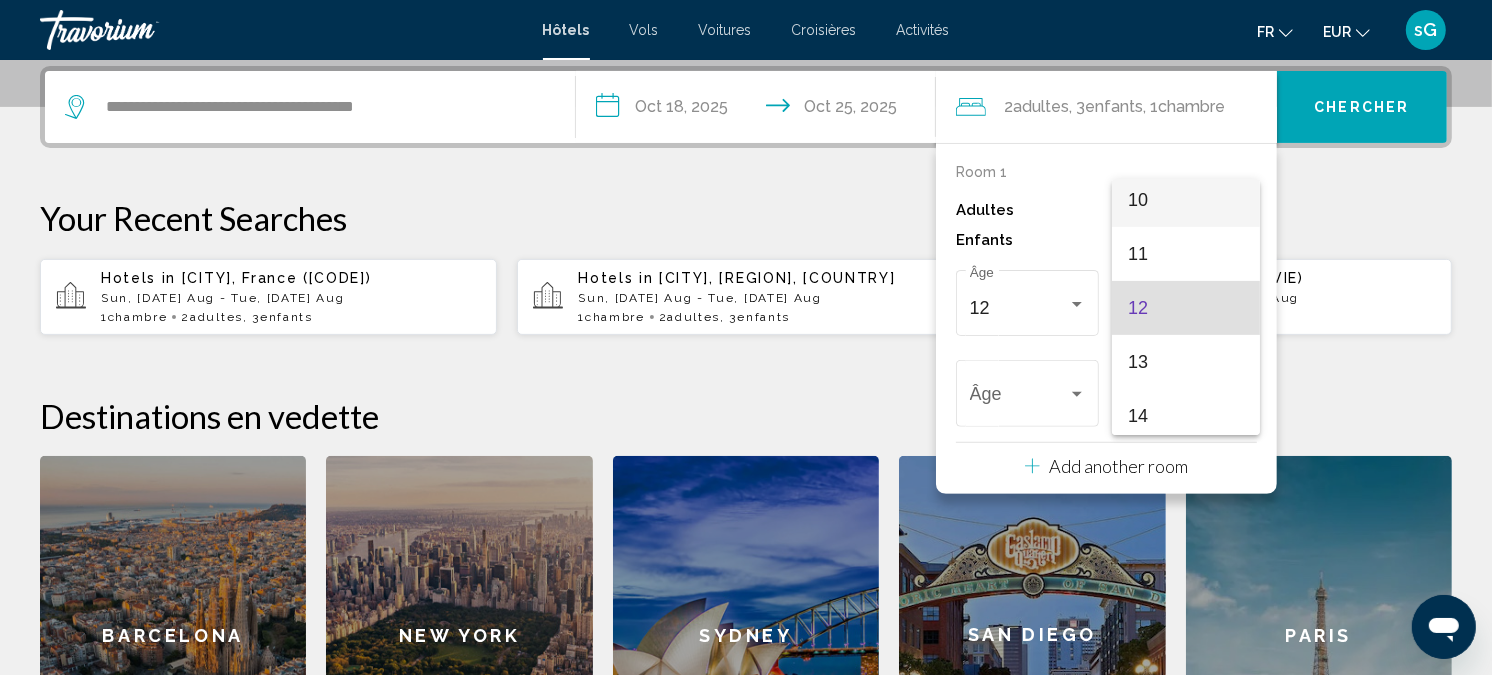 click on "10" at bounding box center (1186, 200) 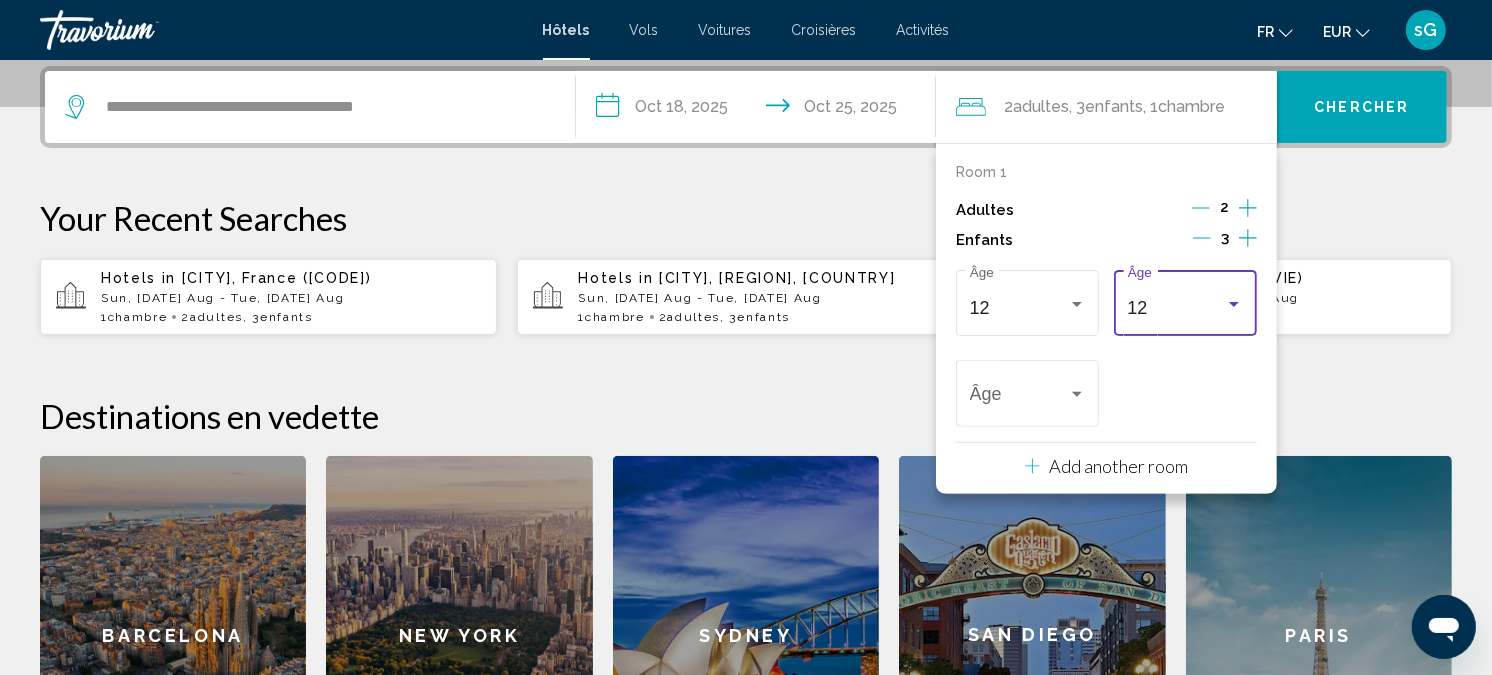 scroll, scrollTop: 540, scrollLeft: 0, axis: vertical 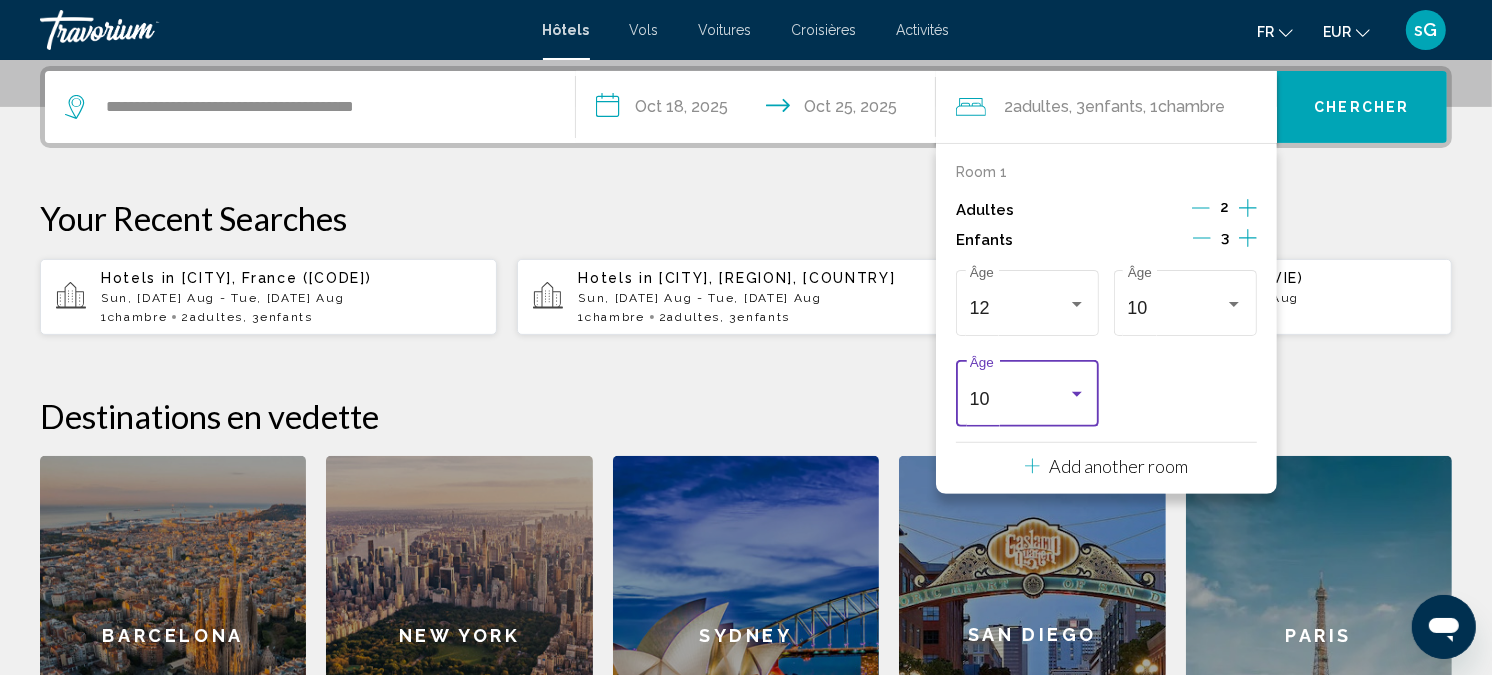 click on "10 Âge" at bounding box center [1028, 391] 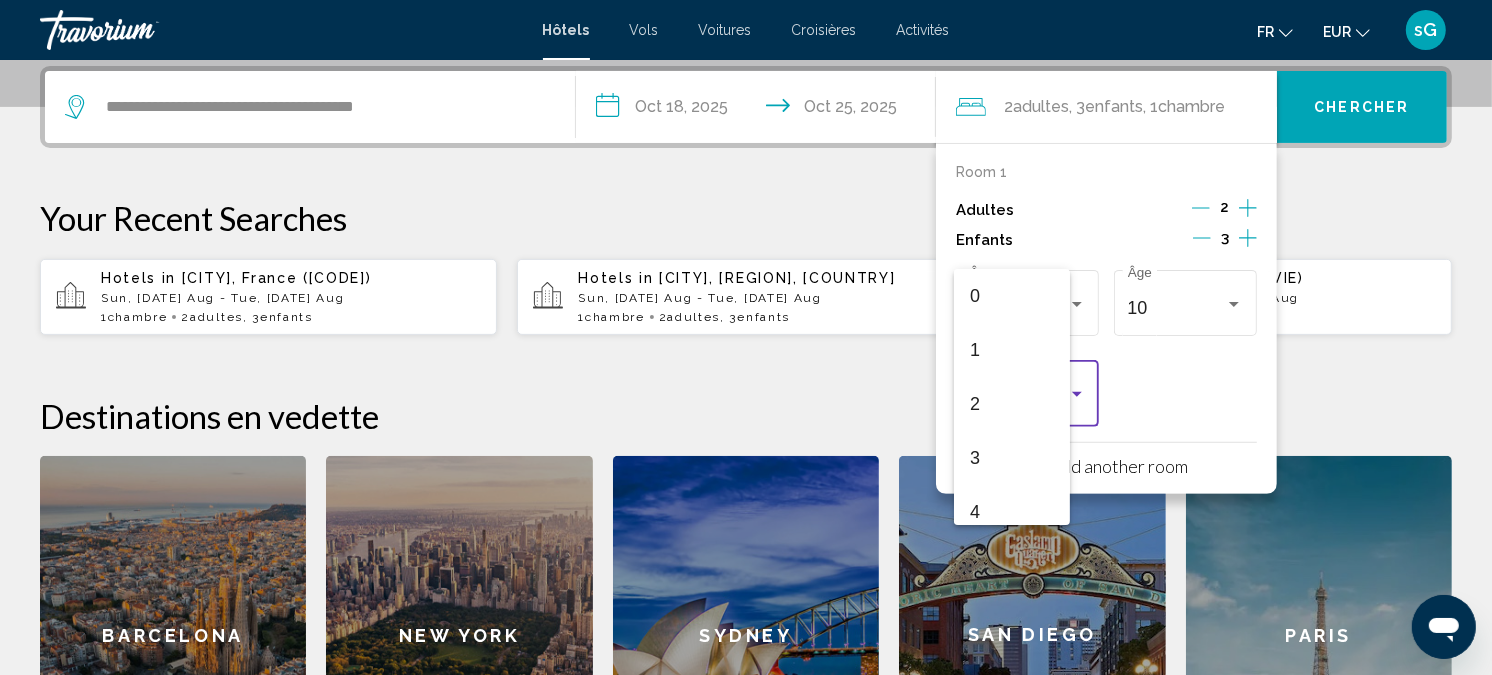 scroll, scrollTop: 438, scrollLeft: 0, axis: vertical 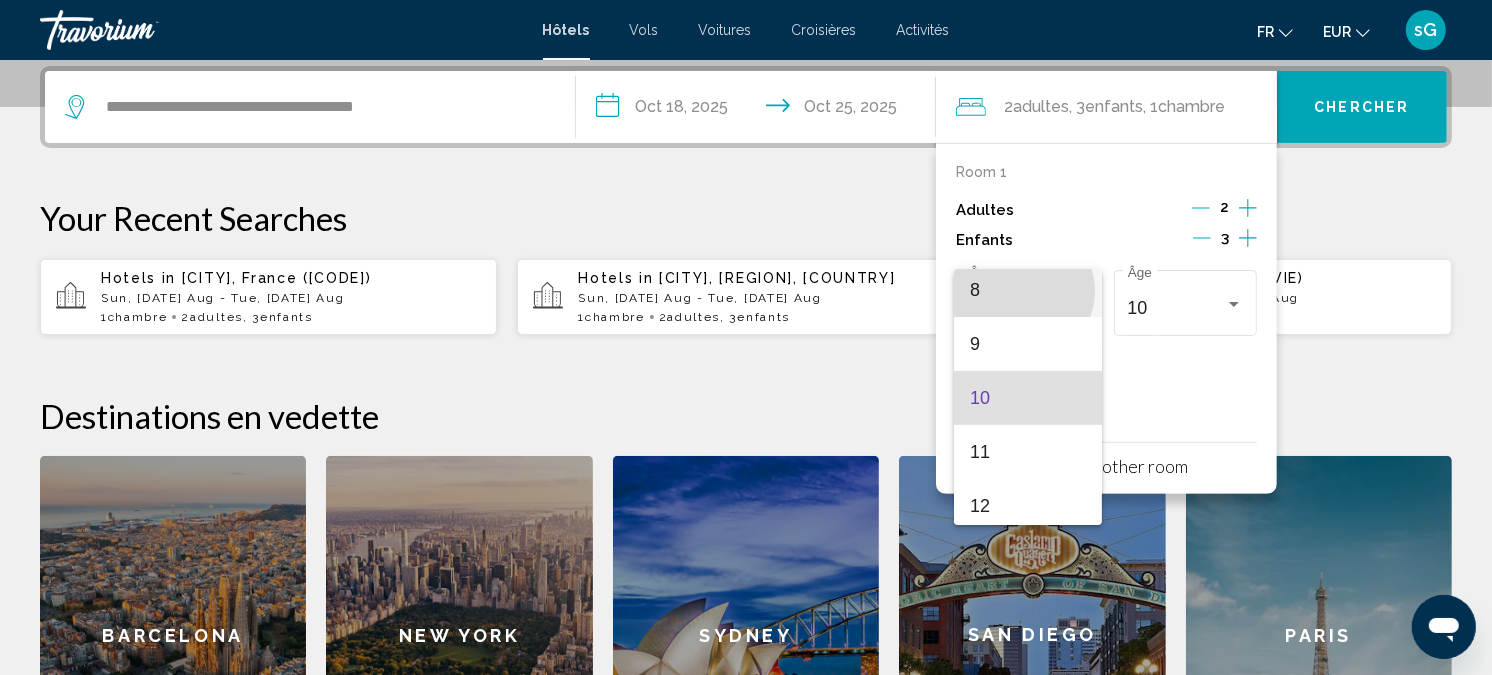 drag, startPoint x: 1022, startPoint y: 290, endPoint x: 1184, endPoint y: 215, distance: 178.5189 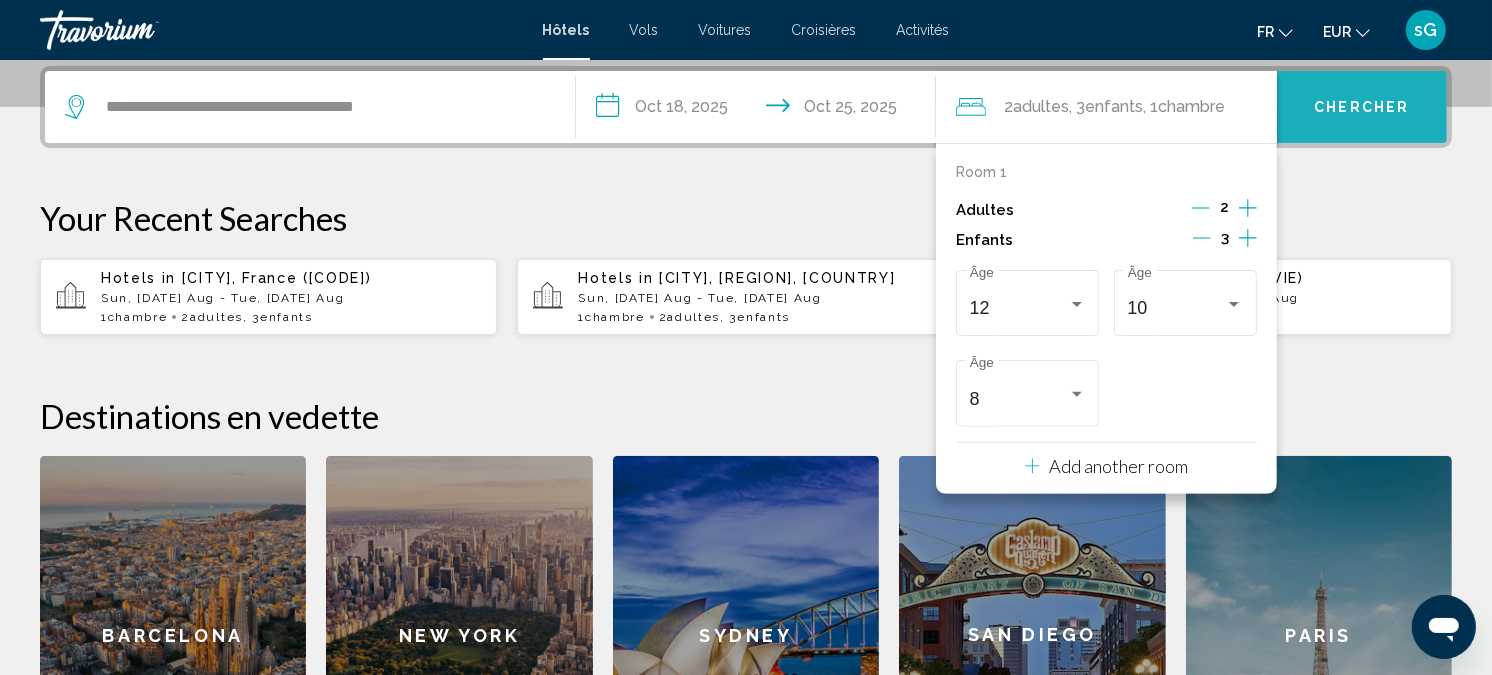 click on "Chercher" at bounding box center [1362, 107] 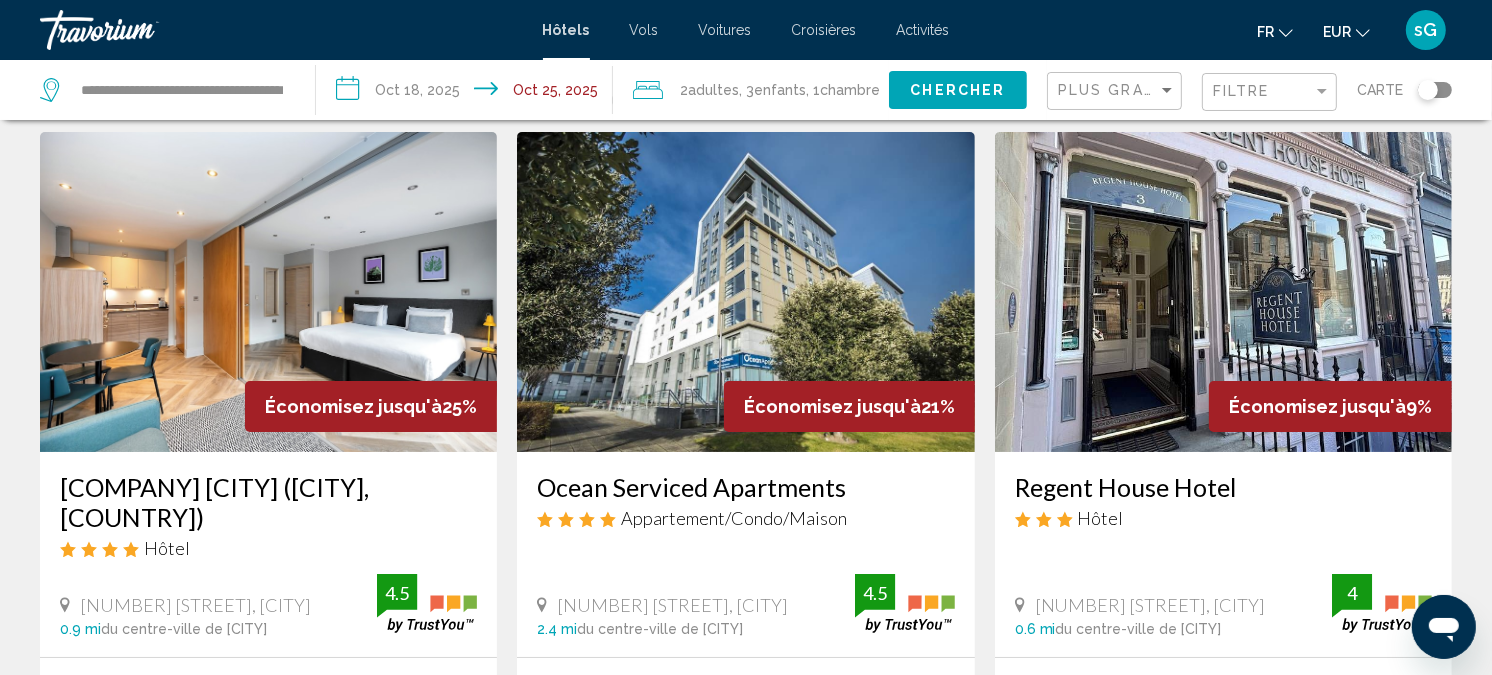 scroll, scrollTop: 111, scrollLeft: 0, axis: vertical 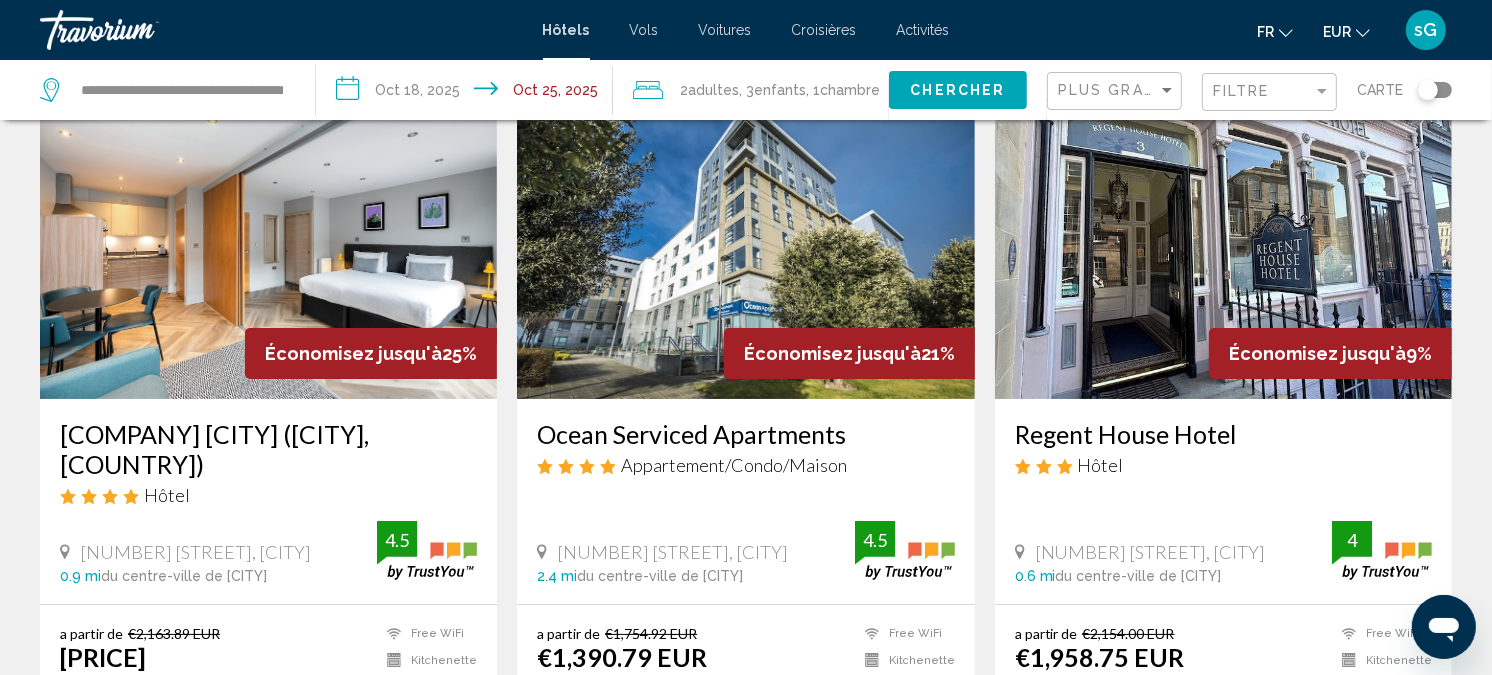click on "Plus grandes économies" 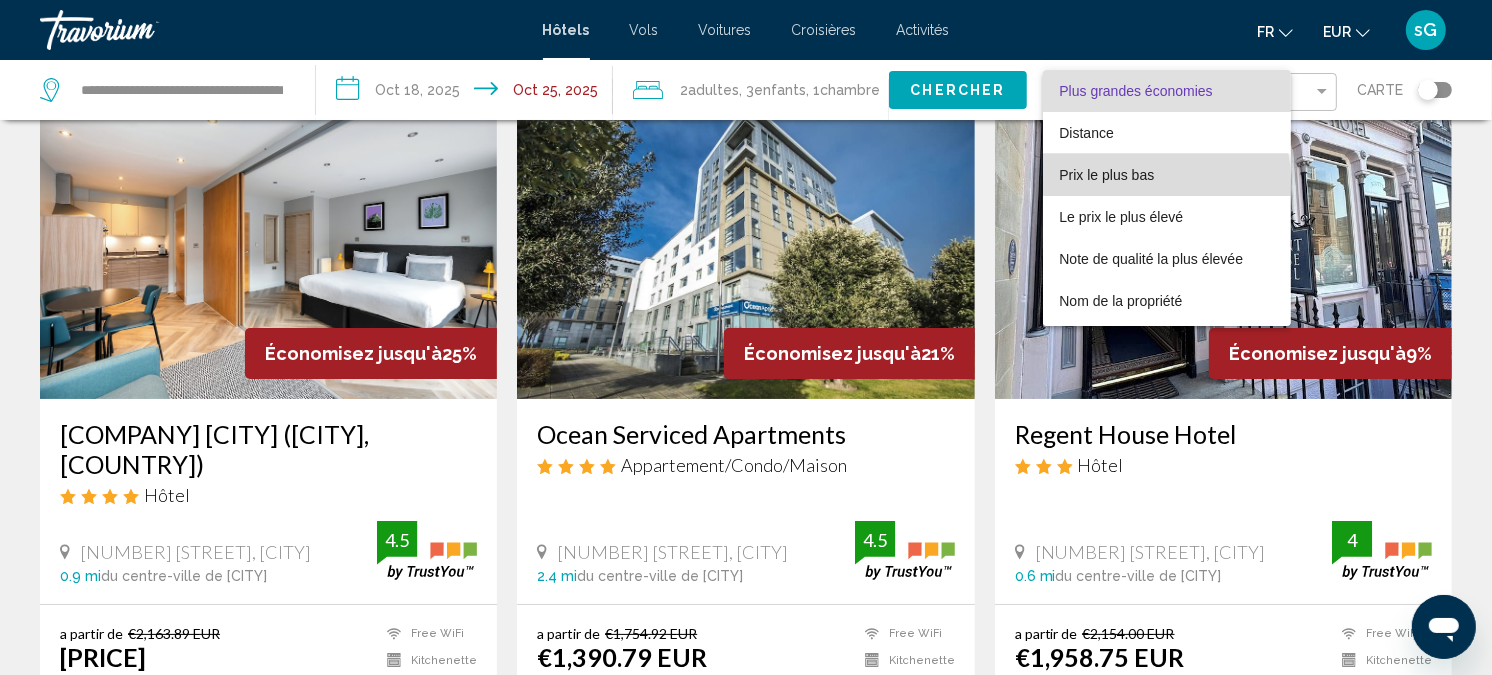 click on "Prix le plus bas" at bounding box center [1106, 175] 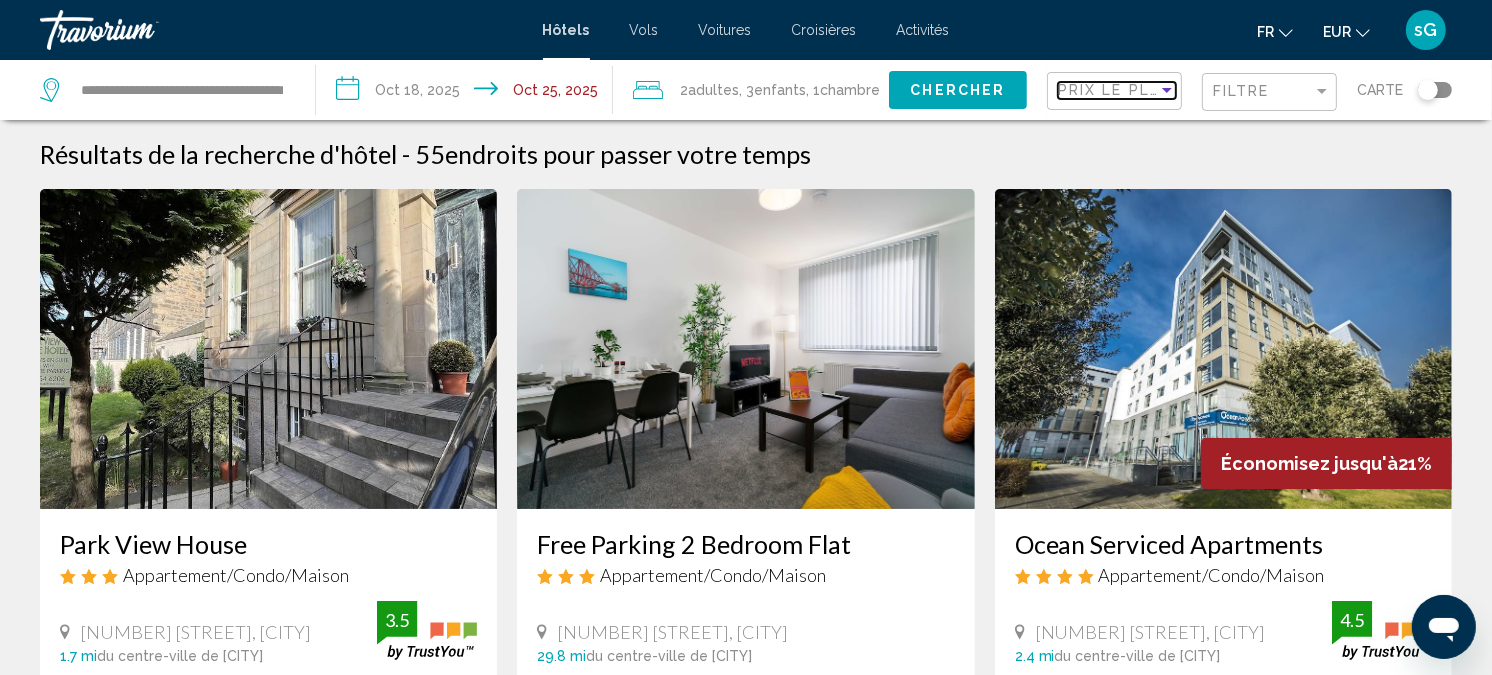 scroll, scrollTop: 0, scrollLeft: 0, axis: both 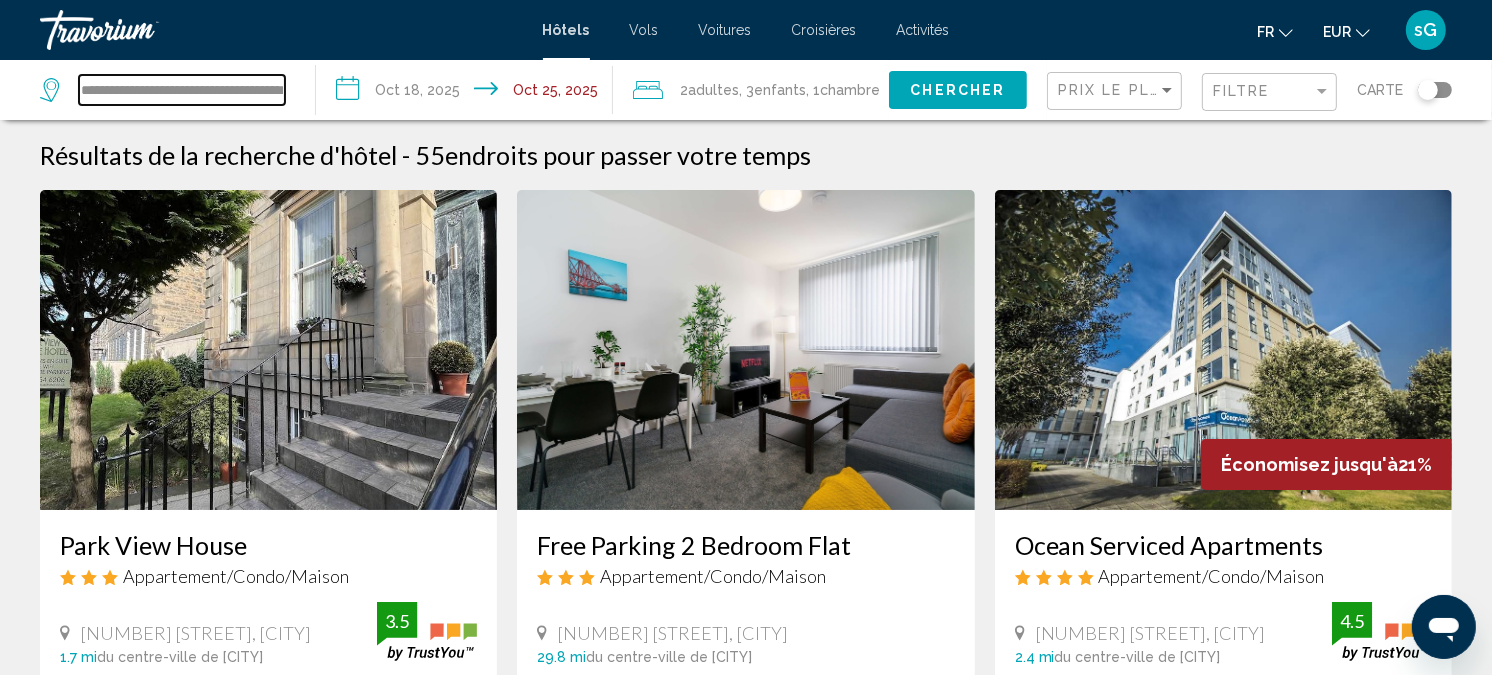 click on "**********" at bounding box center [182, 90] 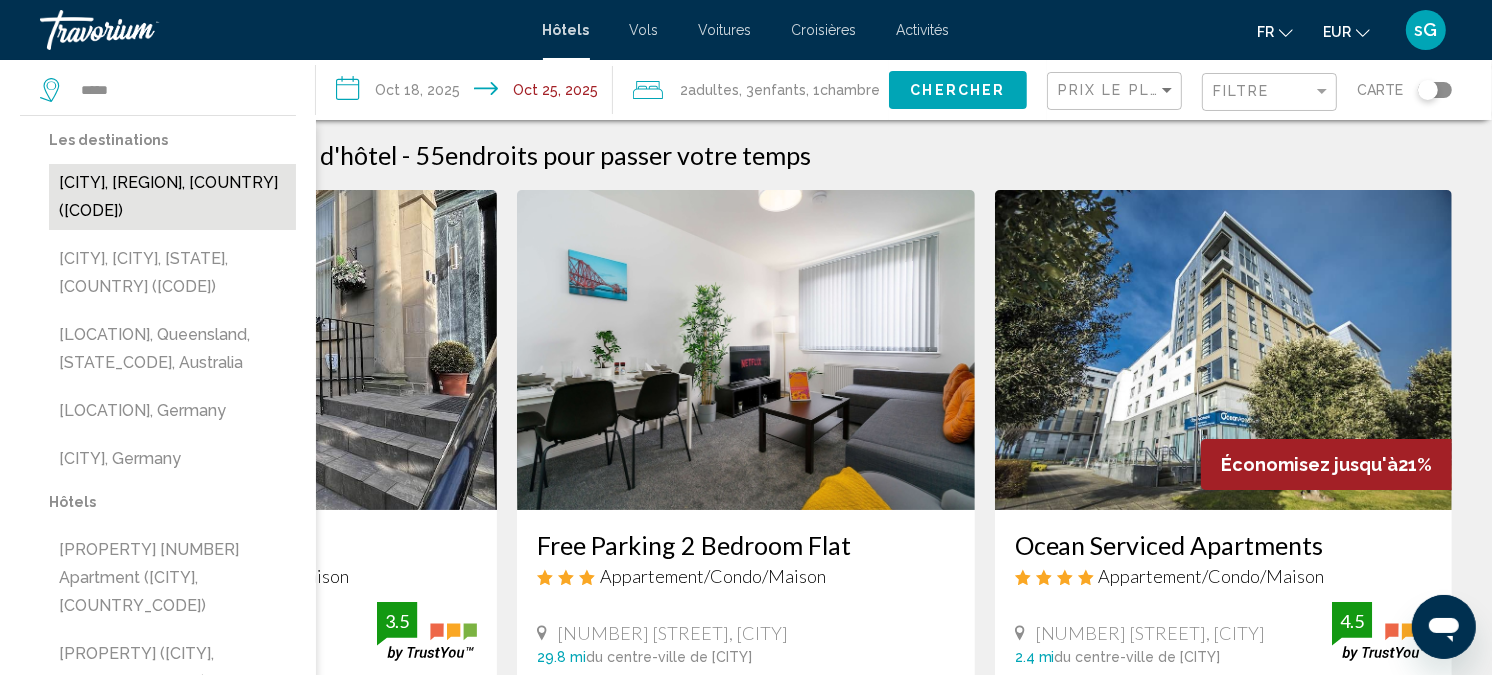 click on "[CITY], [CITY], [COUNTRY] ([CODE])" at bounding box center (172, 197) 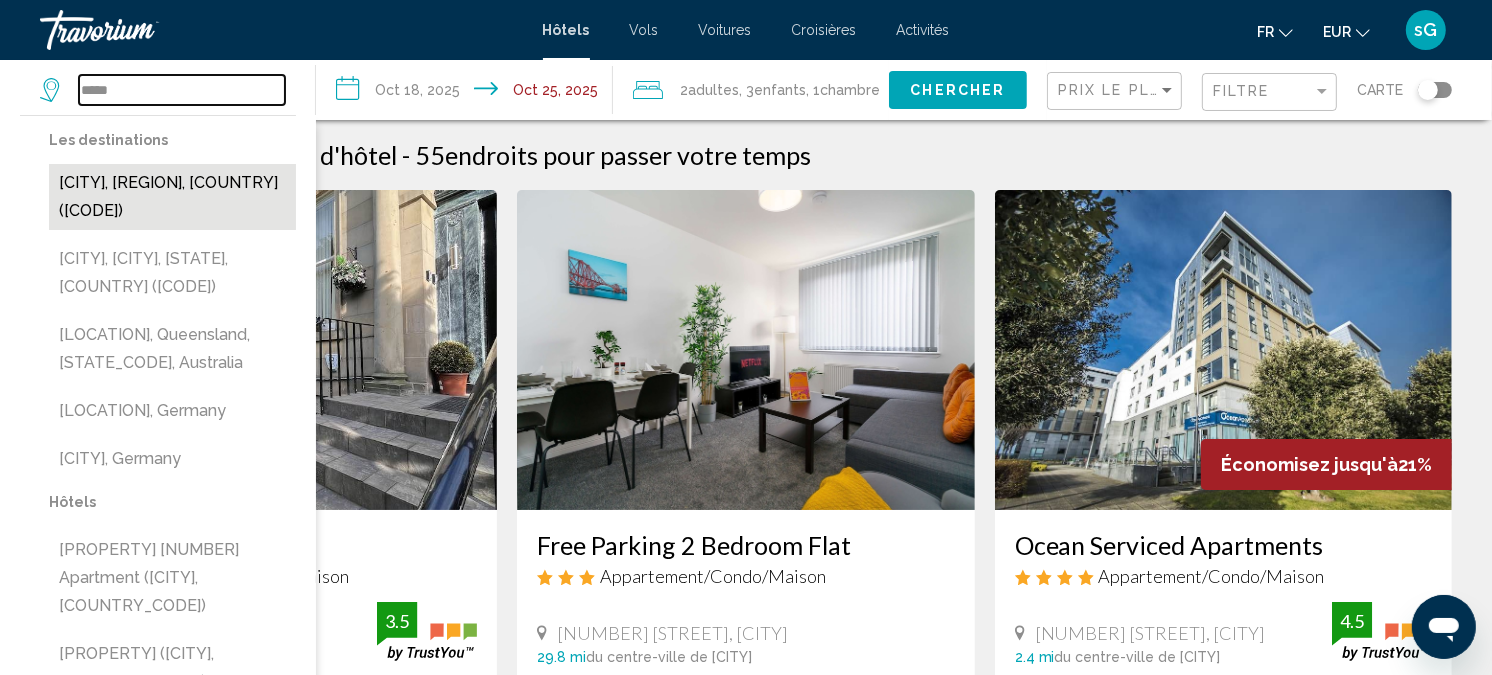 type on "**********" 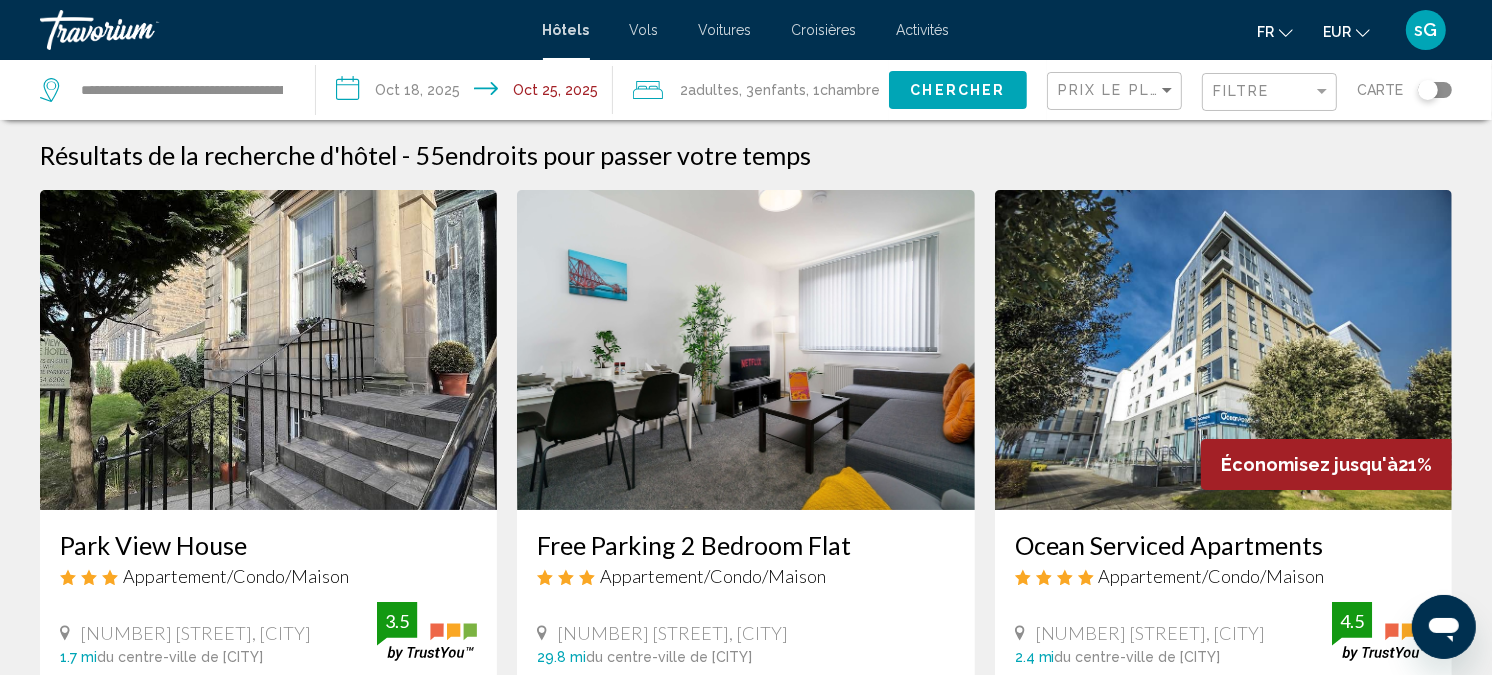 click on "Chercher" 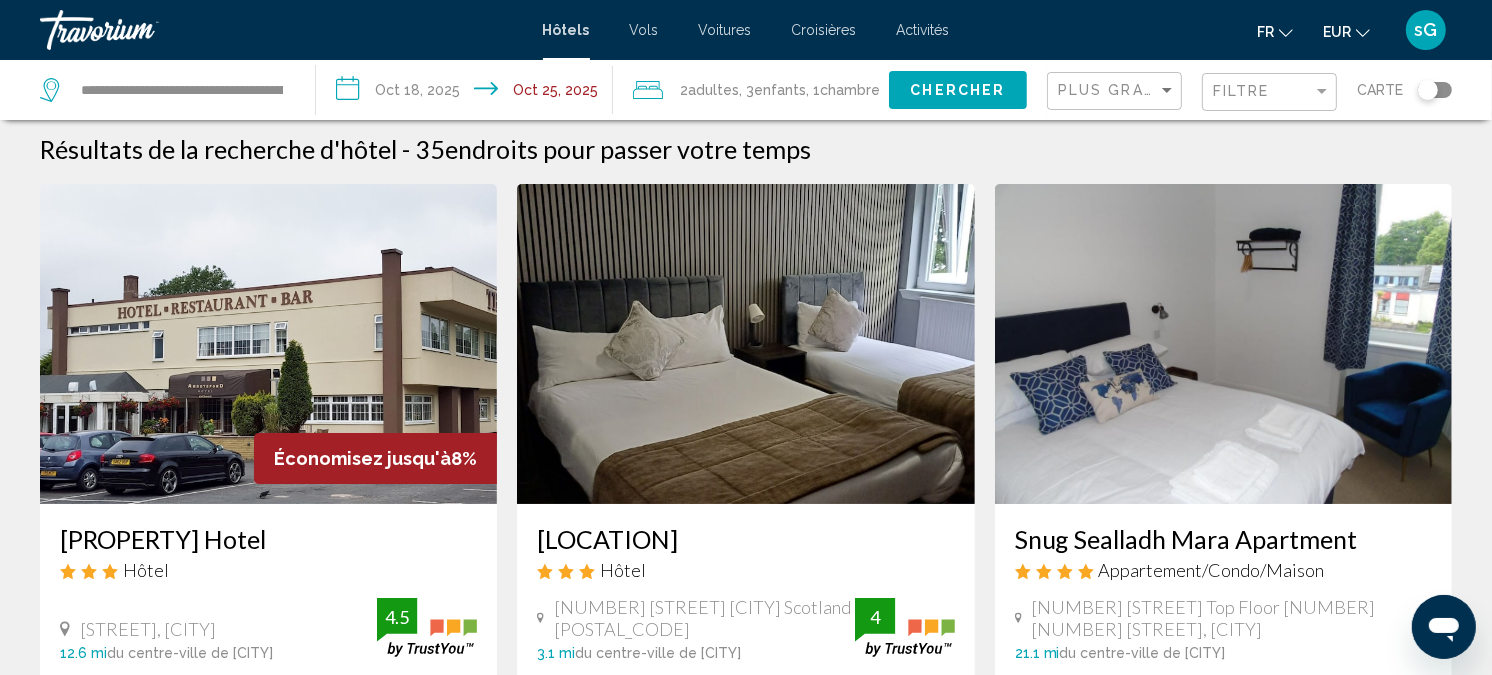 scroll, scrollTop: 0, scrollLeft: 0, axis: both 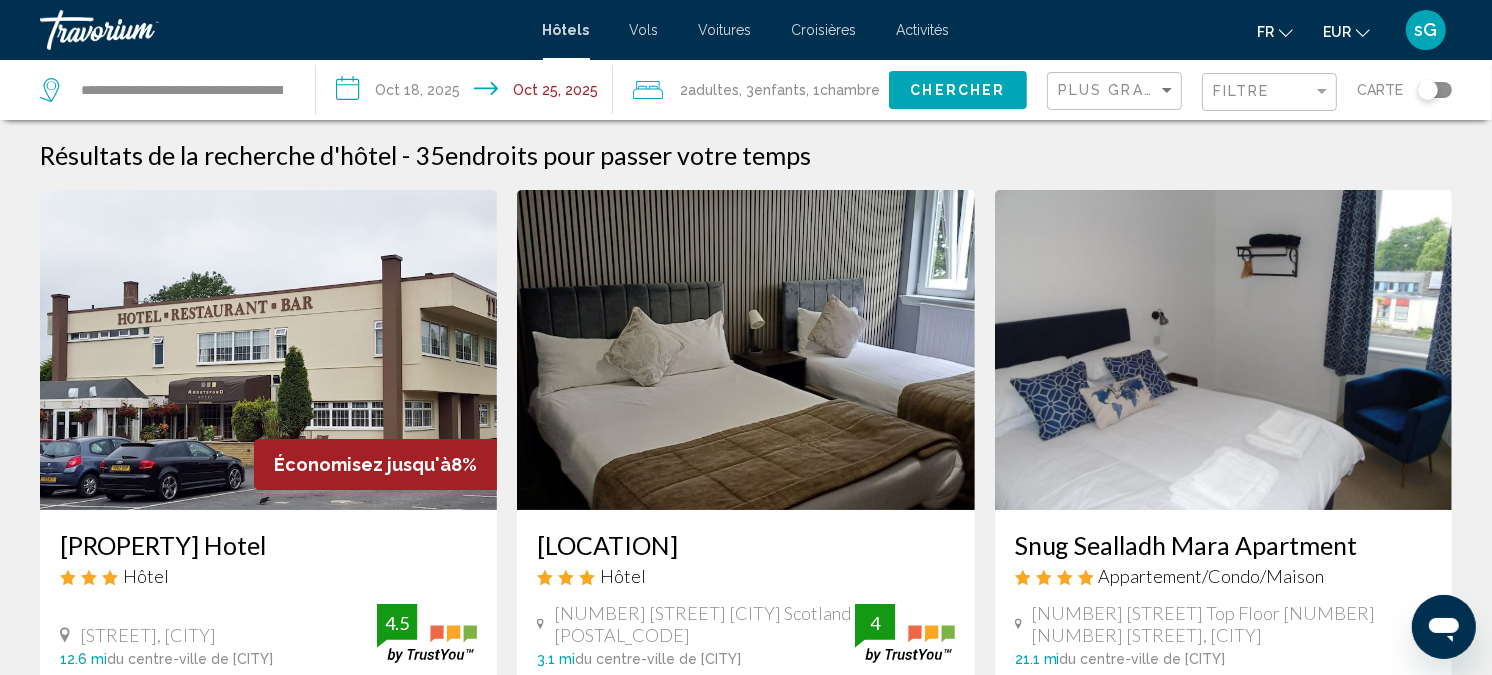 click on "**********" at bounding box center [468, 93] 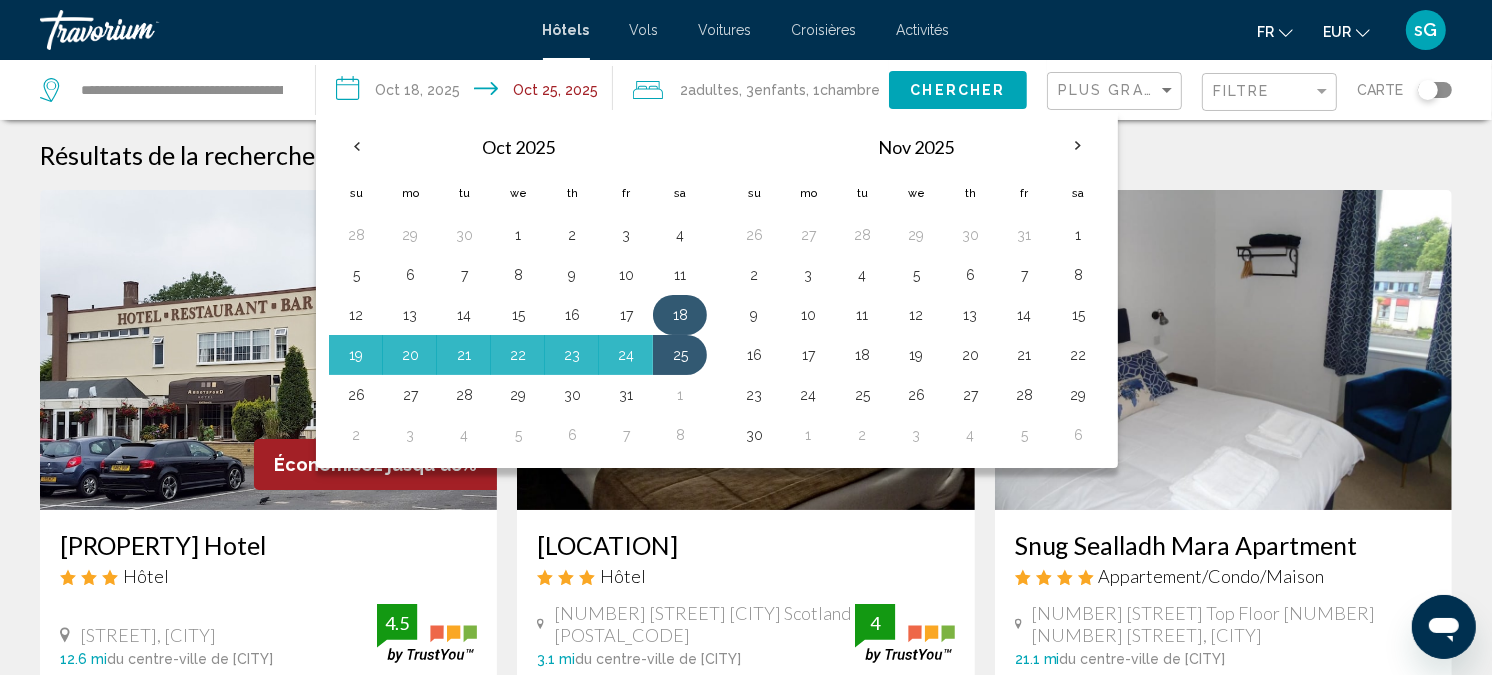 click on "18" at bounding box center (680, 315) 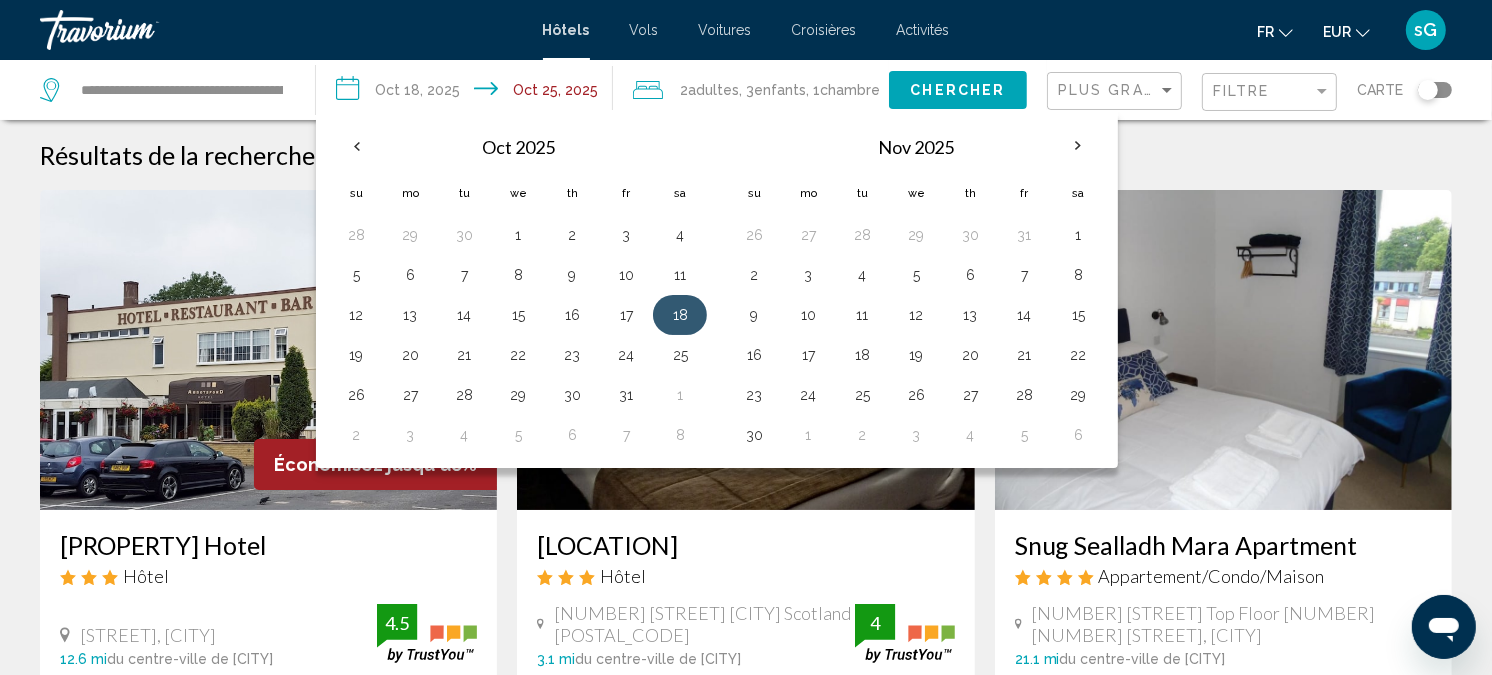 click on "18" at bounding box center (680, 315) 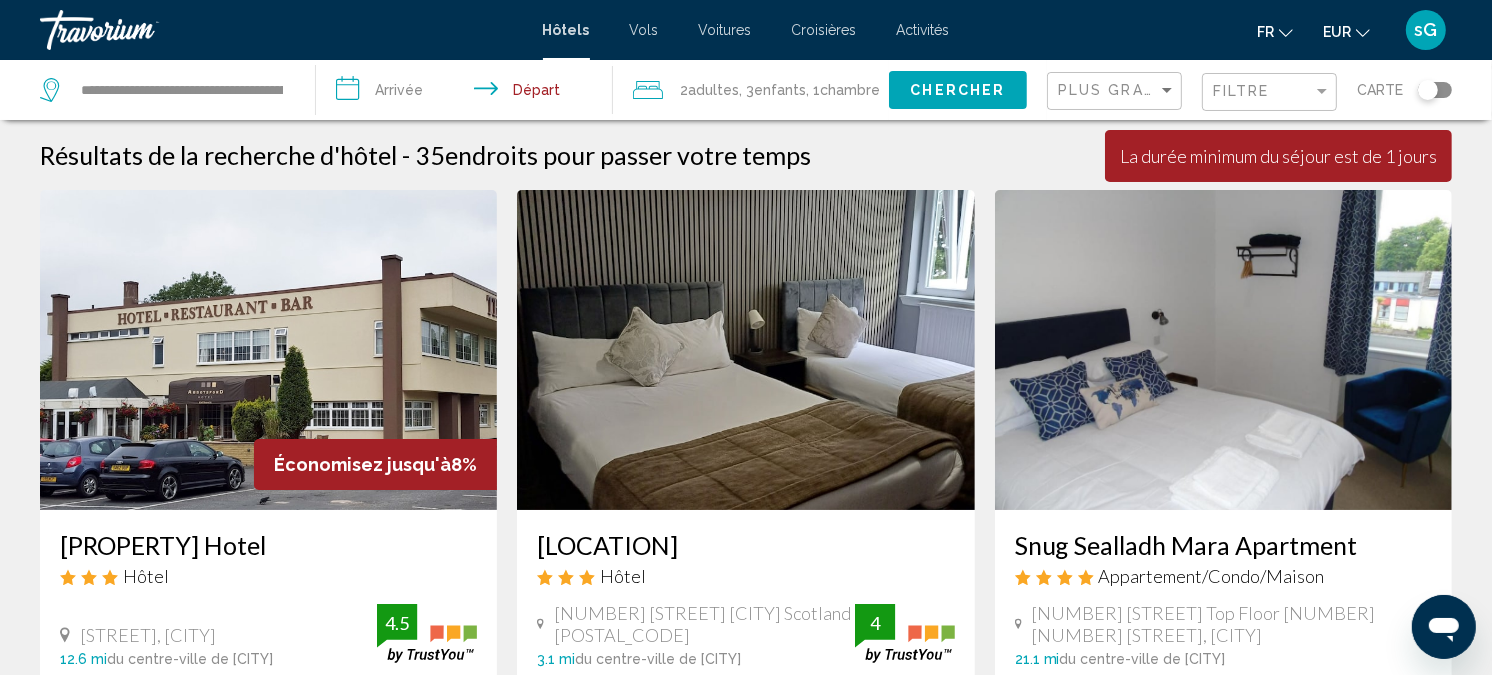 click on "**********" at bounding box center (468, 93) 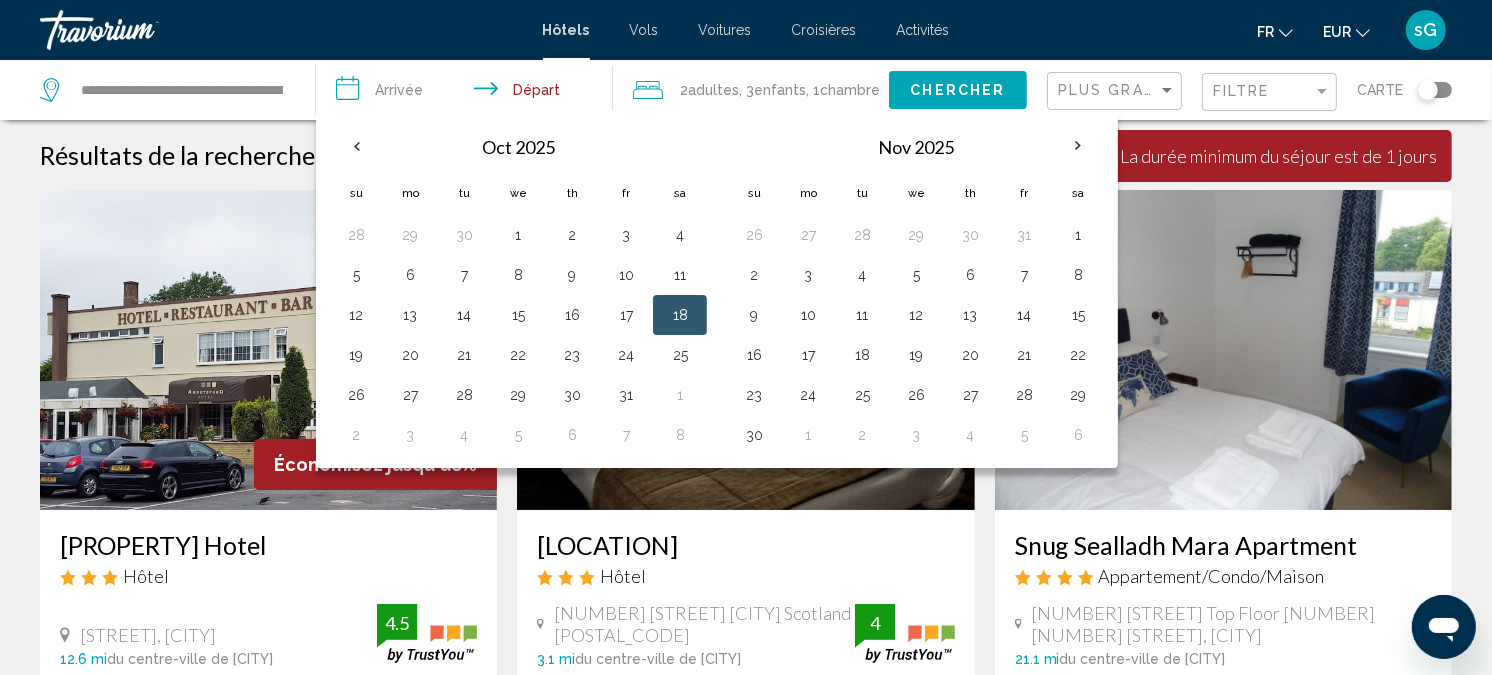 click on "18" at bounding box center [680, 315] 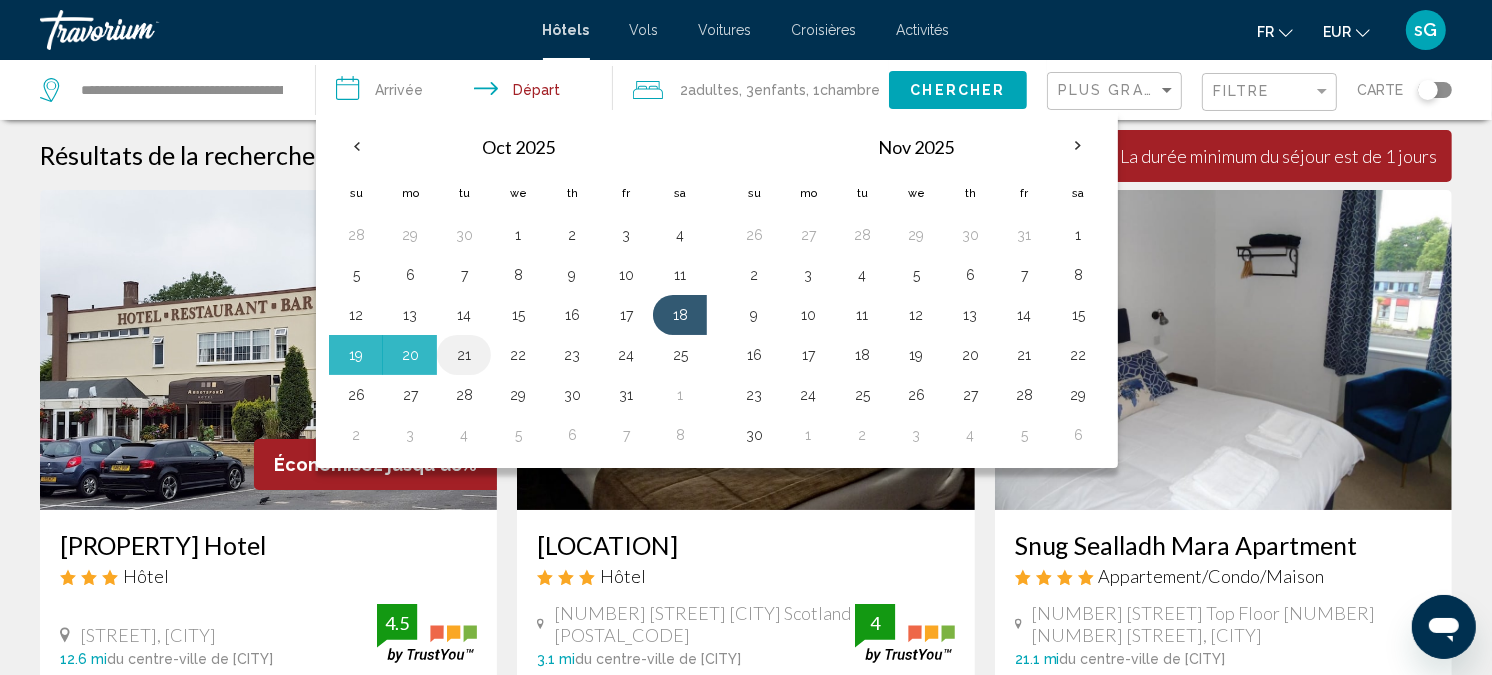 click on "21" at bounding box center (464, 355) 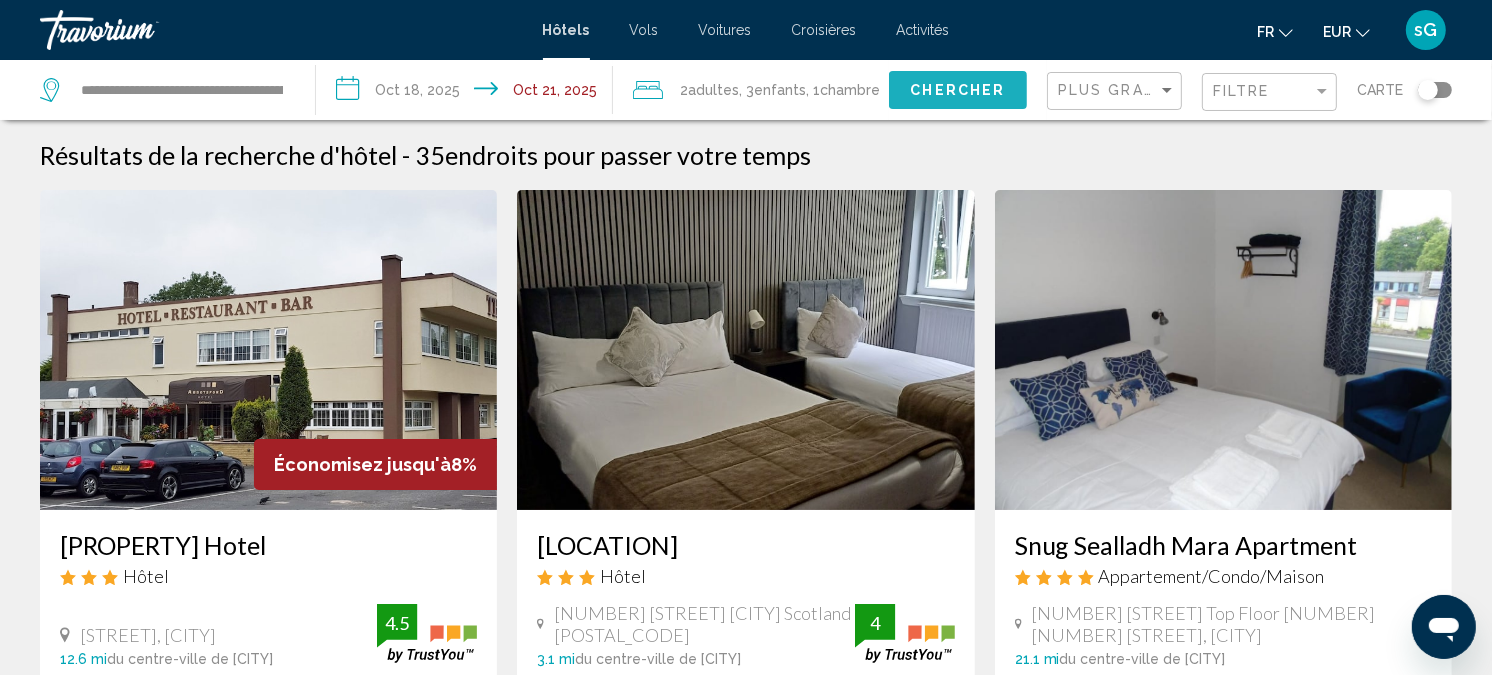 click on "Chercher" 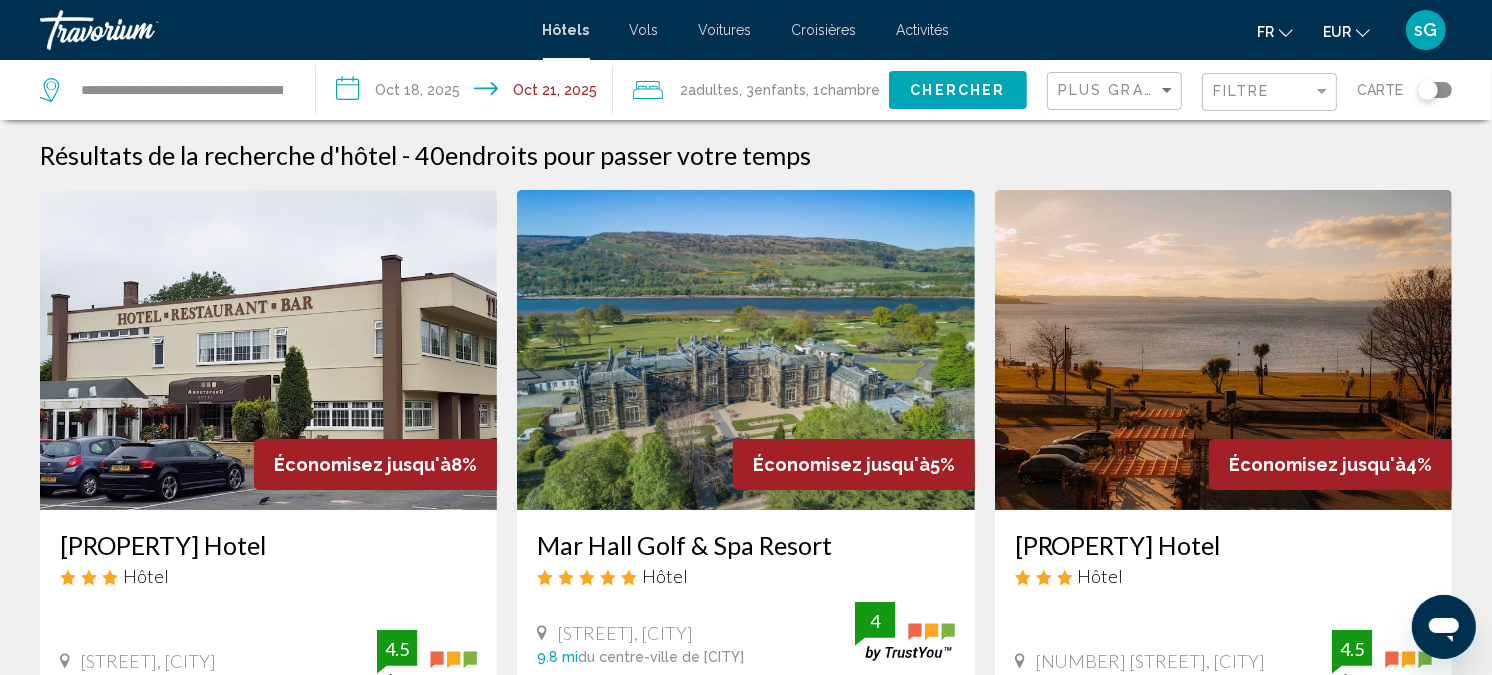 click on "Plus grandes économies" 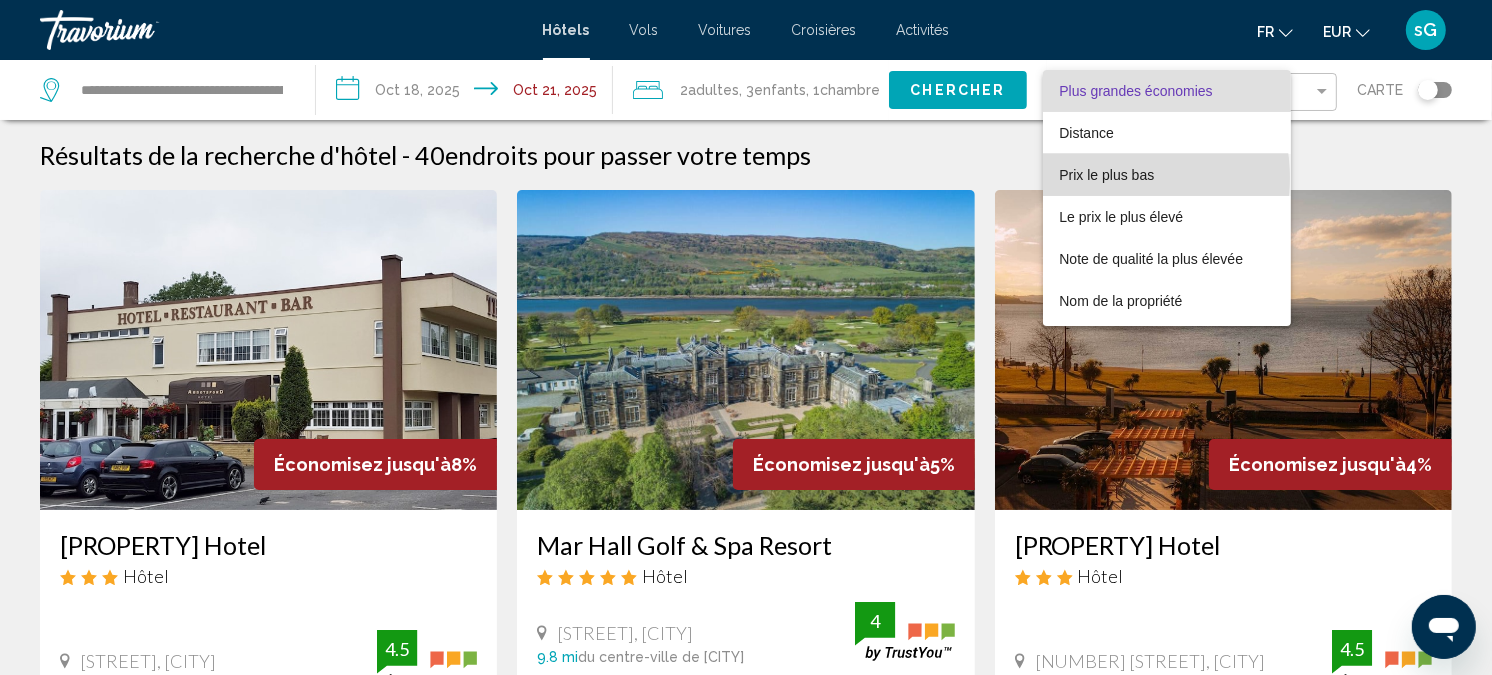 click on "Prix le plus bas" at bounding box center (1106, 175) 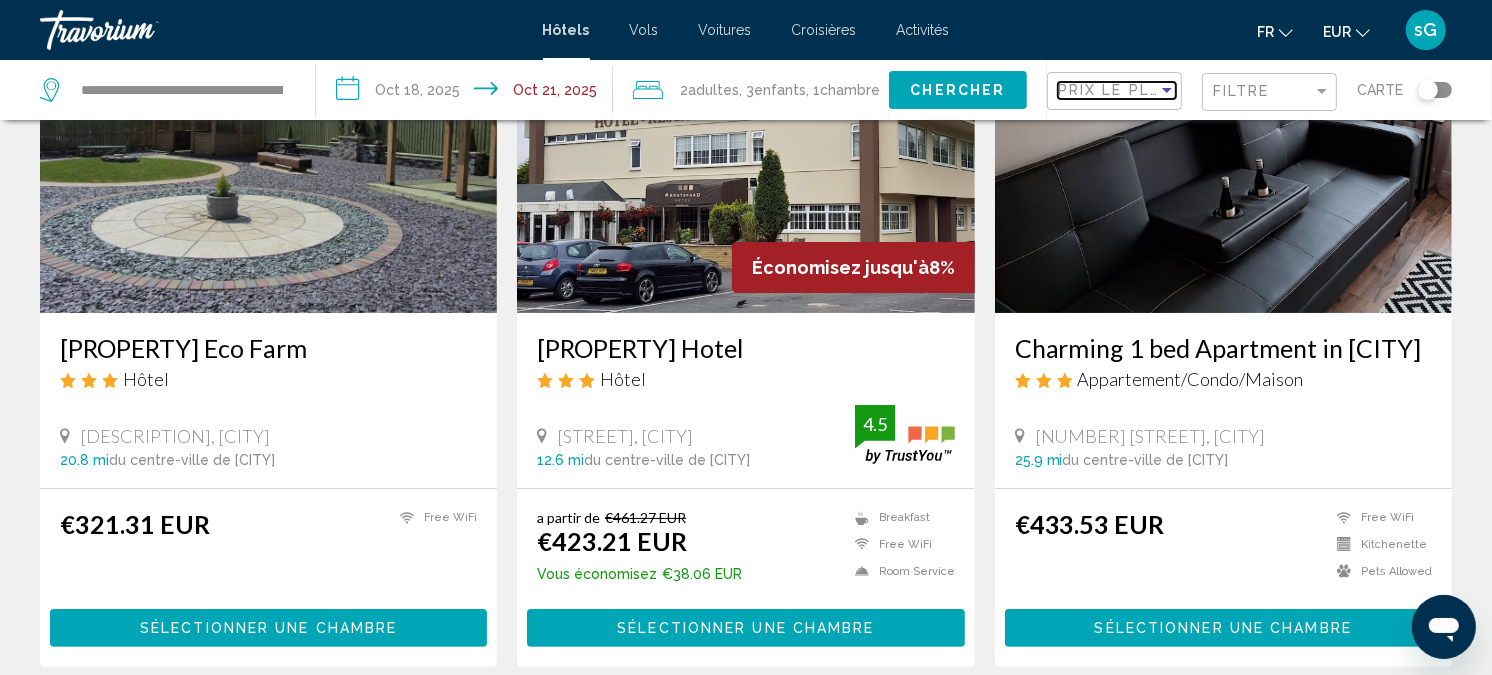 scroll, scrollTop: 222, scrollLeft: 0, axis: vertical 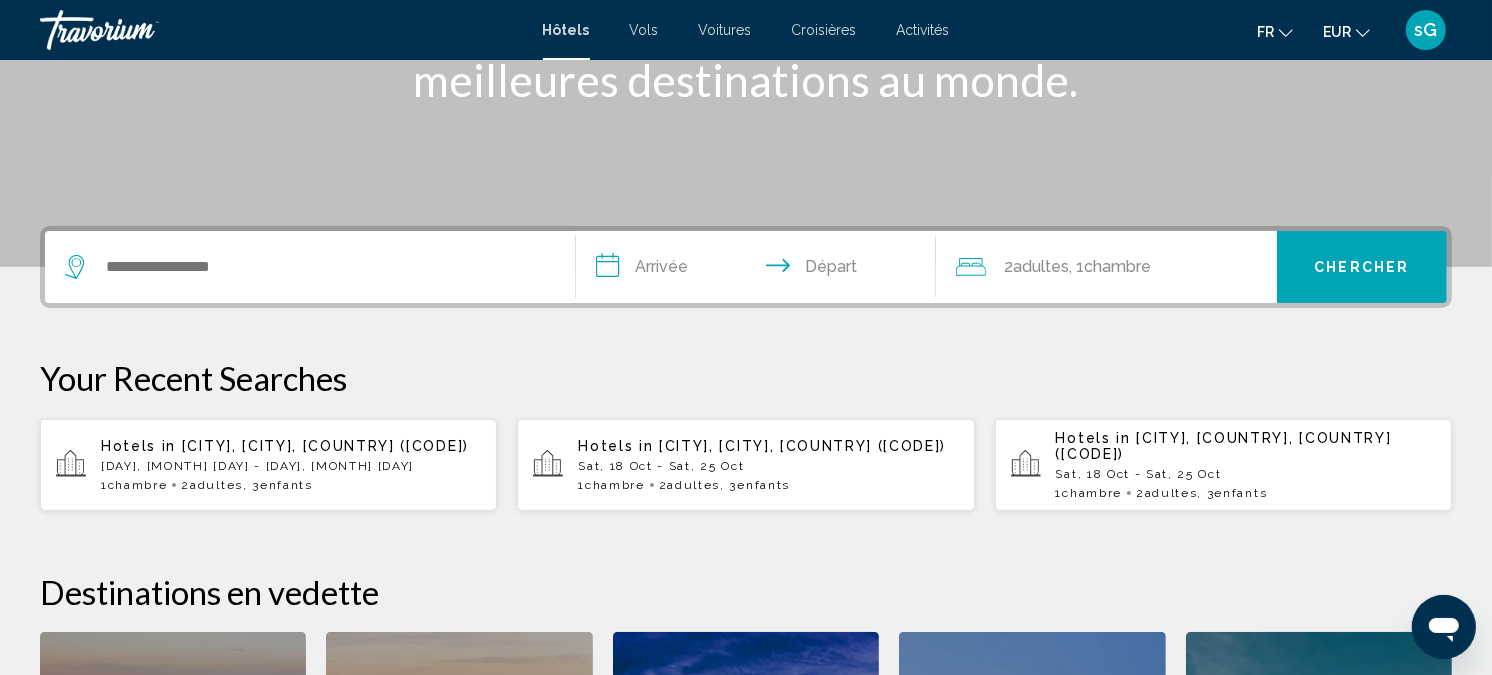 click on "[CITY], [CITY], [COUNTRY] ([CODE])" at bounding box center (325, 446) 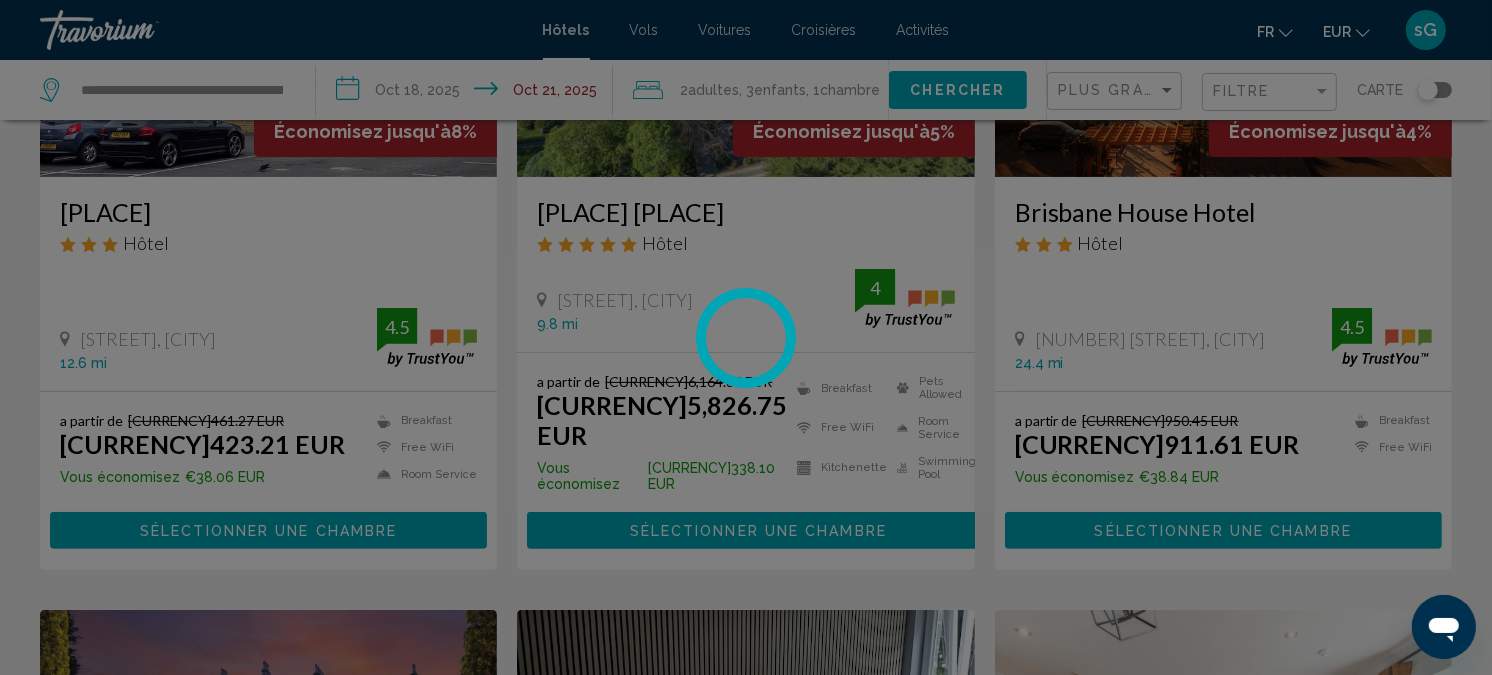scroll, scrollTop: 0, scrollLeft: 0, axis: both 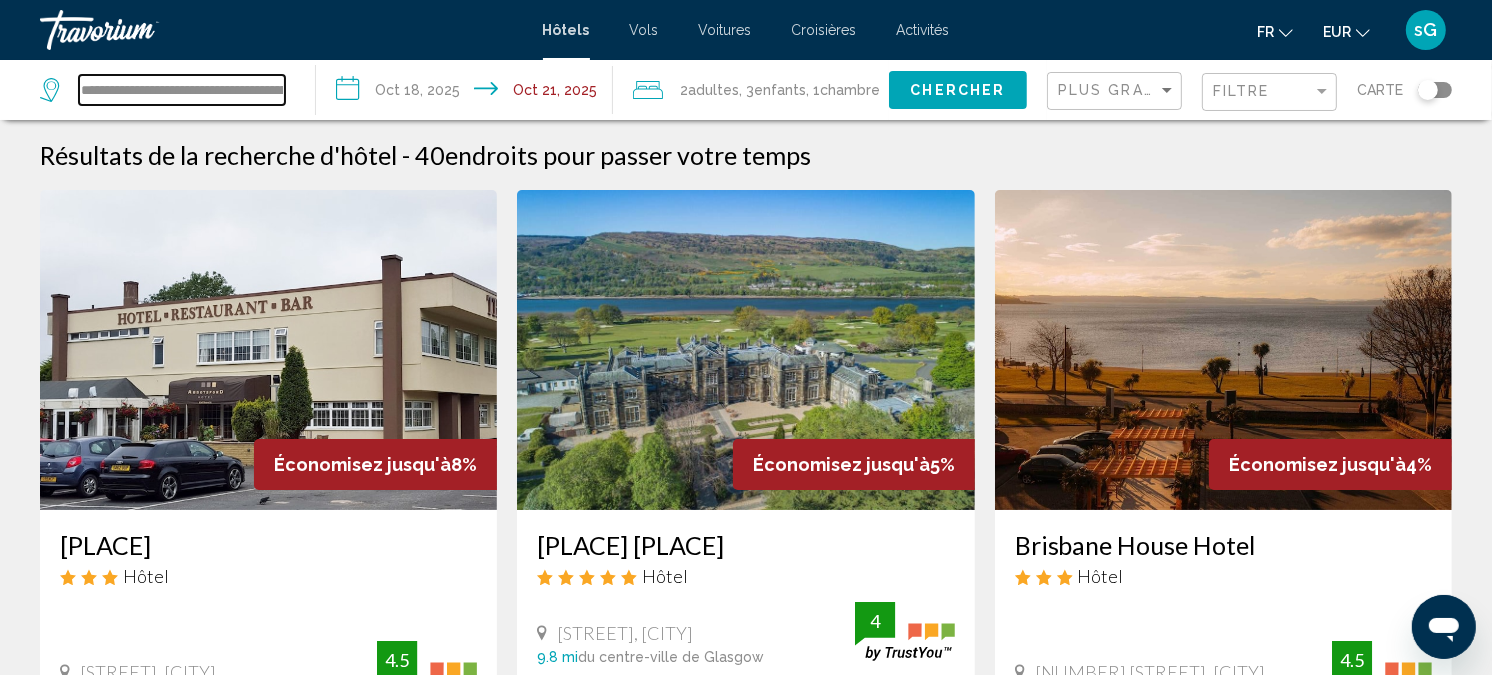 click on "**********" at bounding box center (182, 90) 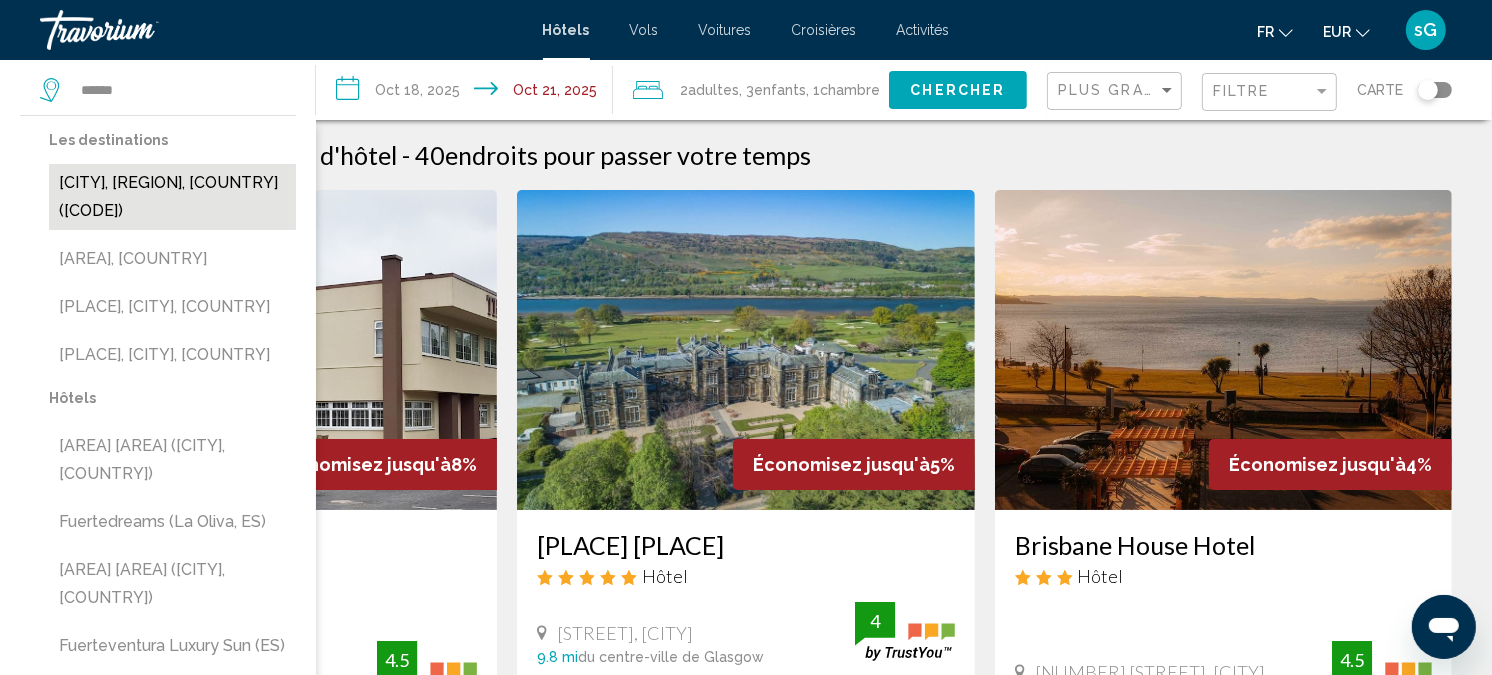 click on "[CITY], [REGION], [COUNTRY] ([CODE])" at bounding box center [172, 197] 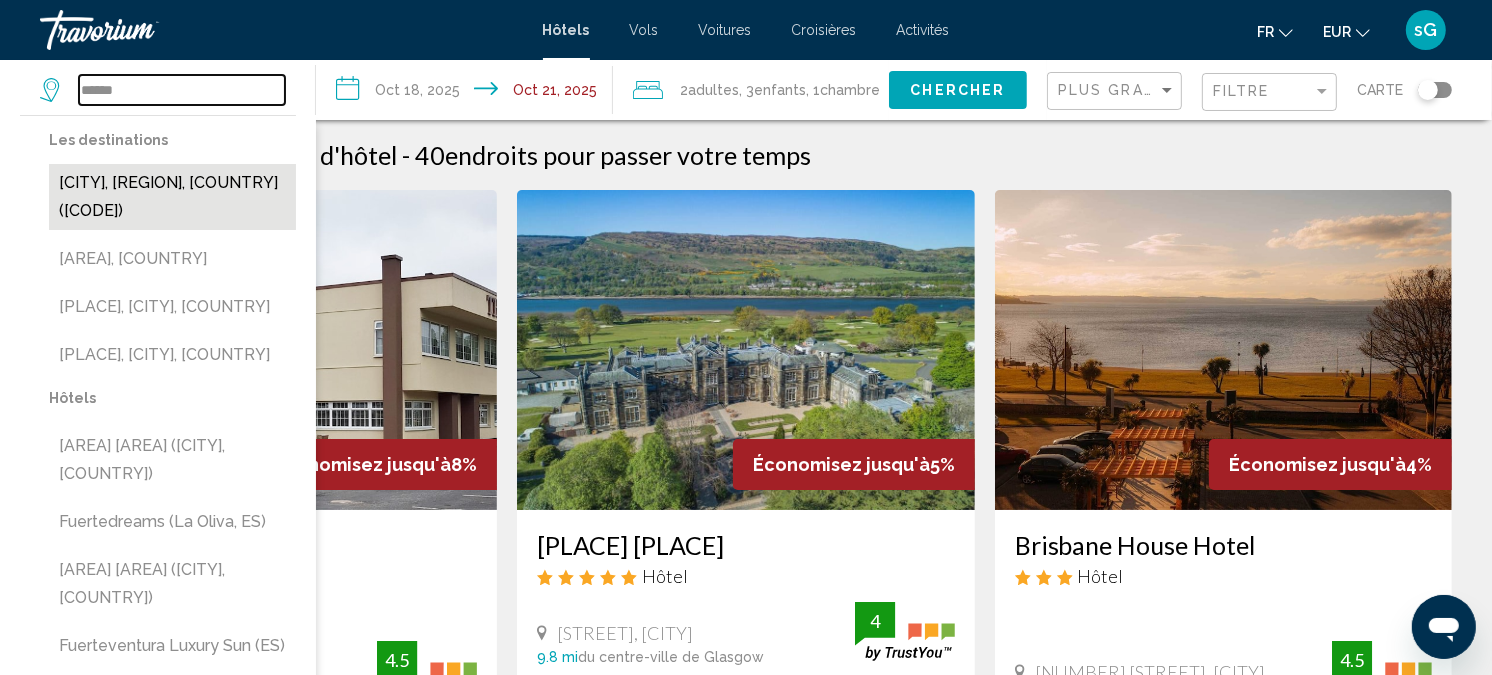 type on "**********" 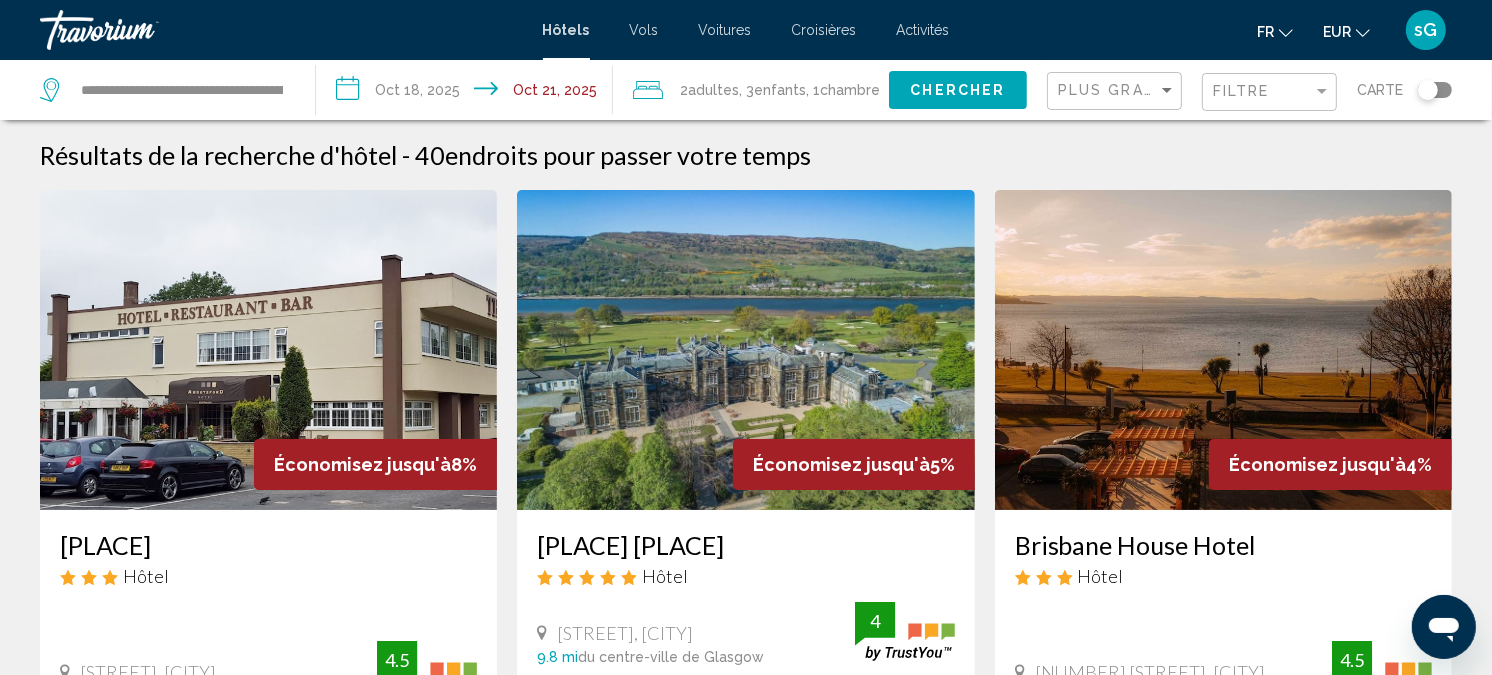 click on "Chercher" 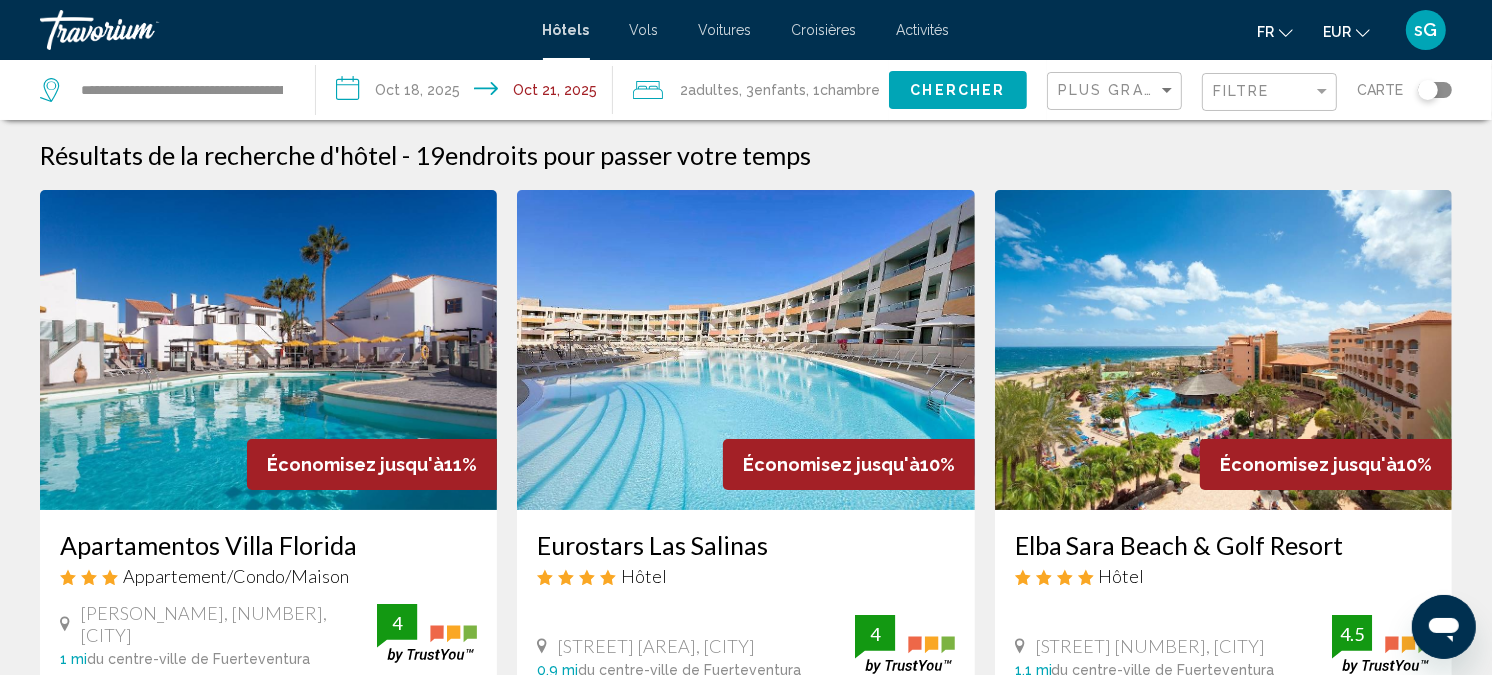 click on "**********" at bounding box center (468, 93) 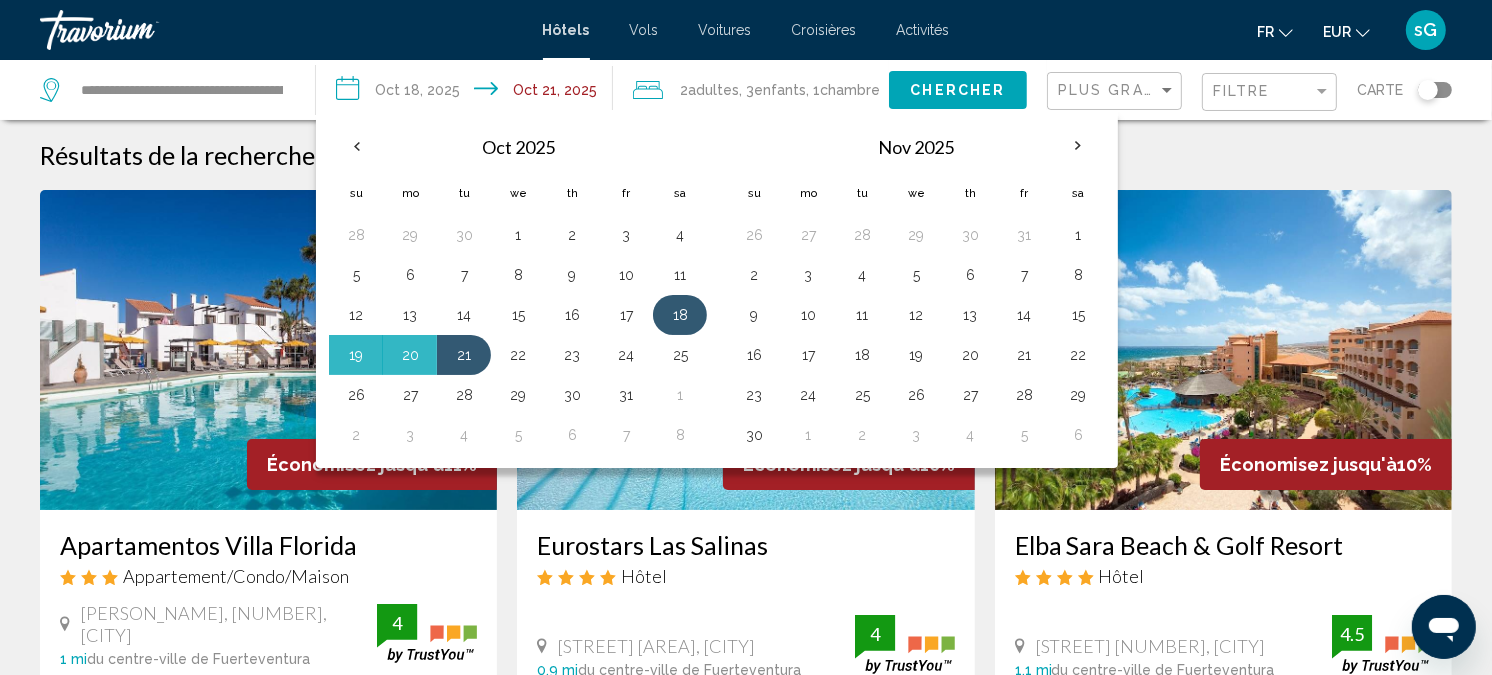 click on "18" at bounding box center (680, 315) 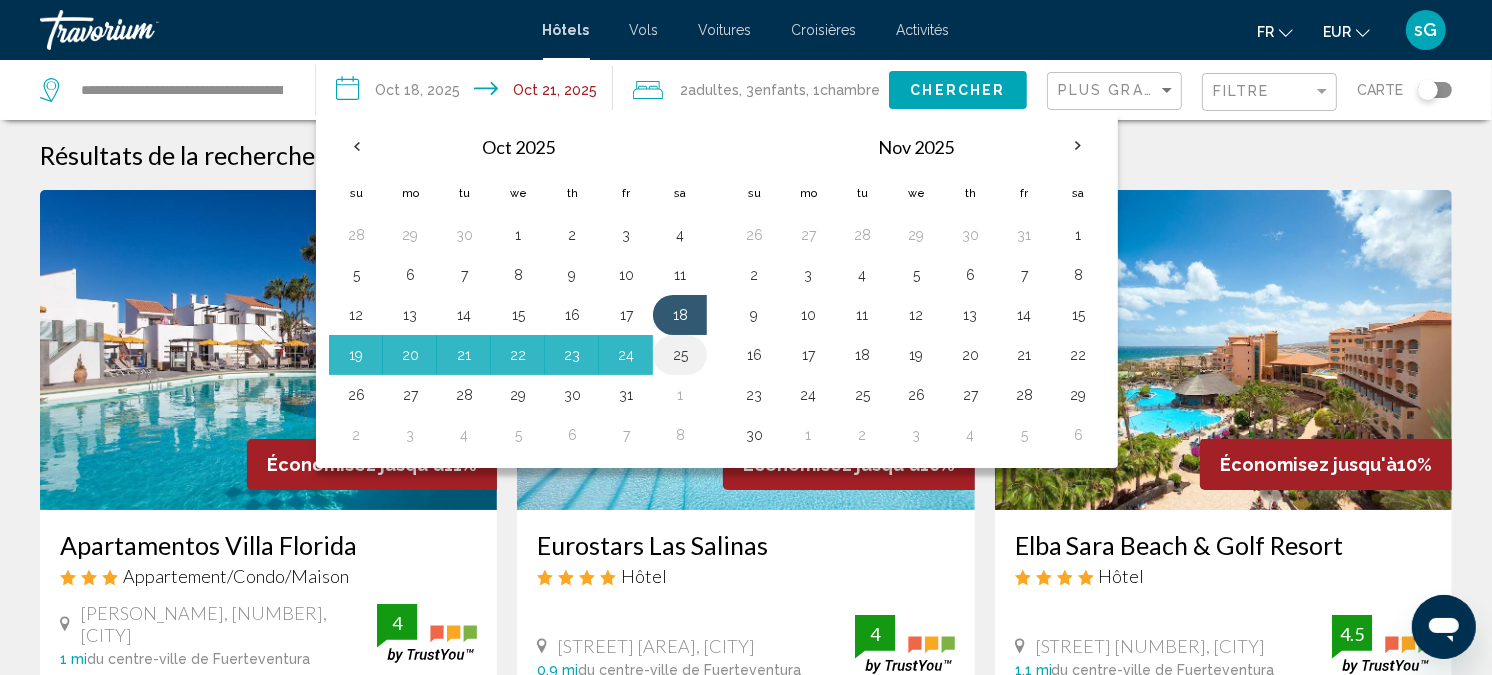 click on "25" at bounding box center (680, 355) 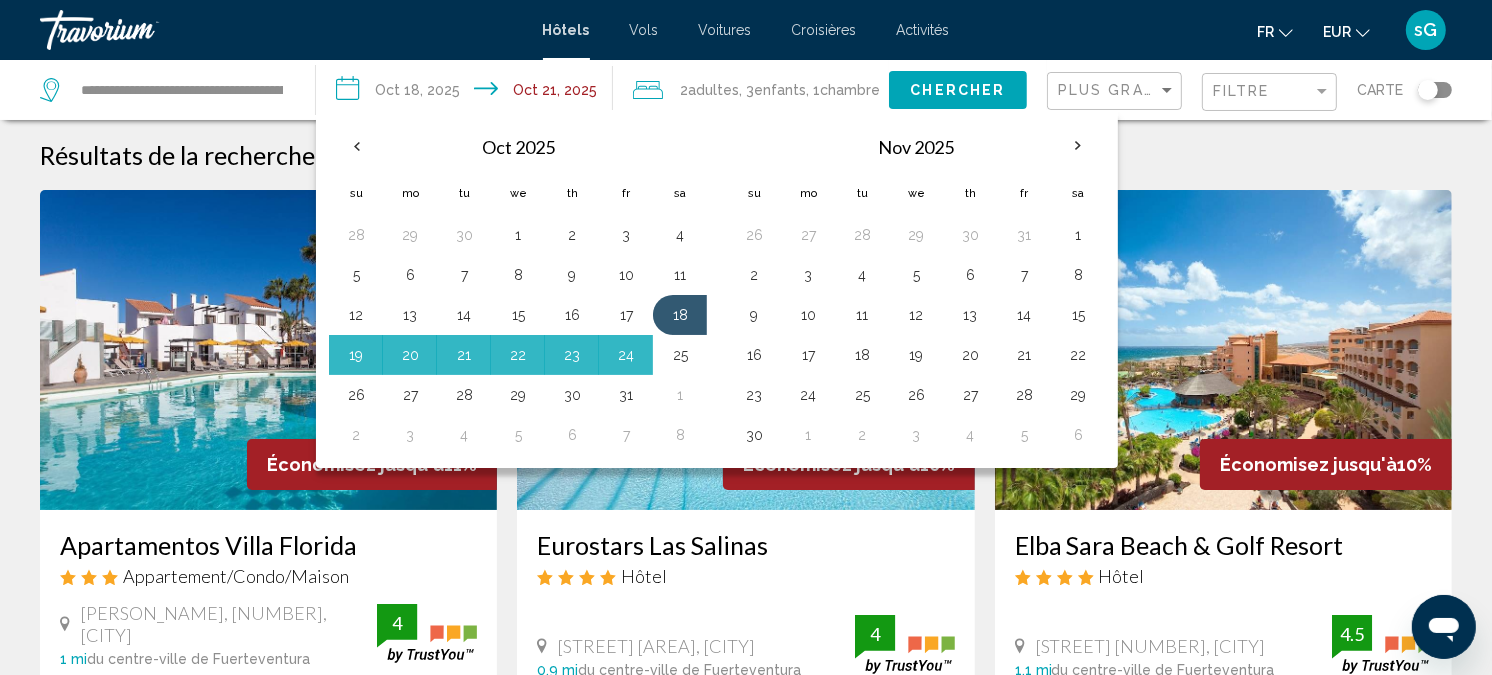 type on "**********" 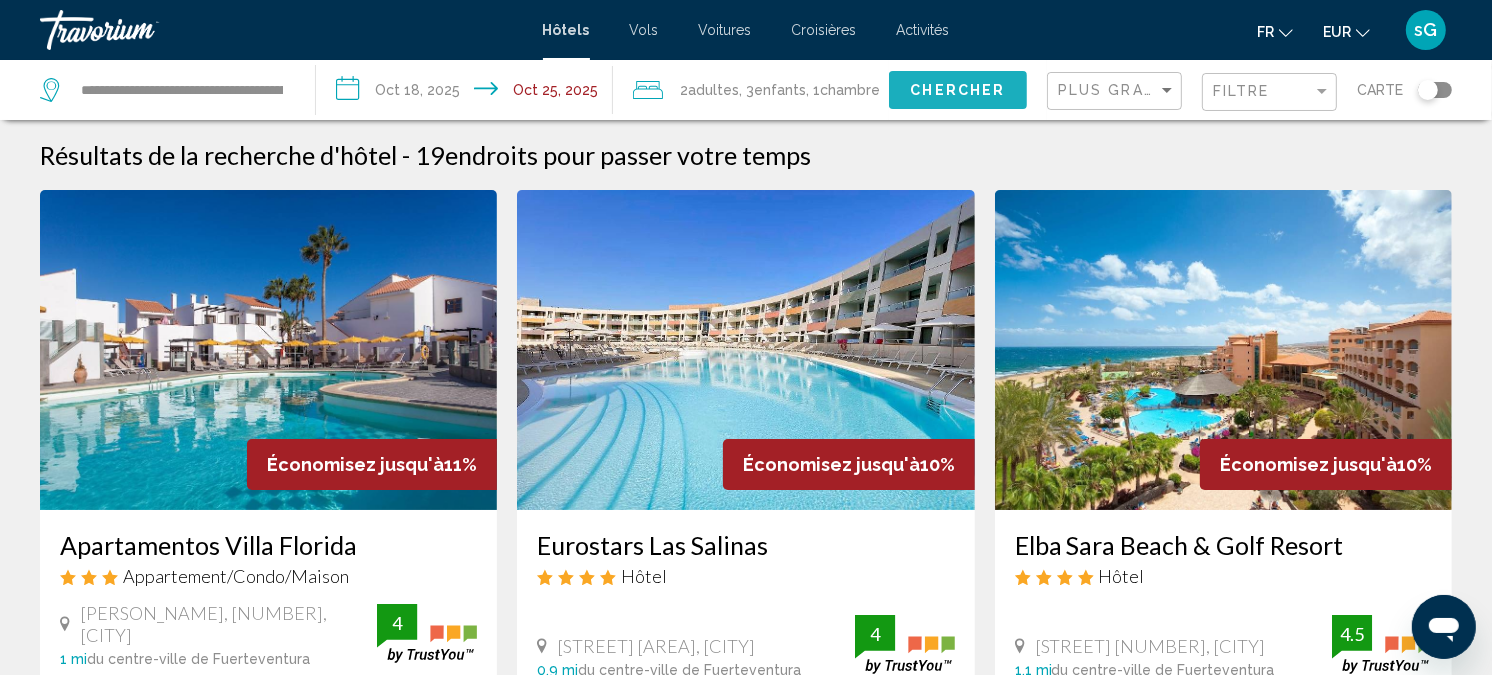 click on "Chercher" 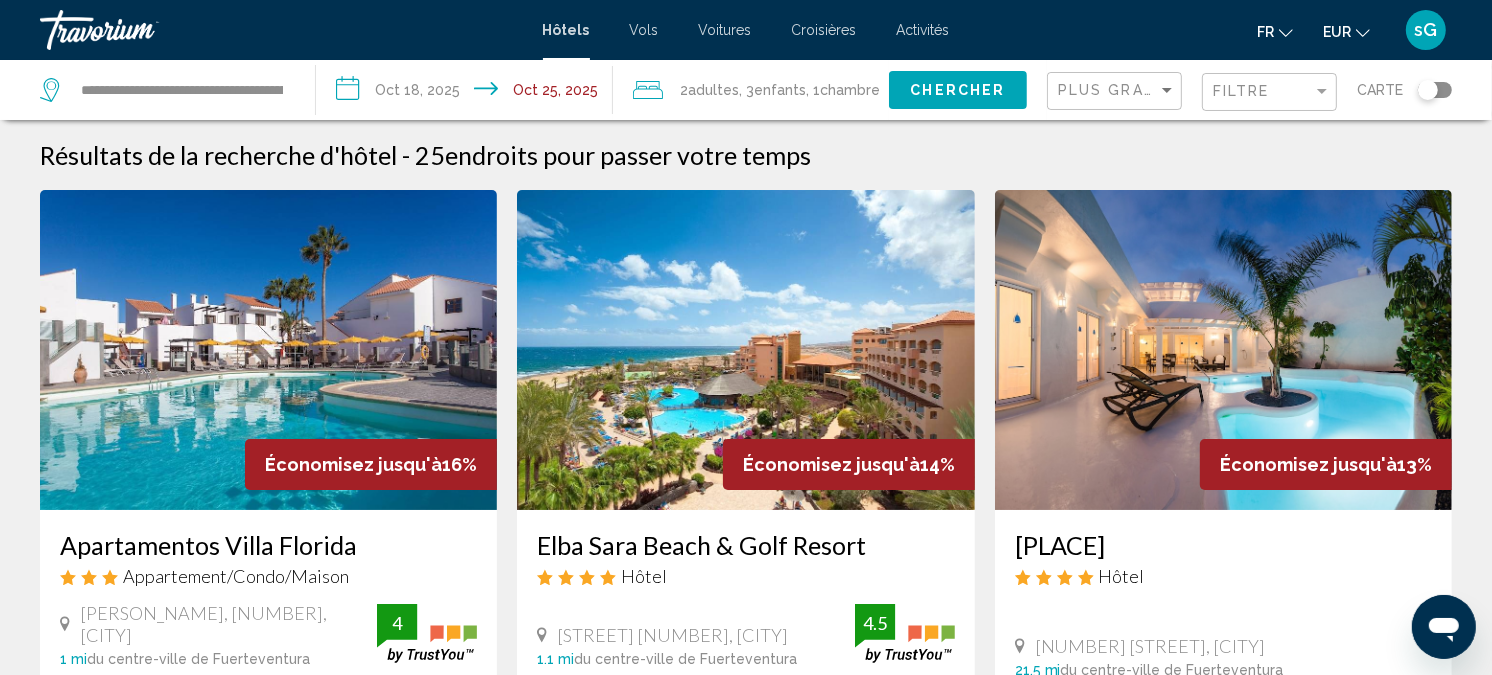 click on "Plus grandes économies" 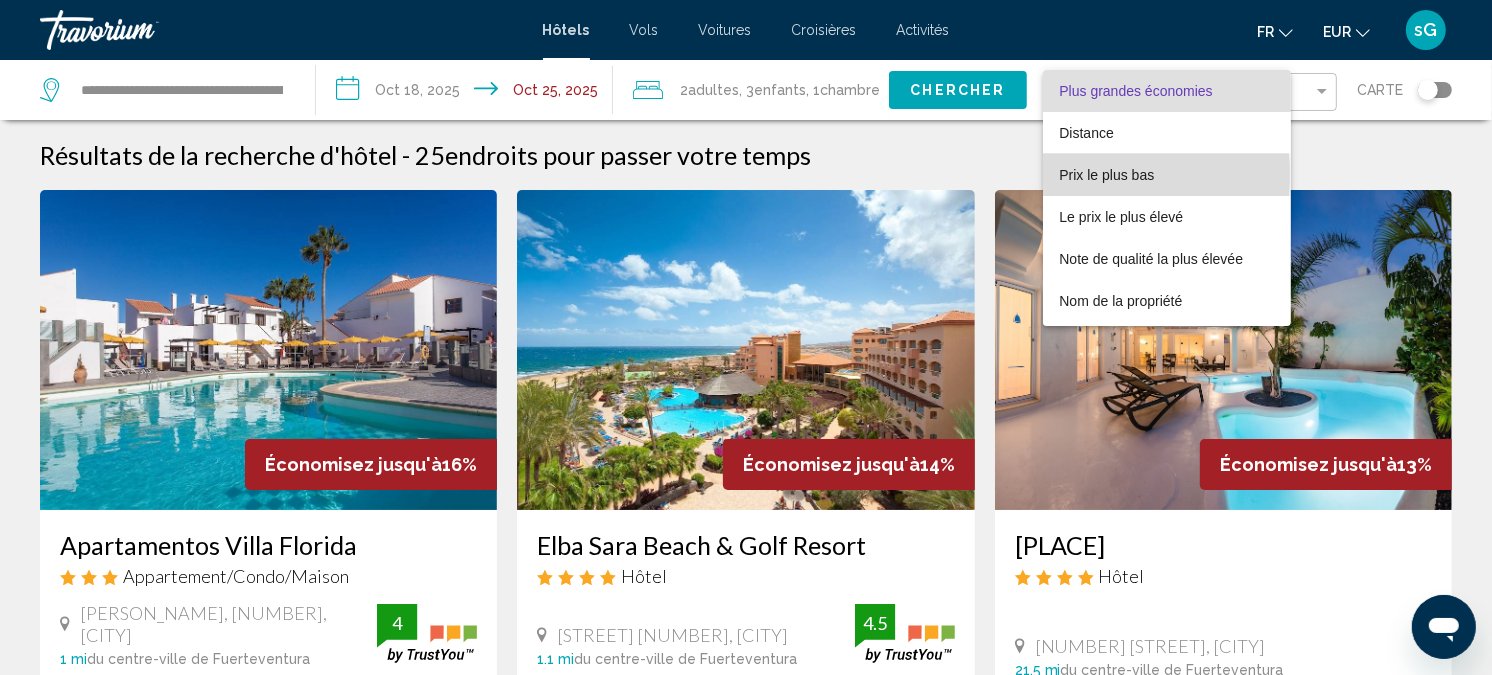 click on "Prix le plus bas" at bounding box center (1106, 175) 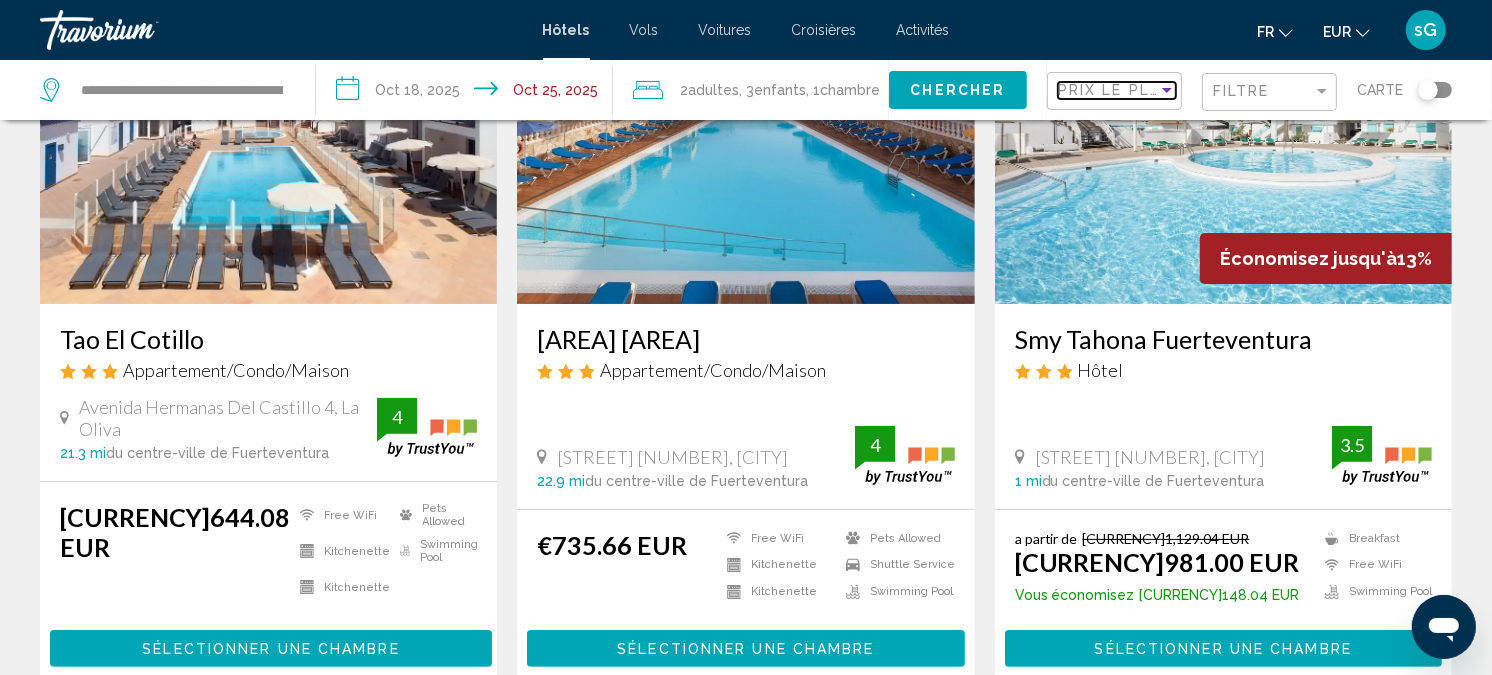 scroll, scrollTop: 0, scrollLeft: 0, axis: both 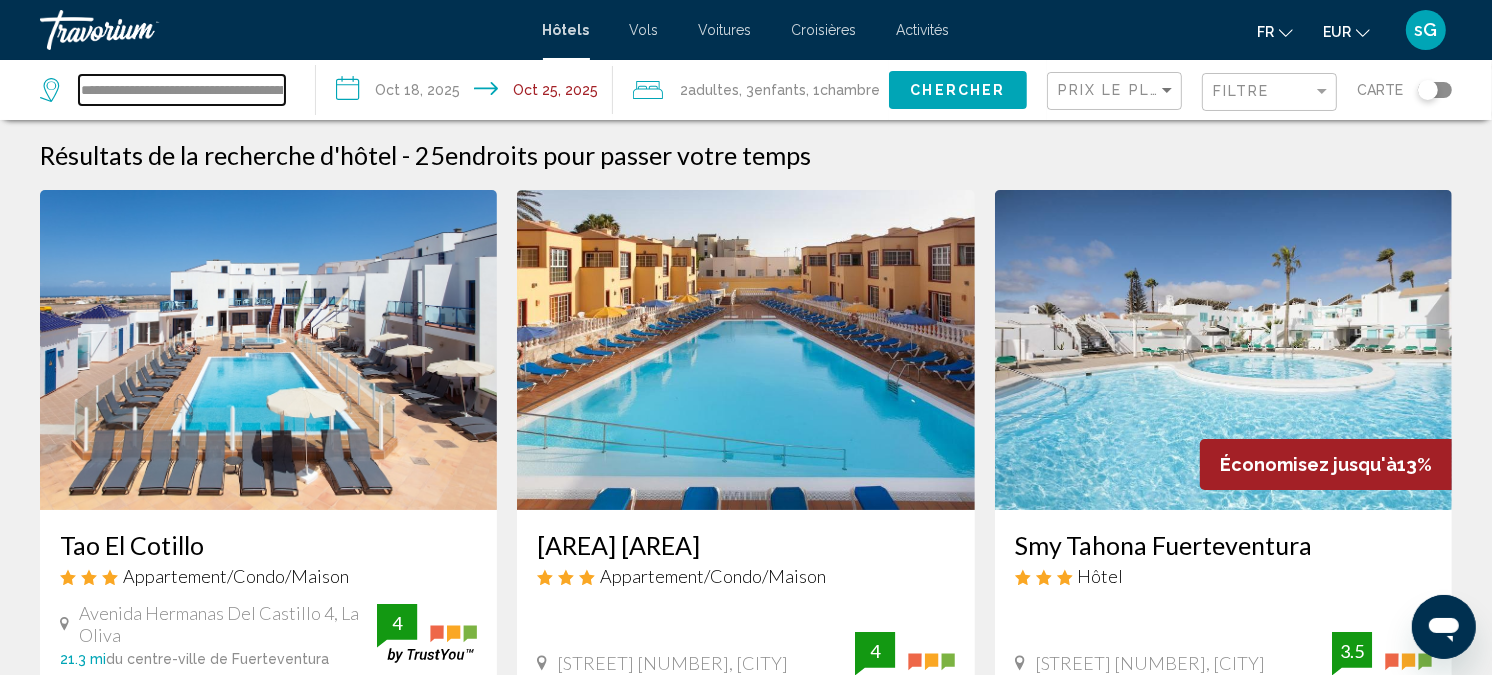 click on "**********" at bounding box center [182, 90] 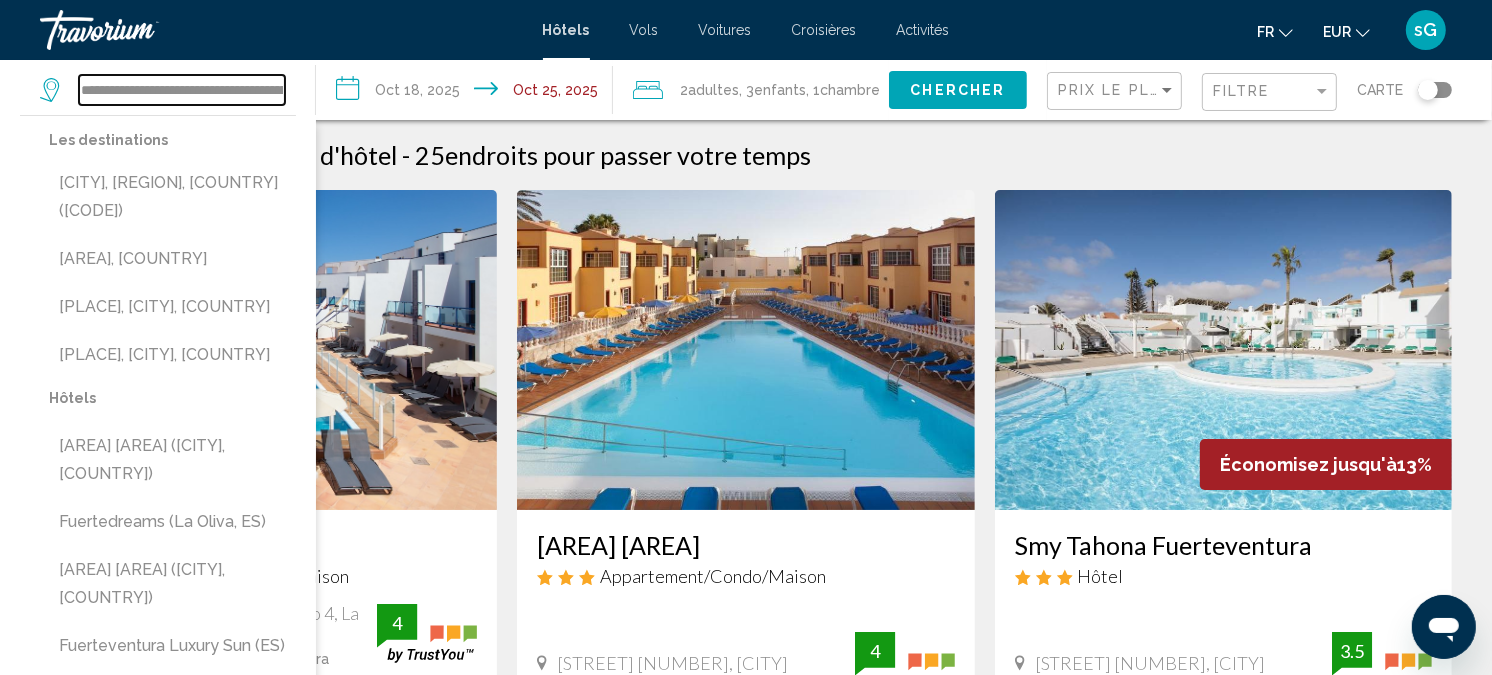 click on "**********" at bounding box center (182, 90) 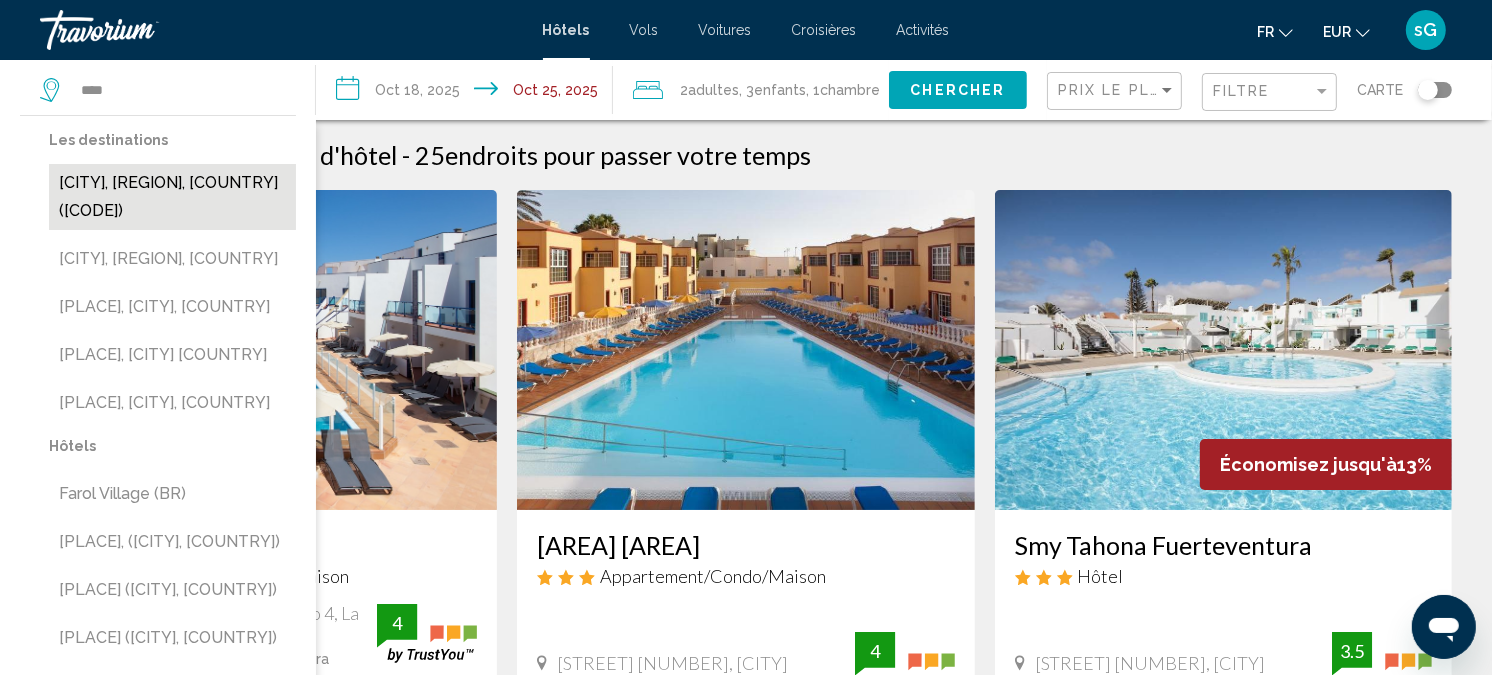 click on "[CITY], [REGION], [COUNTRY] ([CODE])" at bounding box center (172, 197) 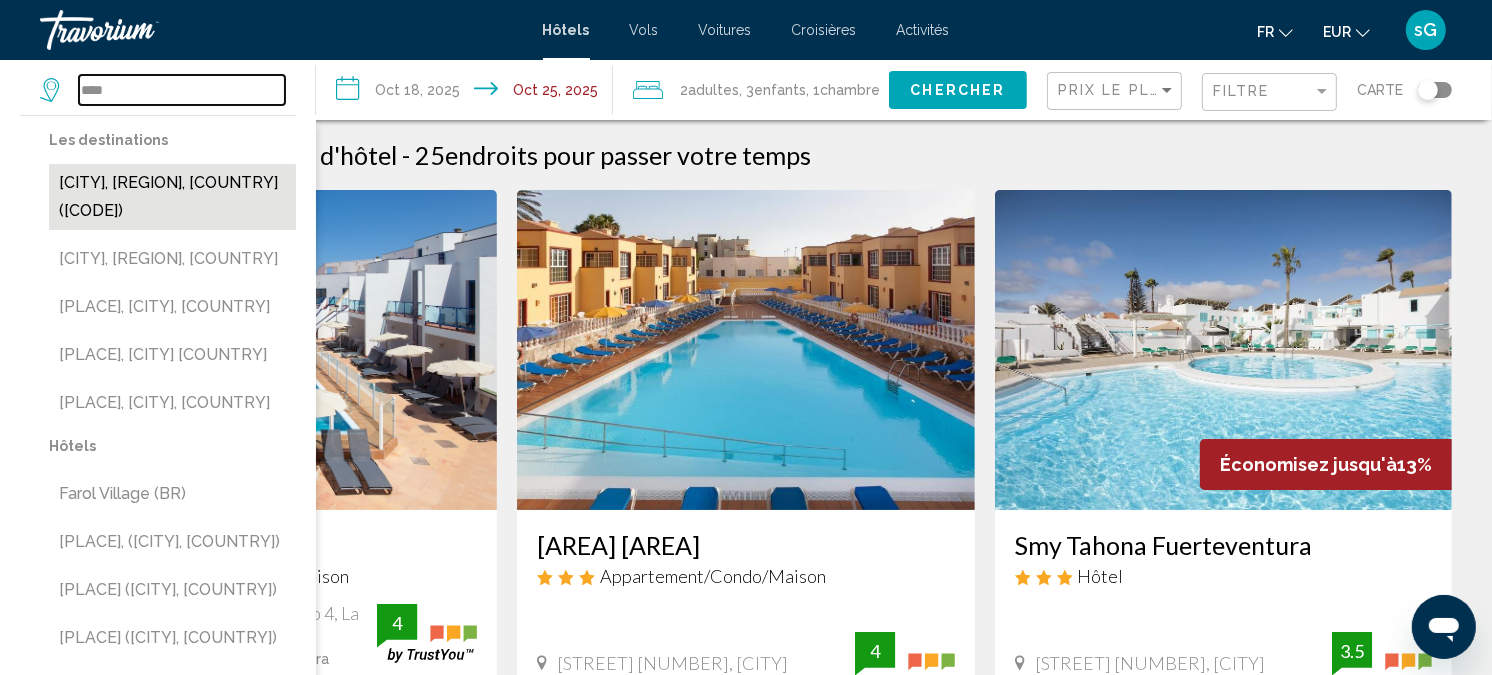 type on "**********" 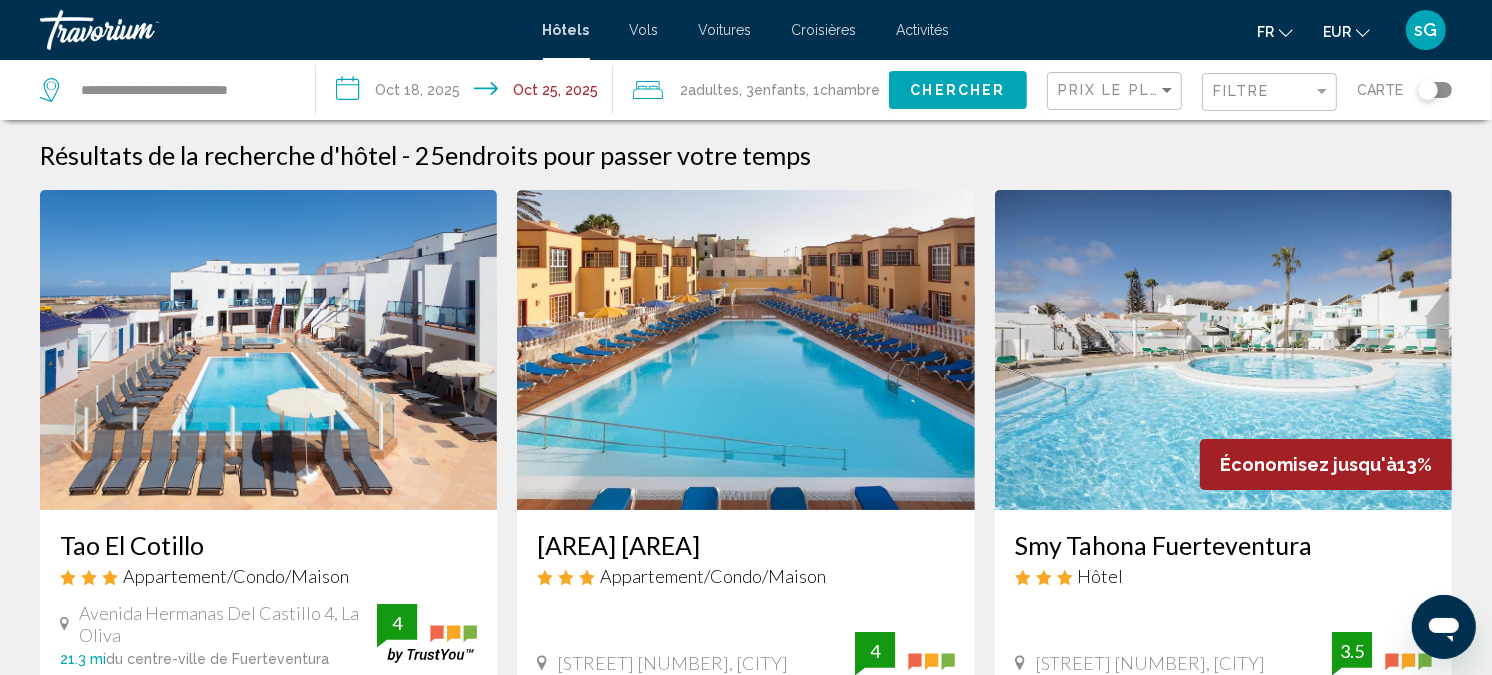 click on "Chercher" 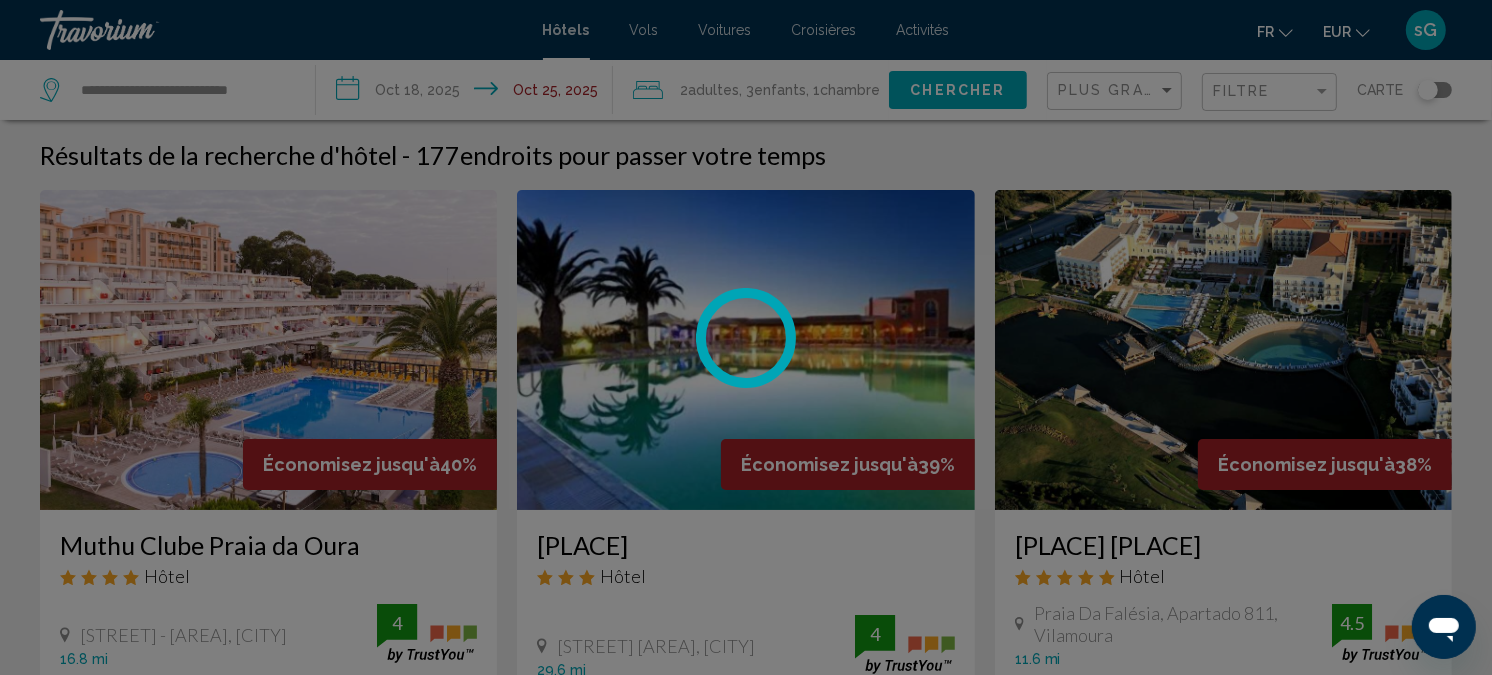 click on "**********" at bounding box center (746, 337) 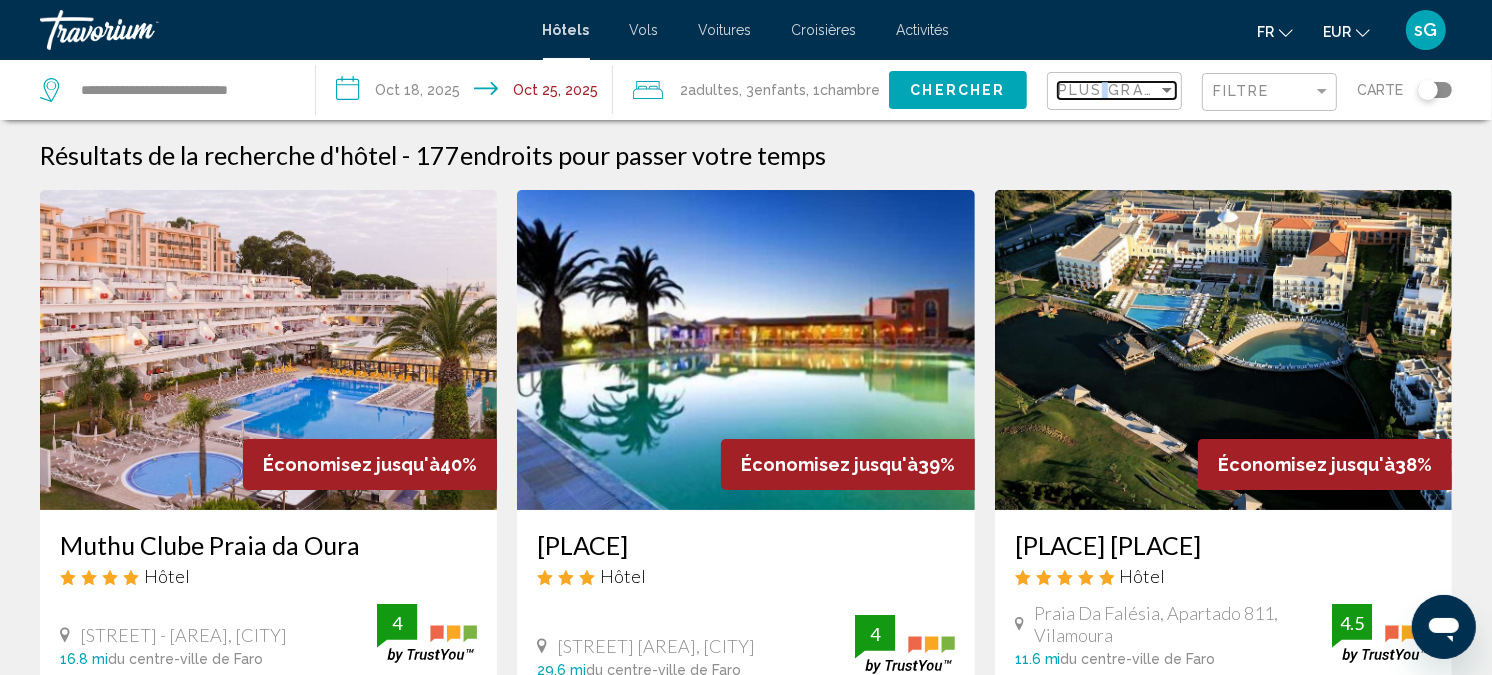 click on "Plus grandes économies" at bounding box center (1177, 90) 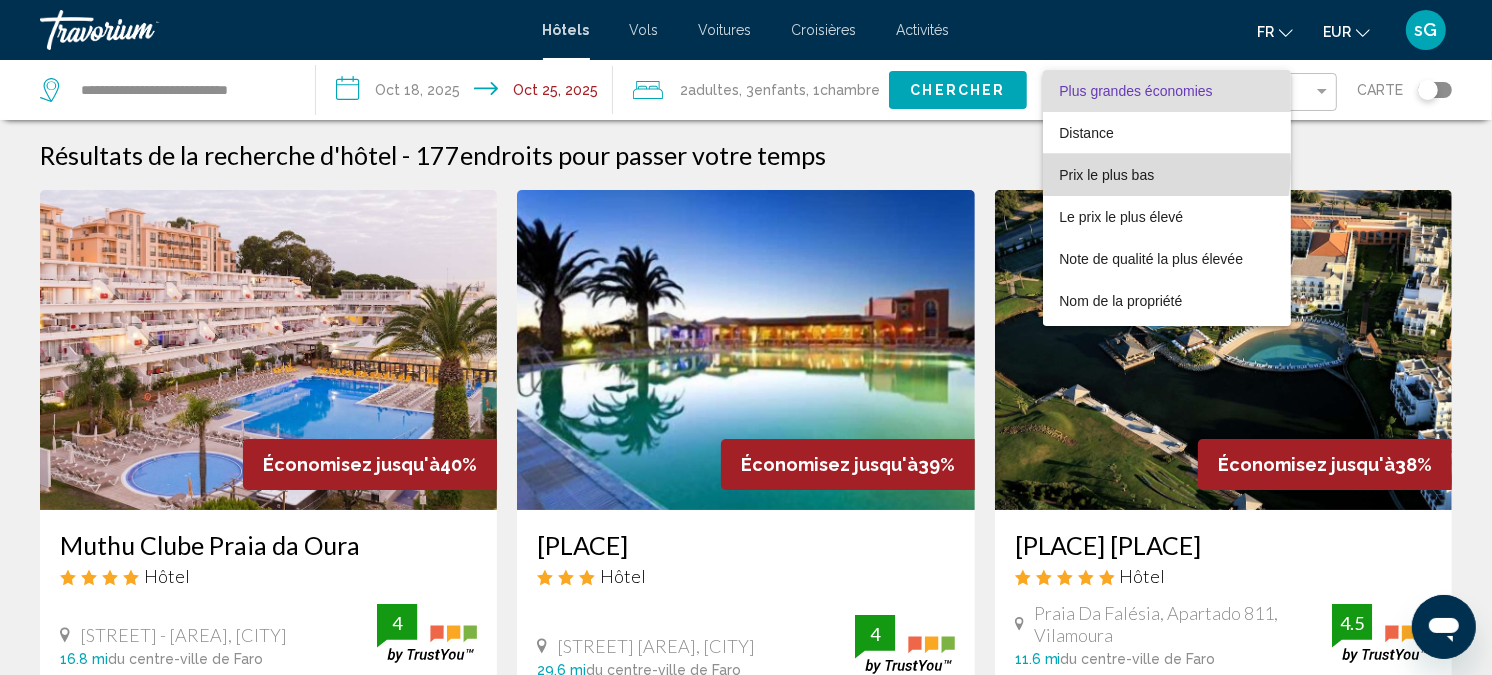 click on "Prix le plus bas" at bounding box center (1106, 175) 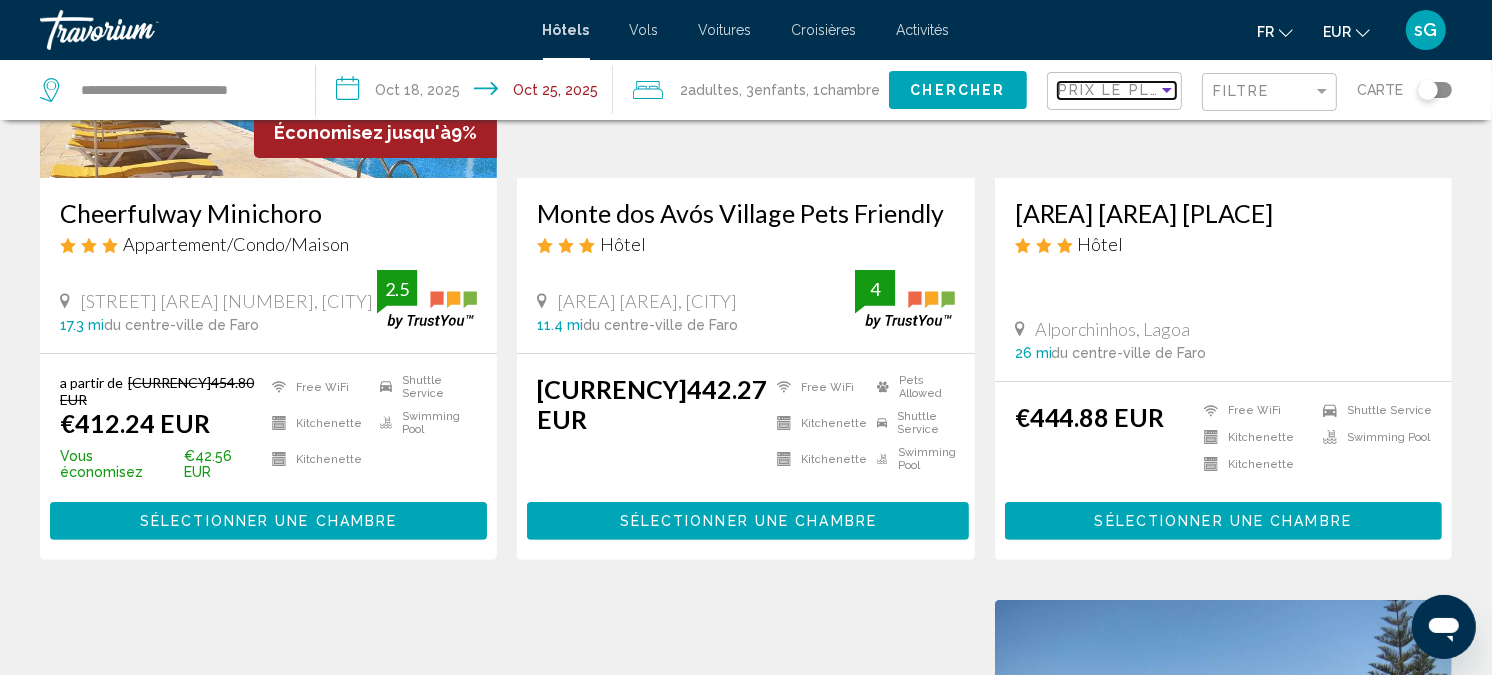 scroll, scrollTop: 333, scrollLeft: 0, axis: vertical 